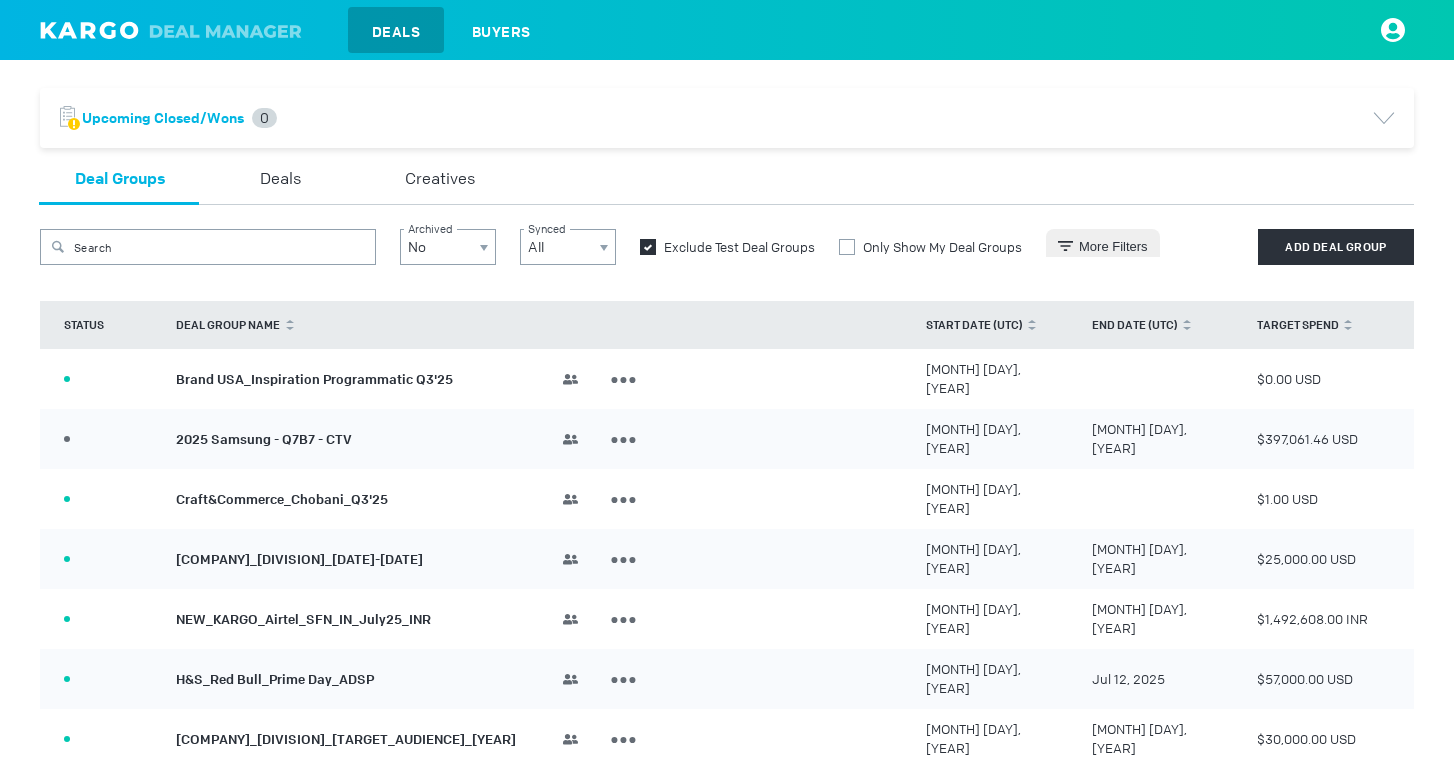 scroll, scrollTop: 0, scrollLeft: 0, axis: both 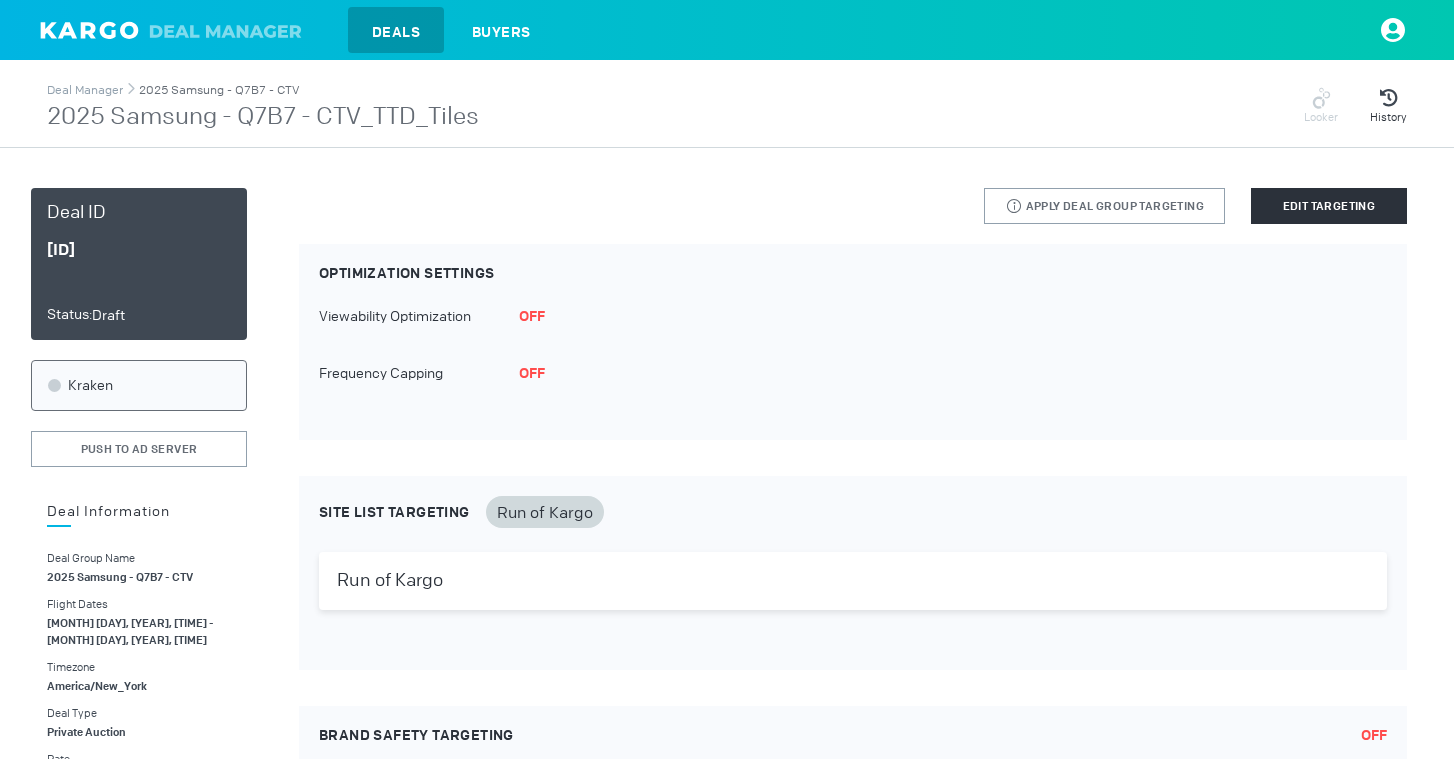 click on "2025 Samsung - Q7B7 - CTV" at bounding box center [219, 90] 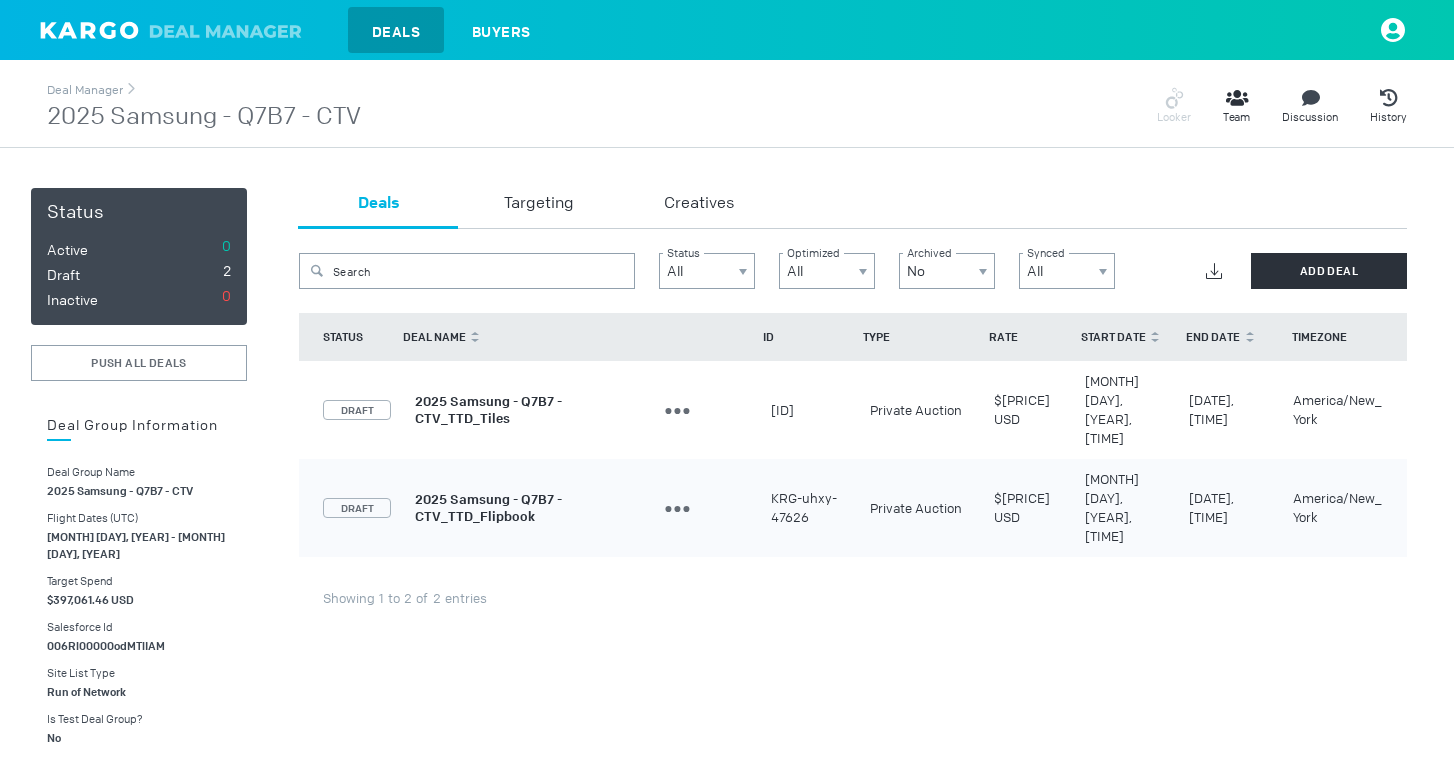 click on "Deal Manager [YEAR] [BRAND] - Q7B7 - CTV Flight Dates (UTC) [DATE] - [DATE] Target Spend $[AMOUNT] [CURRENCY] Salesforce Id [ID] Site List Type Run of Network Is Test Deal Group? No Buyer Bidder [BRAND] Seat [BRAND]_[AGENCY]_[AGENCY] Agency [BRAND] [BRAND] KPI Information Optimizable KPI & Vendor Video Completion Rate / [VENDOR] Optimizable KPI Goal vs Performance - % / - % Outcome Category & Vendor Unique reach / Frequency / [VENDOR] Outcome Goal vs Performance - / - Archive 0 Deal failed to push to Ad Server Deals Targeting Creatives Search Status All Optimized All Archived No Synced All Add Deal STATUS DEAL NAME DEAL GROUP ID TYPE RATE START DATE END DATE TIMEZONE DRAFT [YEAR] [BRAND] - Q7B7 - CTV_[BRAND]_[SIZE] Edit Deal Duplicate Deal" at bounding box center (727, 768) 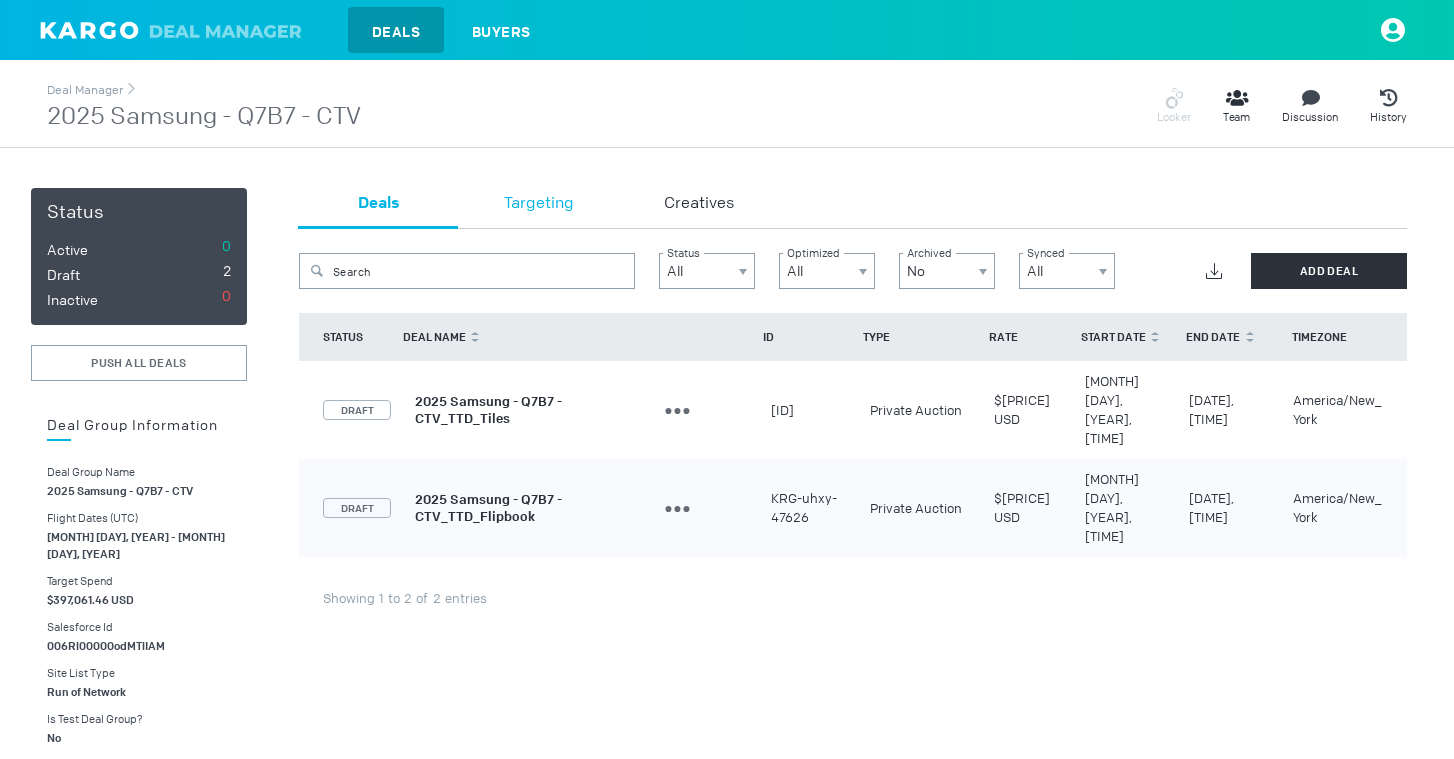 click on "Targeting" at bounding box center [539, 204] 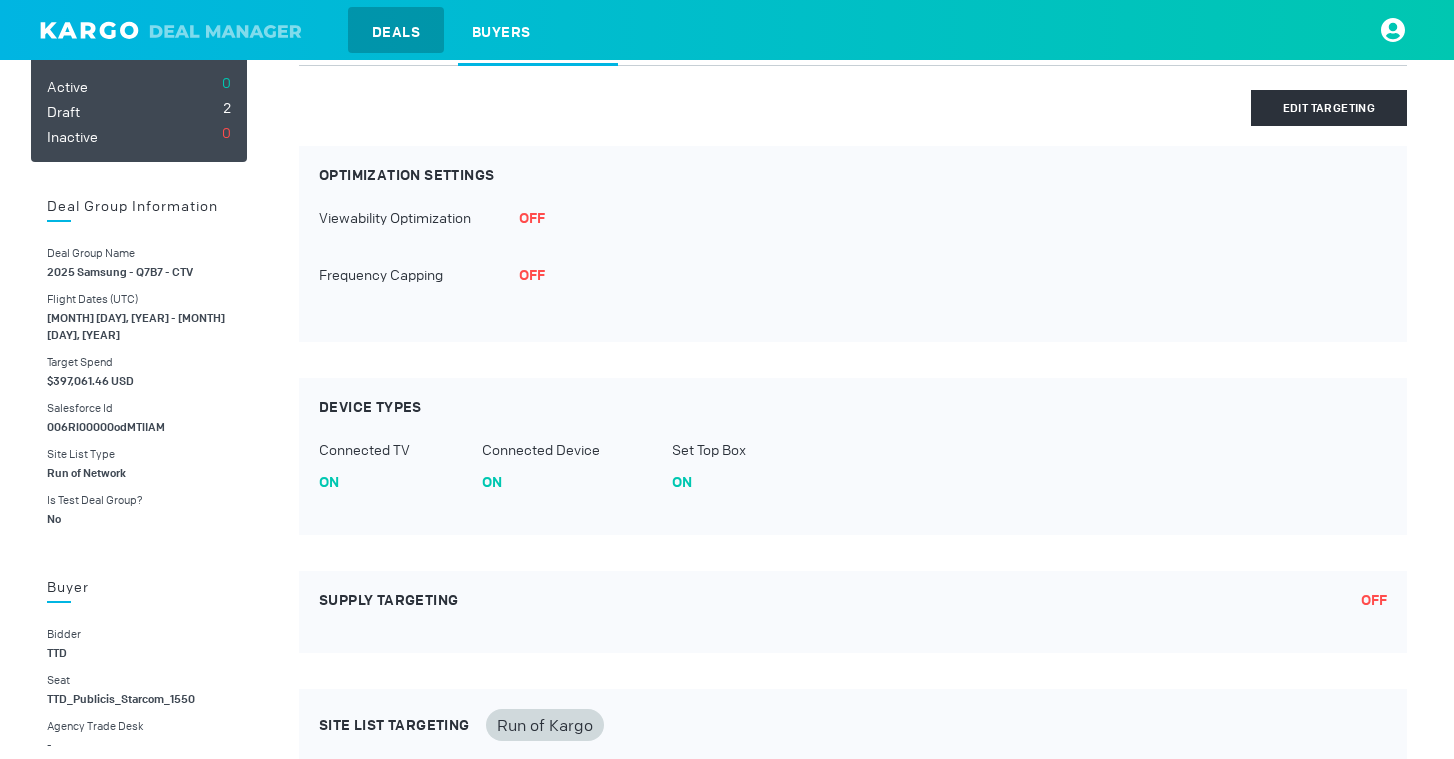 scroll, scrollTop: 0, scrollLeft: 0, axis: both 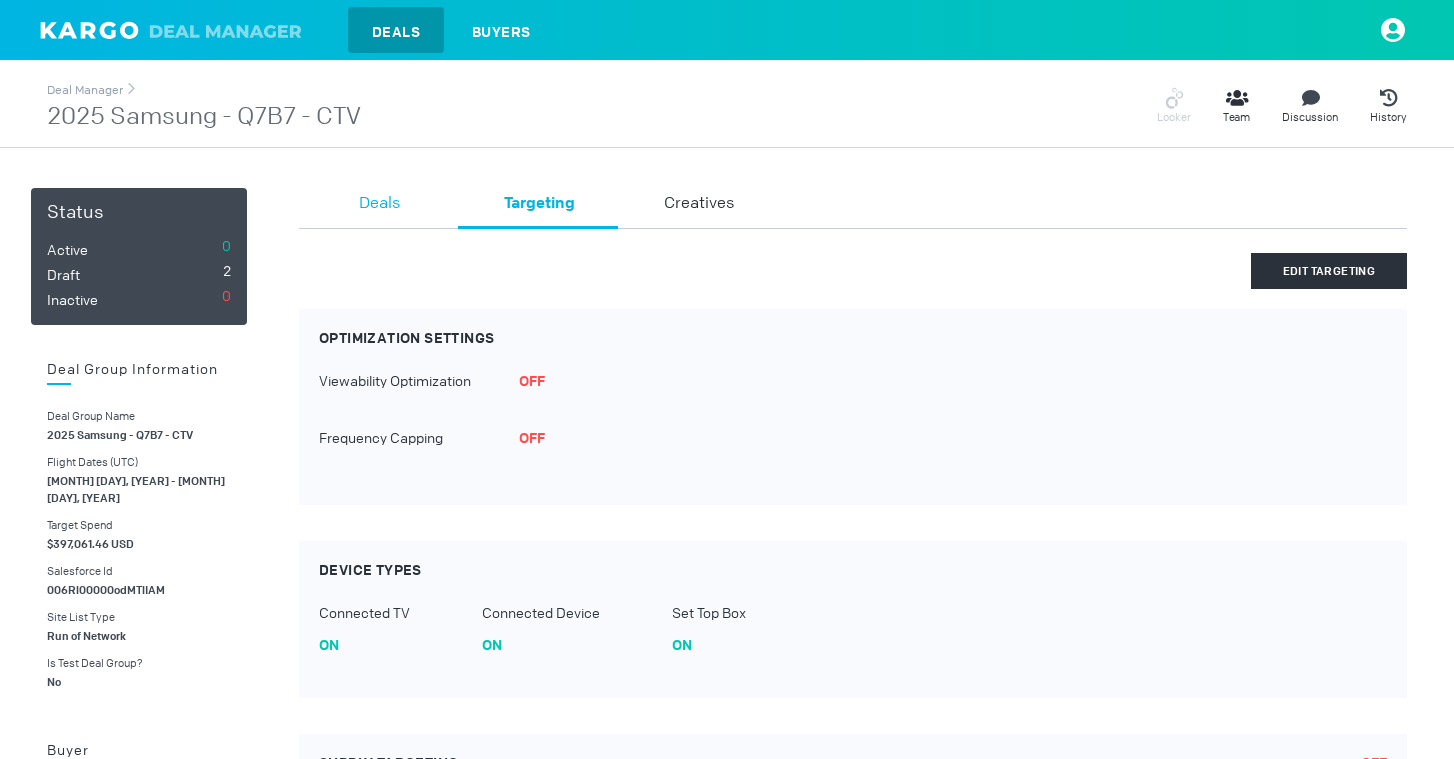 click on "Deals" at bounding box center [379, 204] 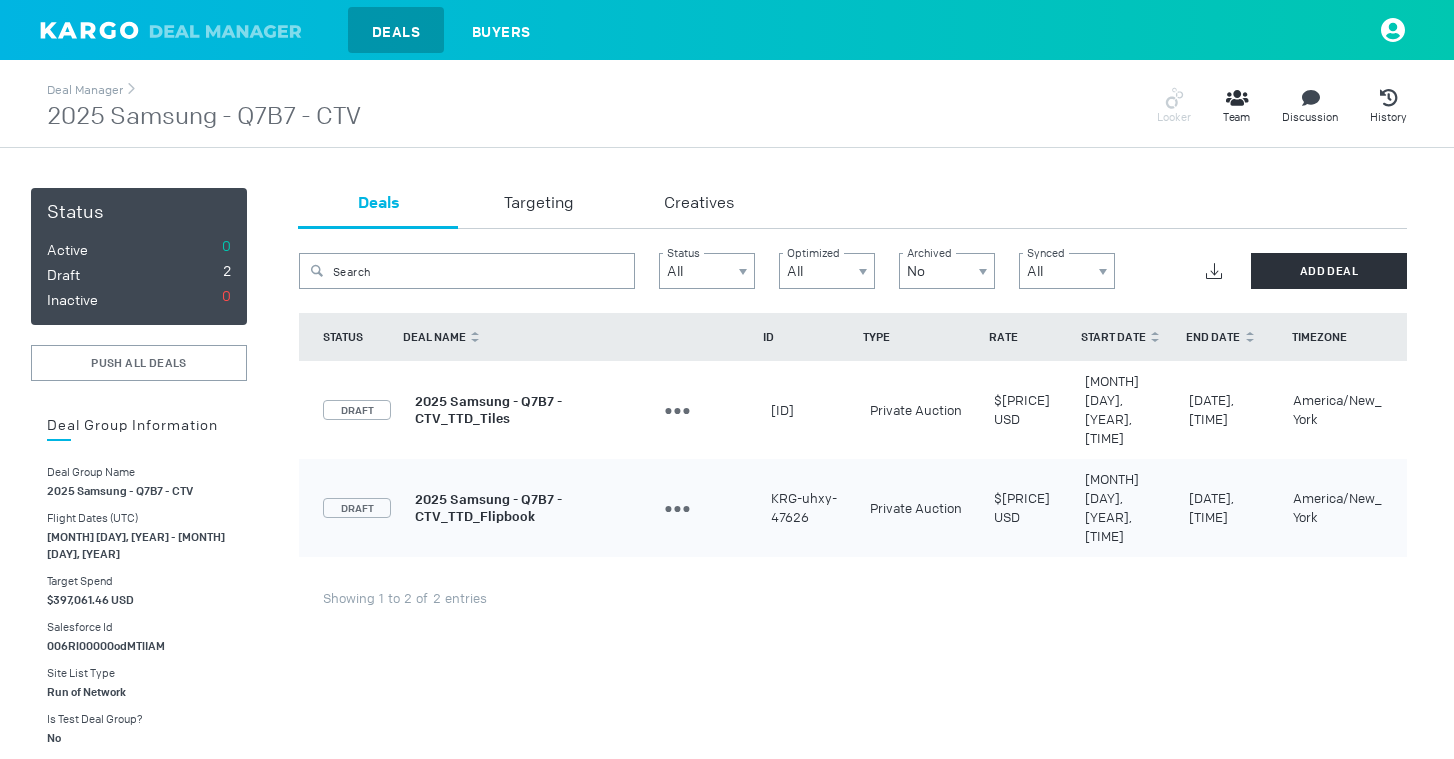 click on "2025 Samsung - Q7B7 - CTV_TTD_Tiles" at bounding box center [488, 410] 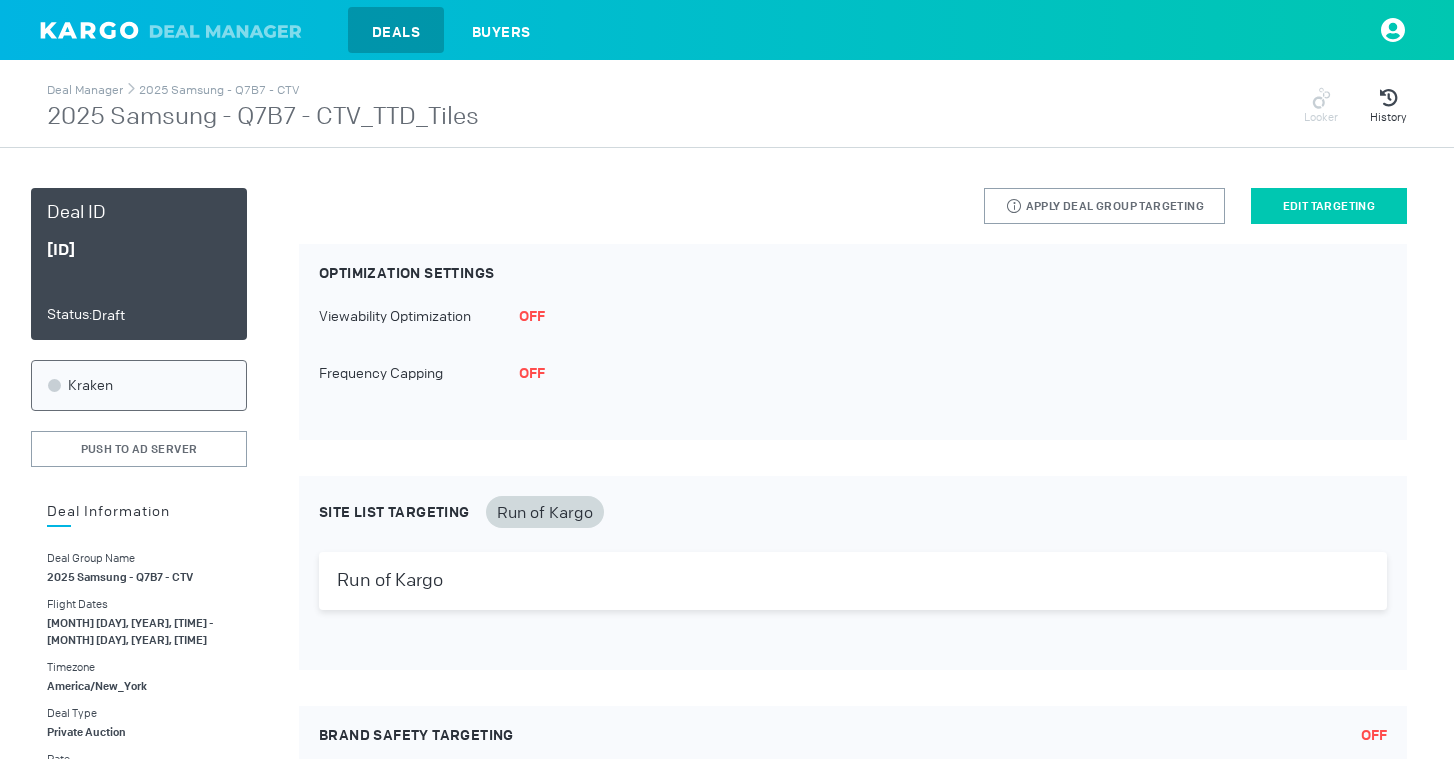 click on "Edit Targeting" at bounding box center (1329, 206) 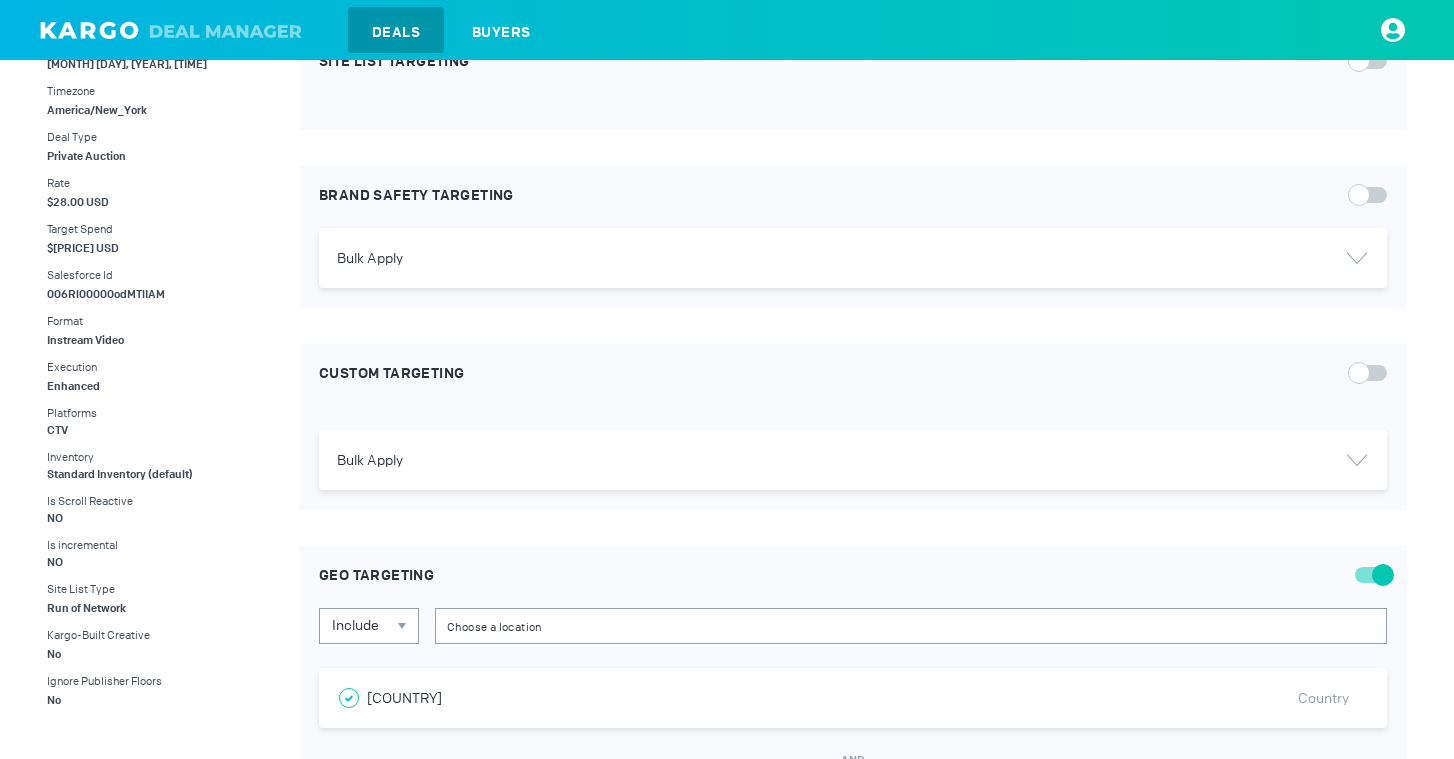 scroll, scrollTop: 594, scrollLeft: 0, axis: vertical 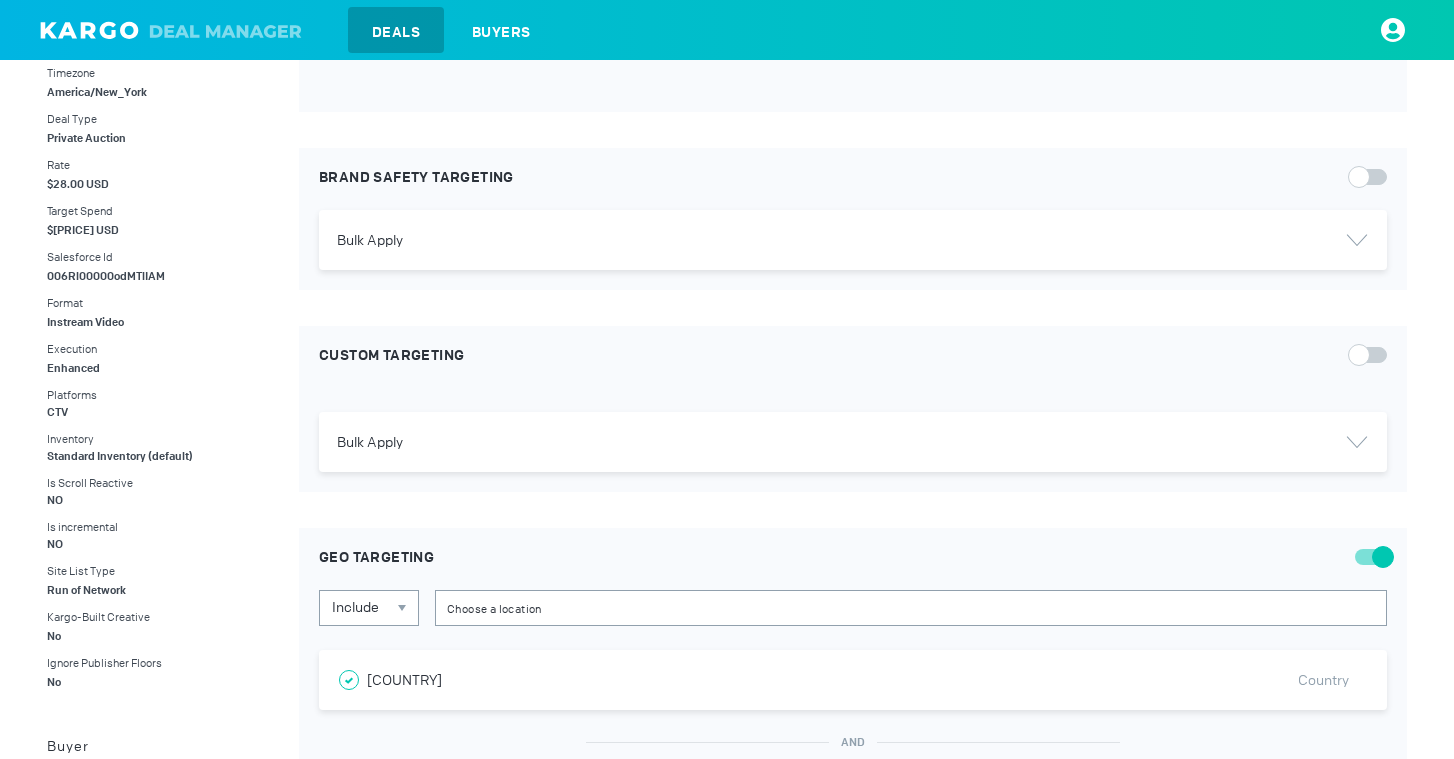 click at bounding box center (1371, 355) 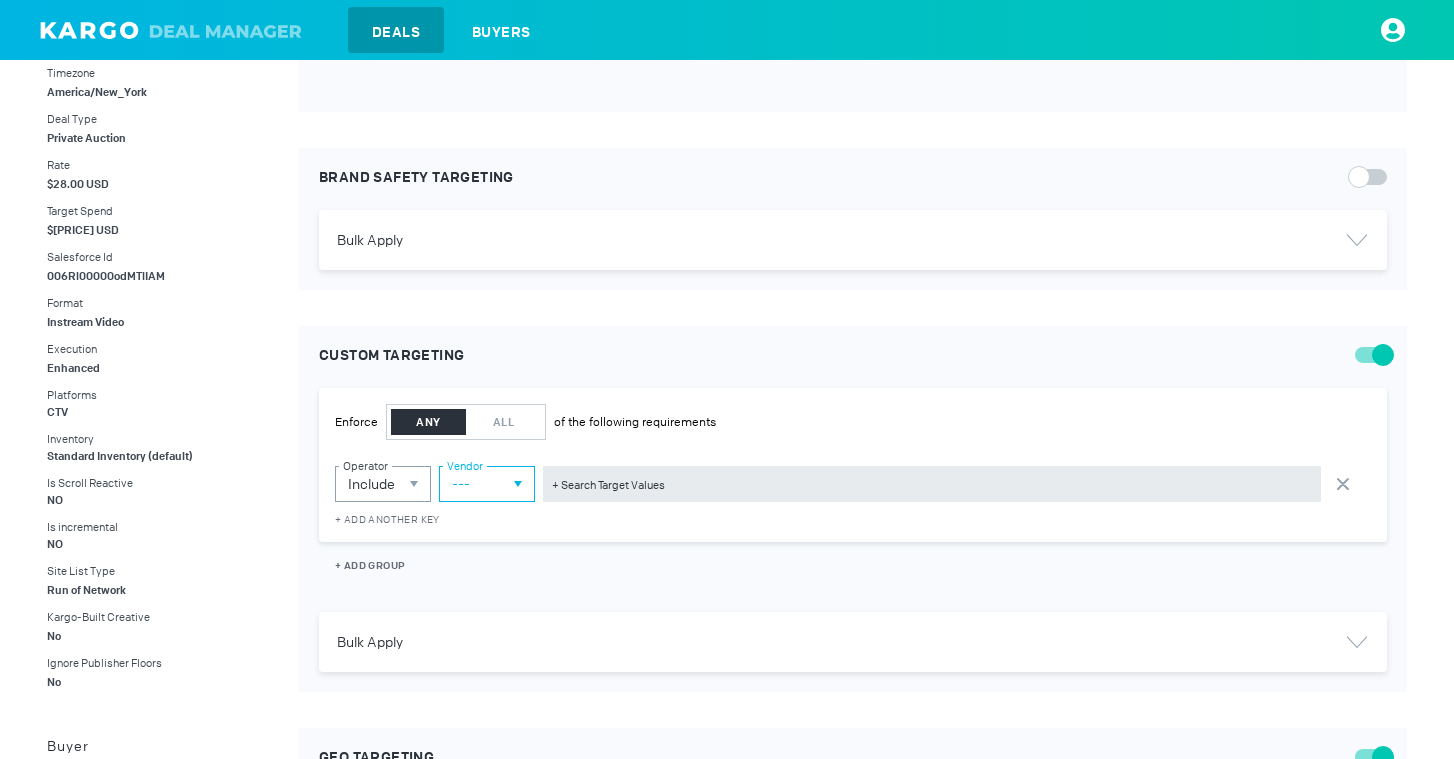click on "---" at bounding box center (487, 484) 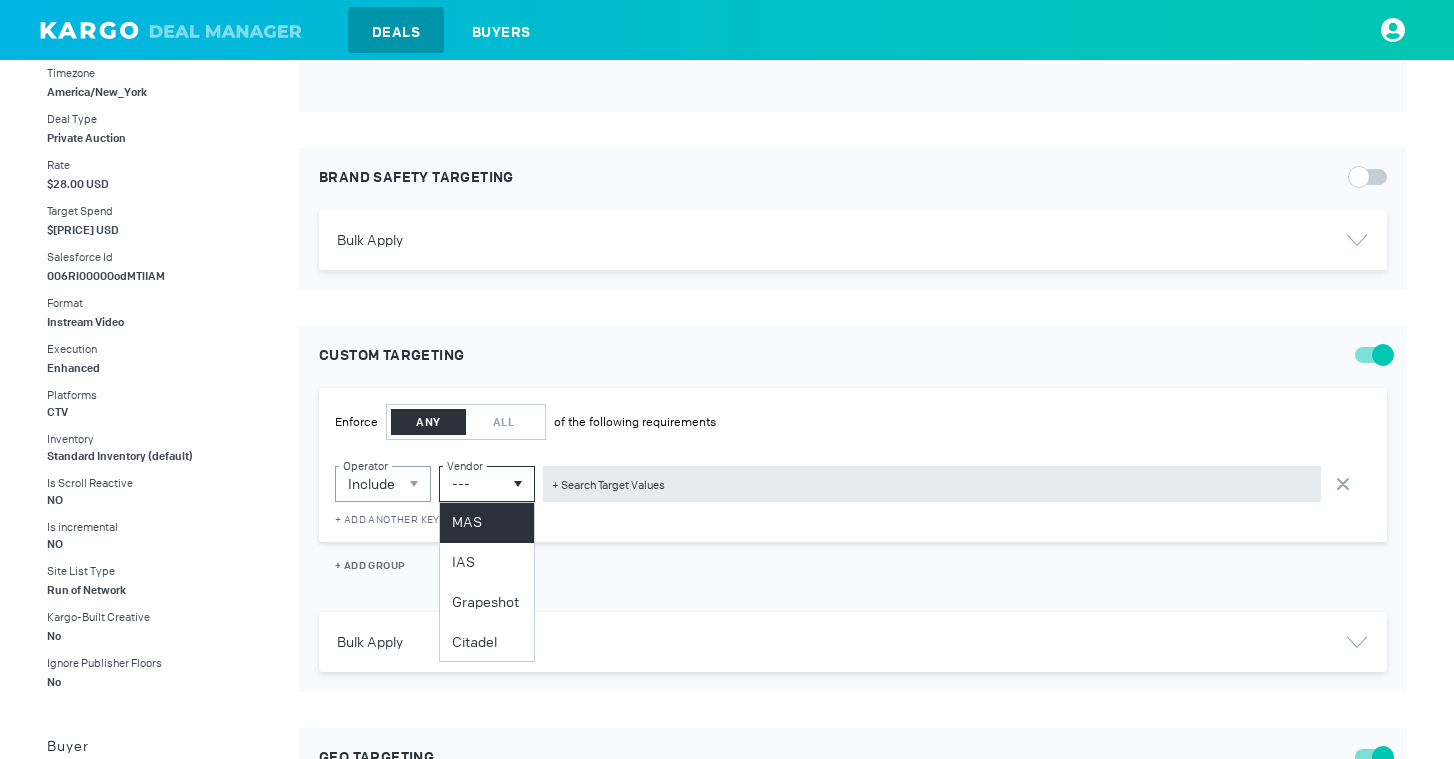 click on "MAS" at bounding box center [487, 523] 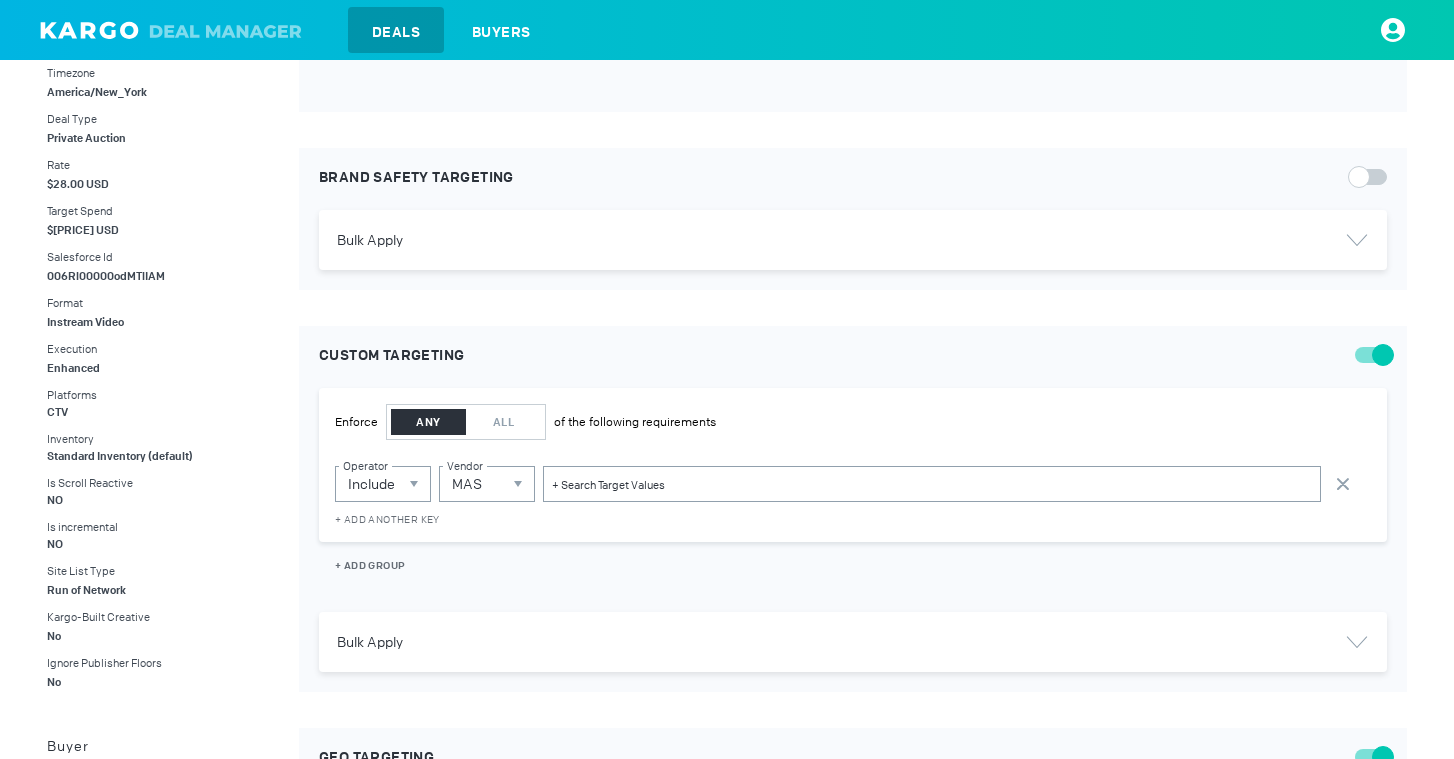 click at bounding box center [932, 484] 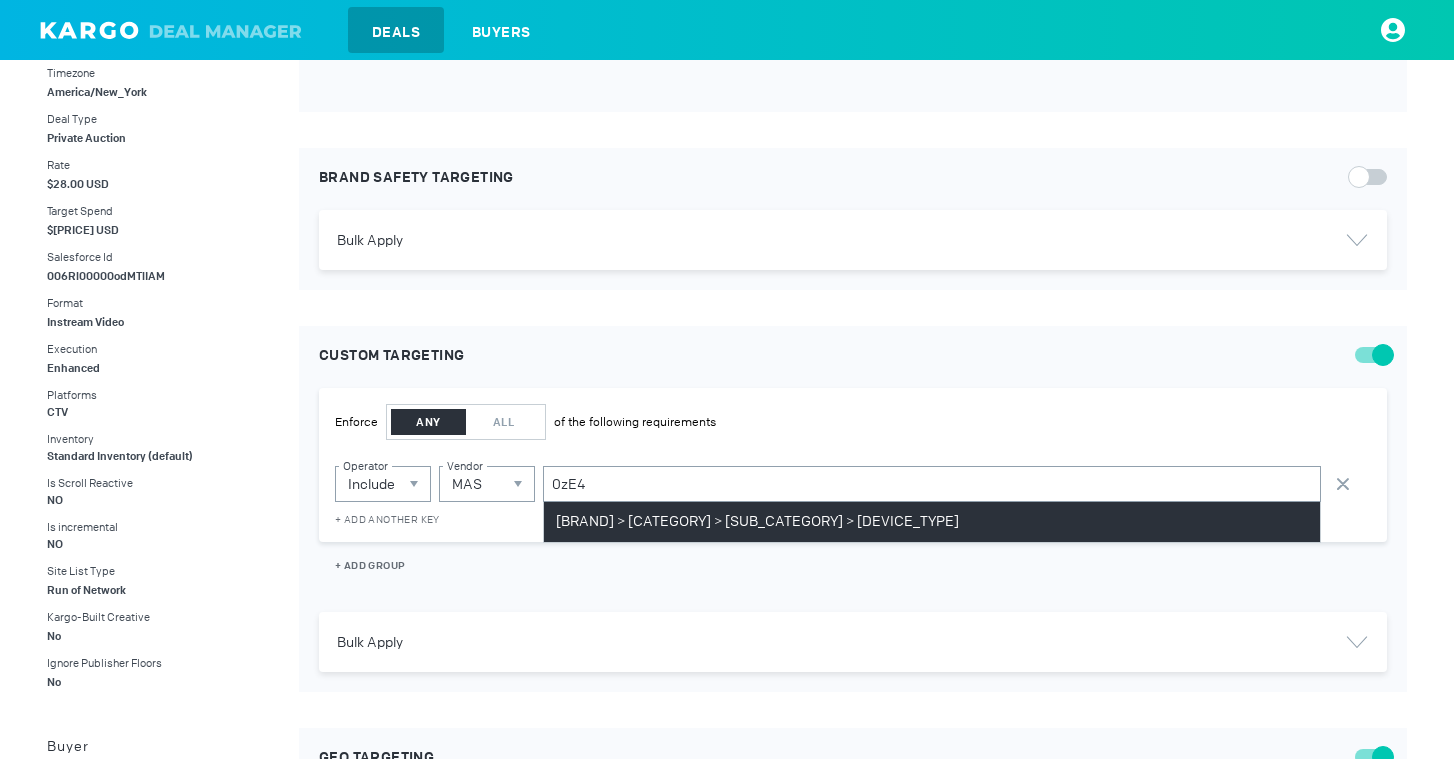 click on "[BRAND] > [CATEGORY] > [SUB_CATEGORY] > [DEVICE_TYPE]" at bounding box center [757, 522] 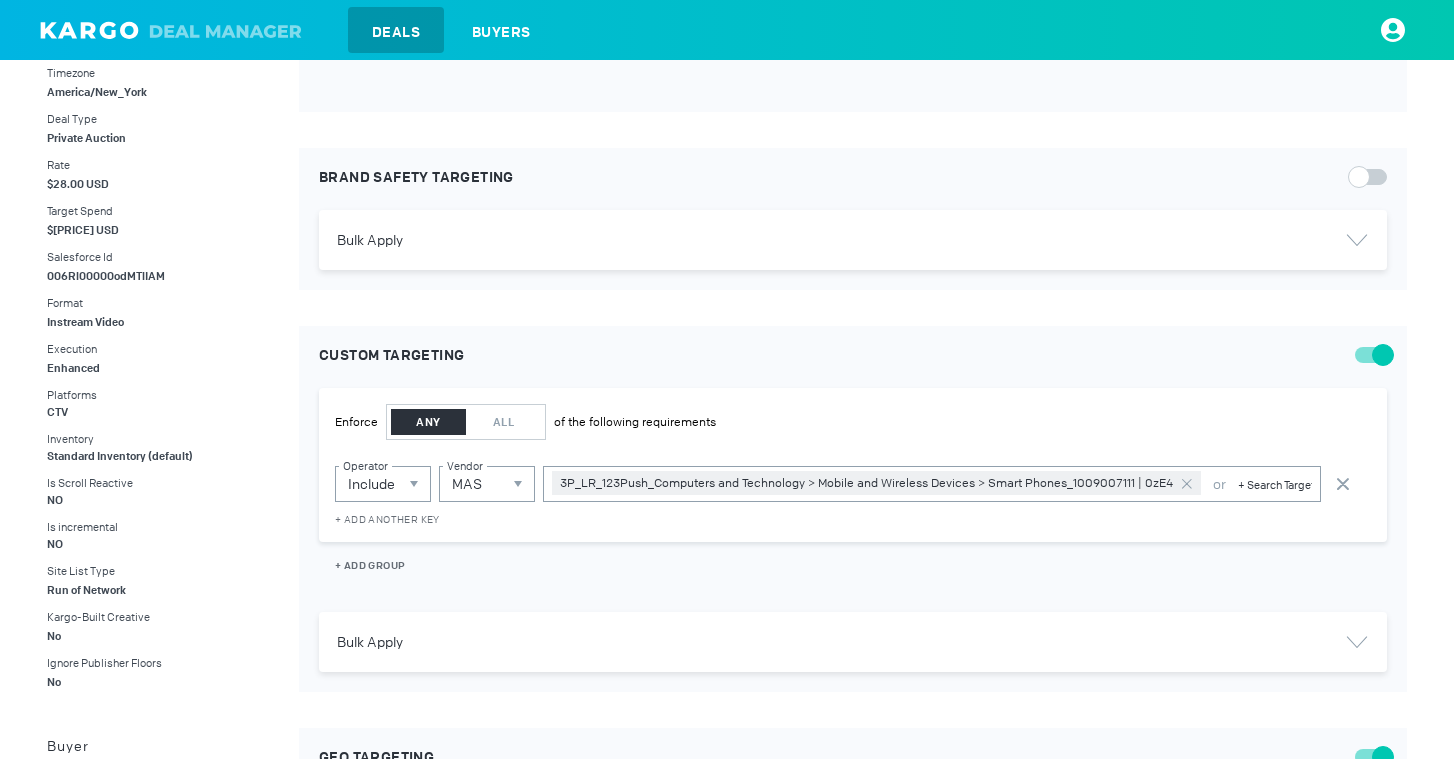 click at bounding box center (1275, 484) 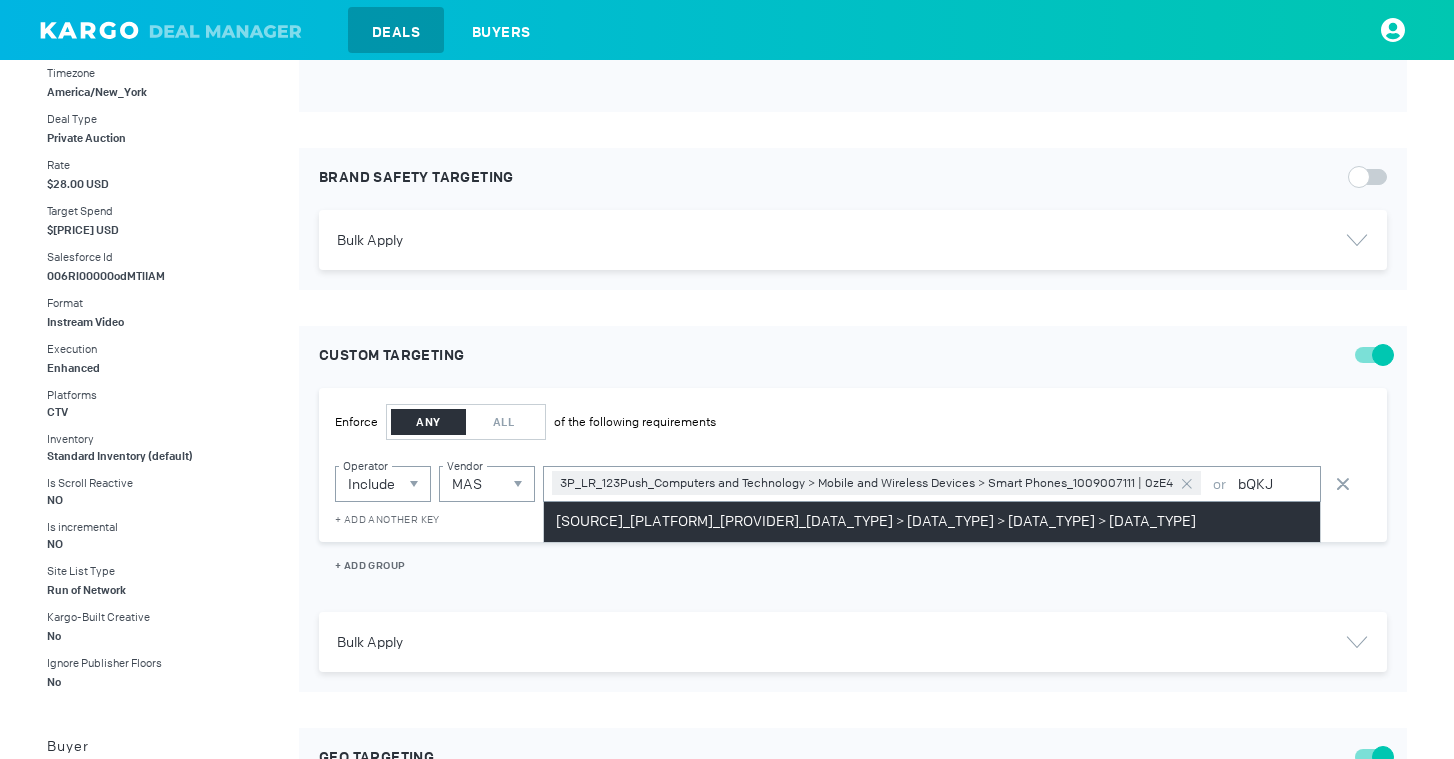 click on "[SOURCE]_[PLATFORM]_[PROVIDER]_[DATA_TYPE] > [DATA_TYPE] > [DATA_TYPE] > [DATA_TYPE]" at bounding box center (876, 522) 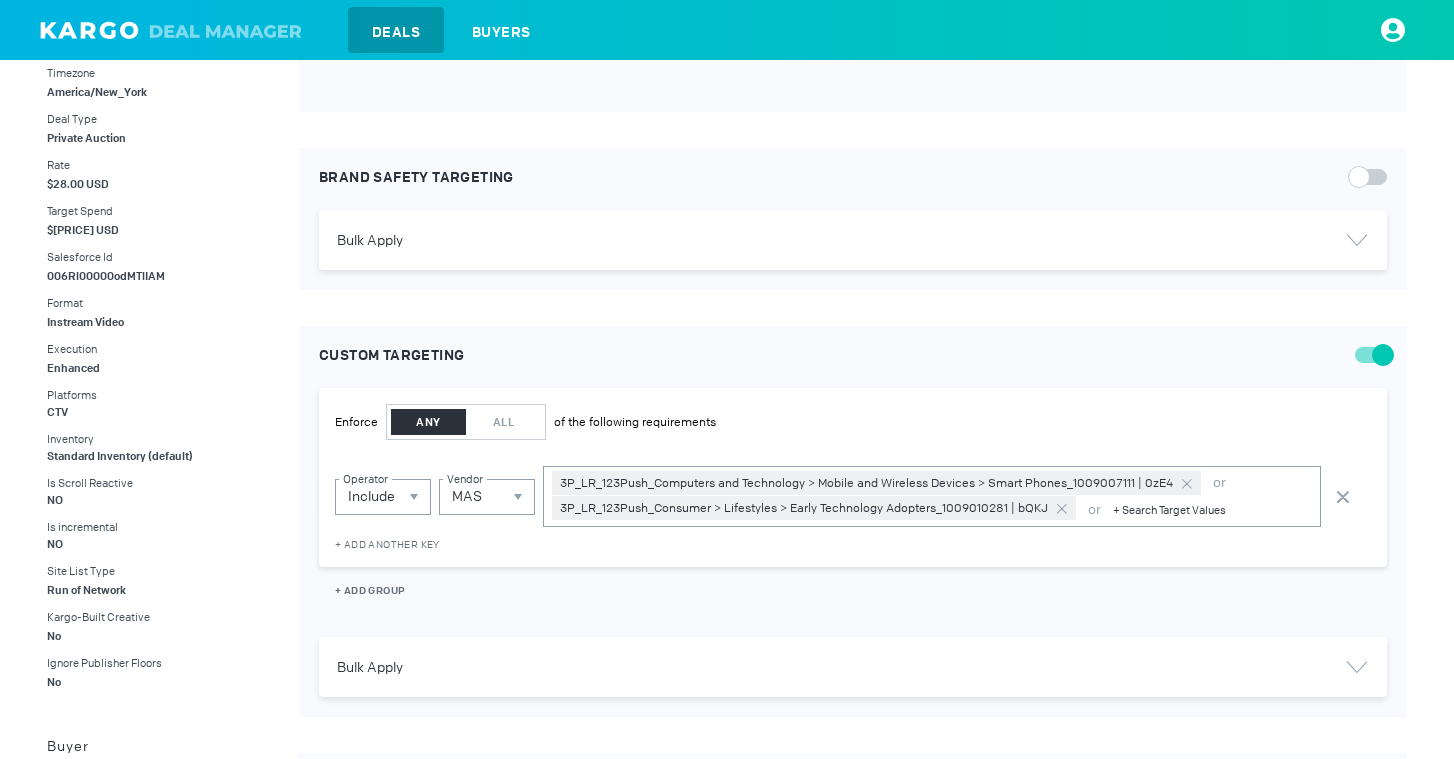 click at bounding box center (1212, 509) 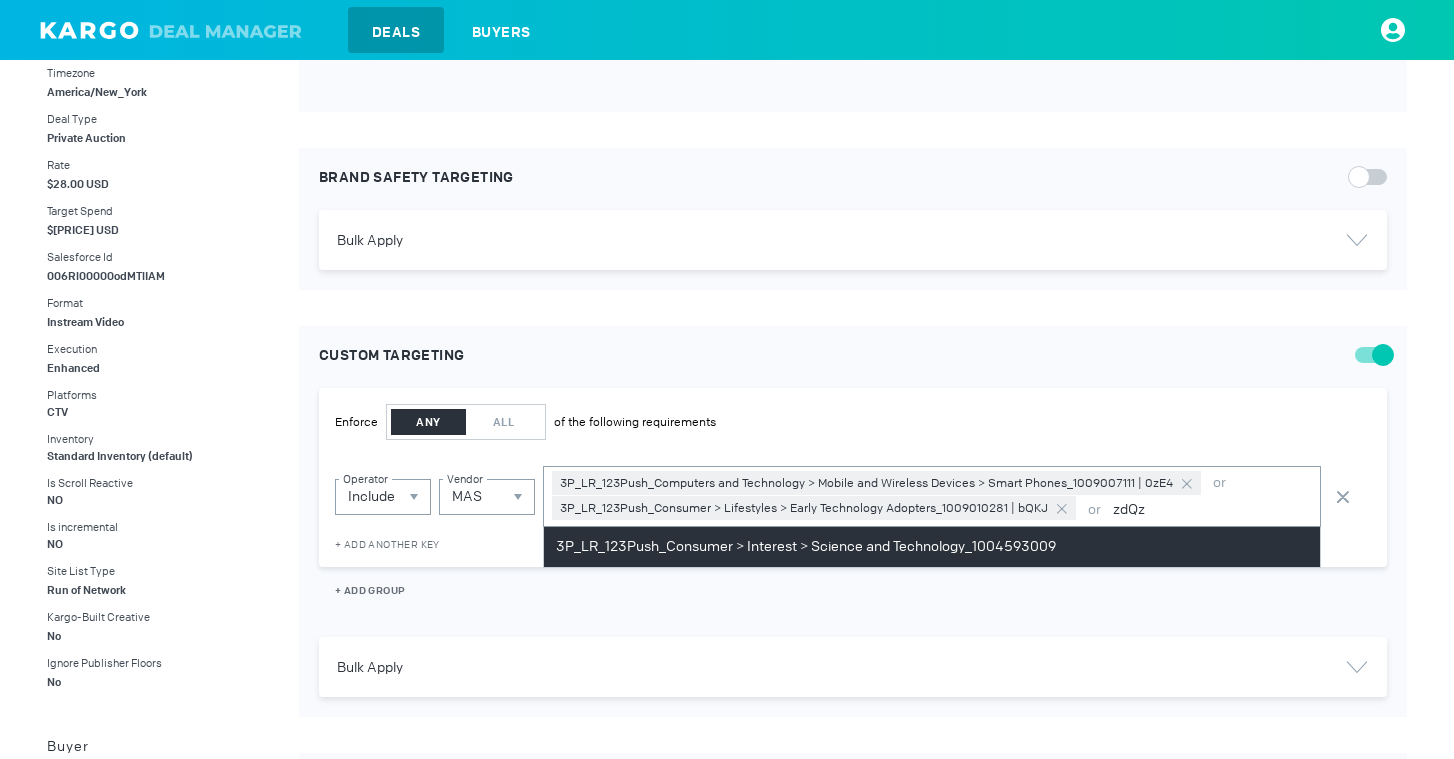 click on "3P_LR_123Push_Consumer > Interest > Science and Technology_1004593009" at bounding box center [806, 547] 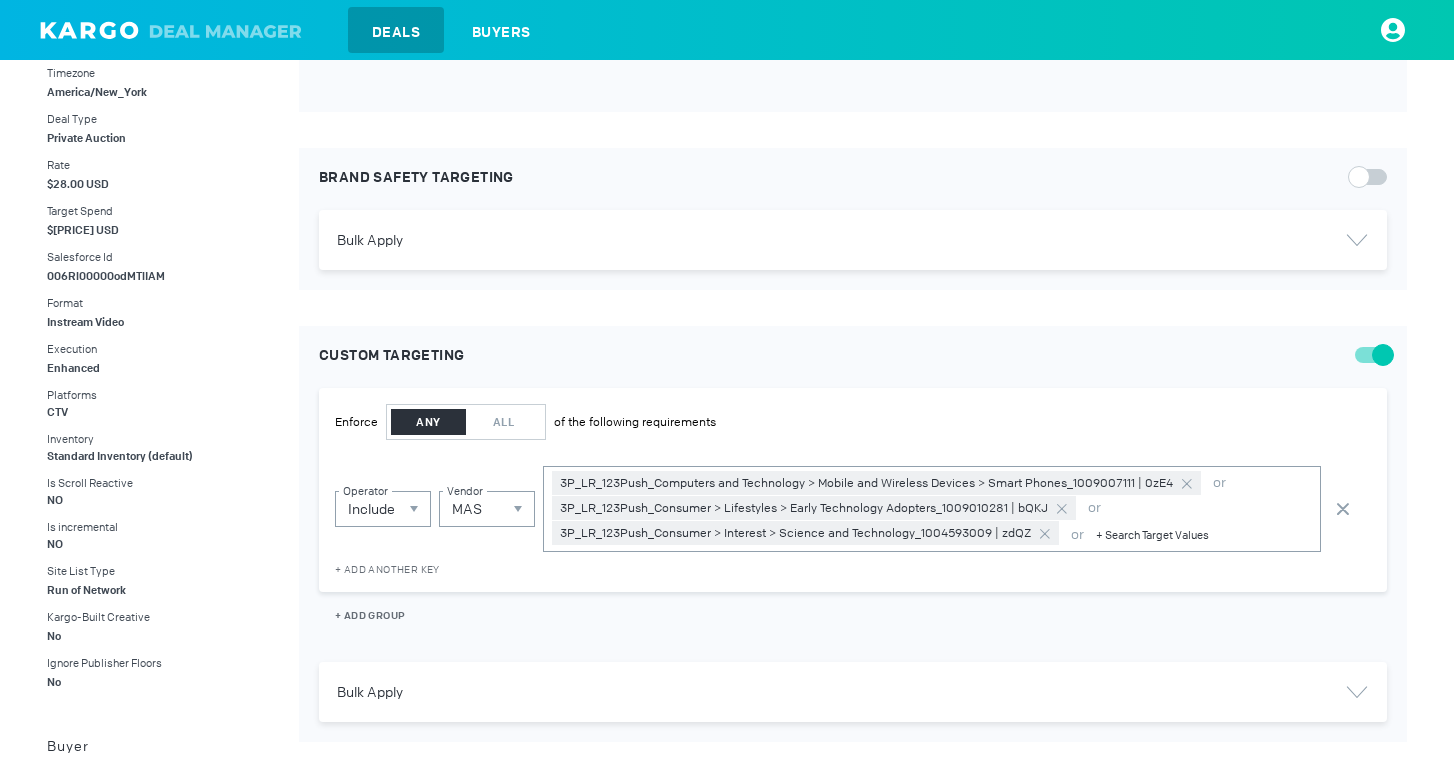 click at bounding box center (1204, 534) 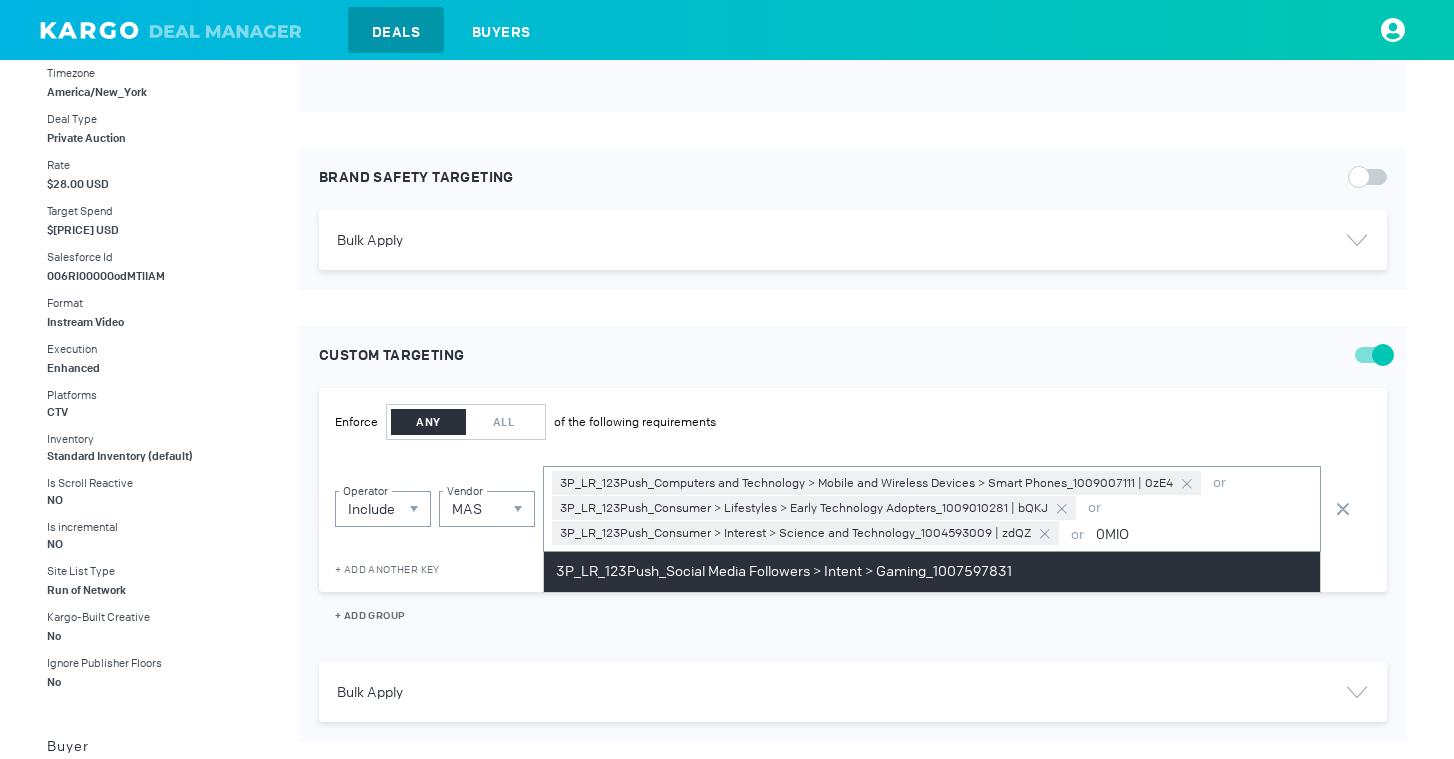 type on "0MlO" 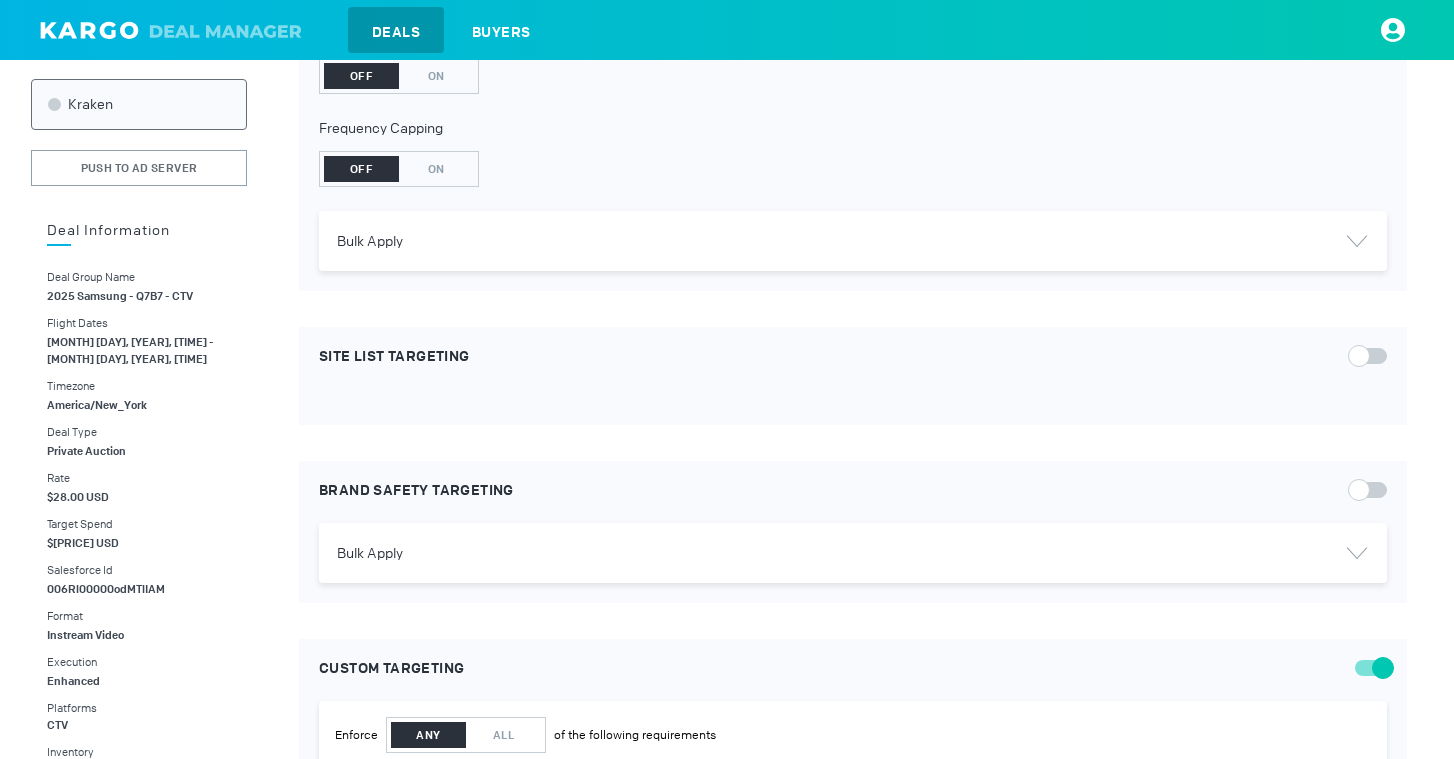 scroll, scrollTop: 0, scrollLeft: 0, axis: both 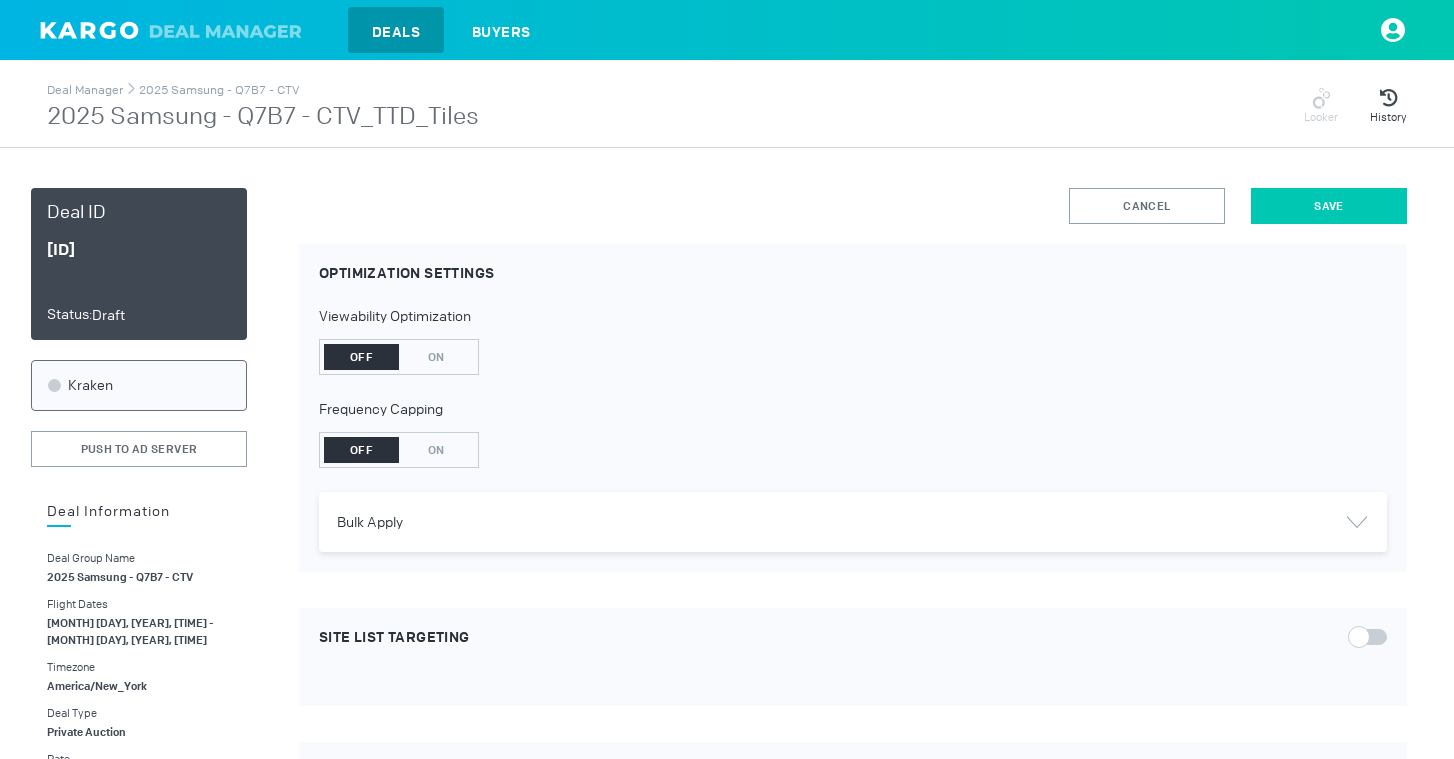 click on "Save" at bounding box center (1329, 206) 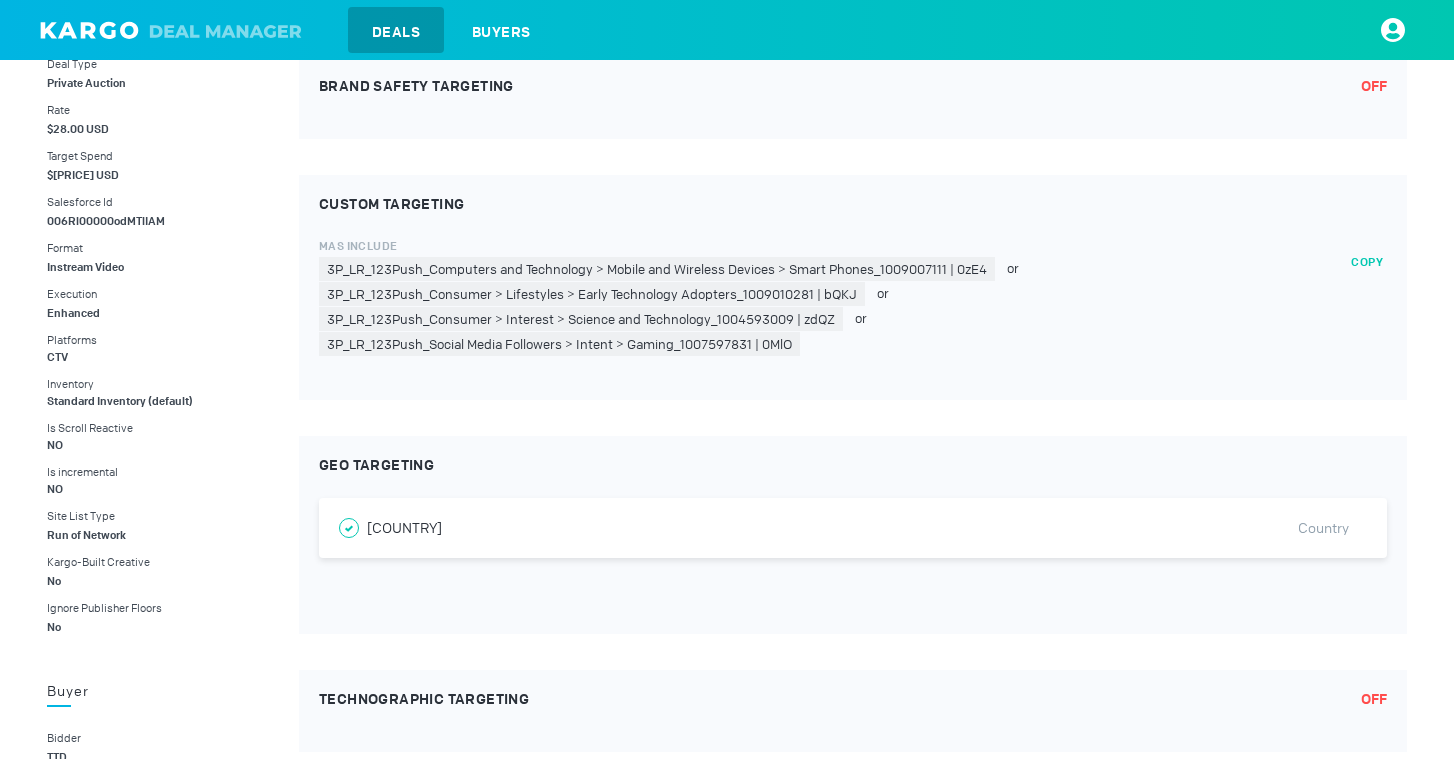 scroll, scrollTop: 0, scrollLeft: 0, axis: both 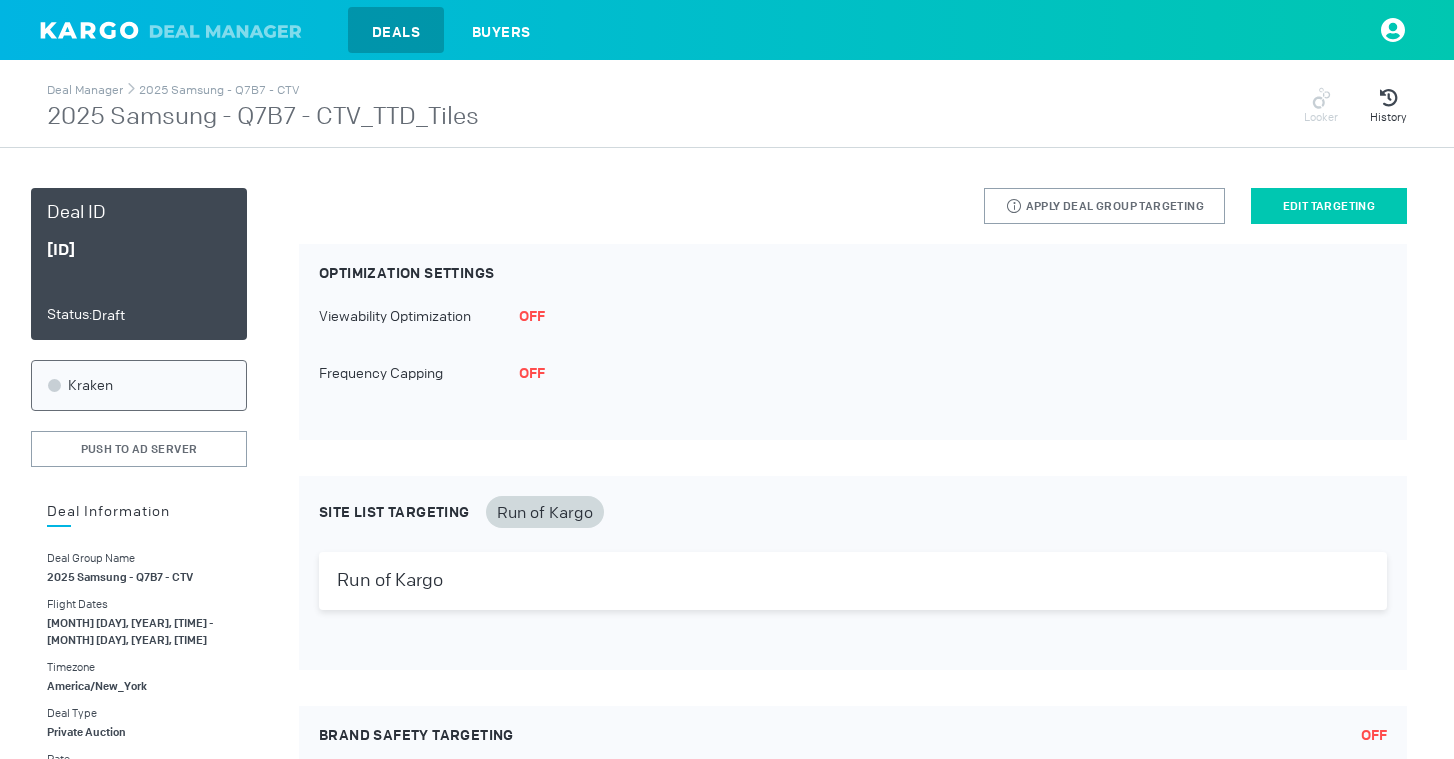click on "Edit Targeting" at bounding box center (1329, 206) 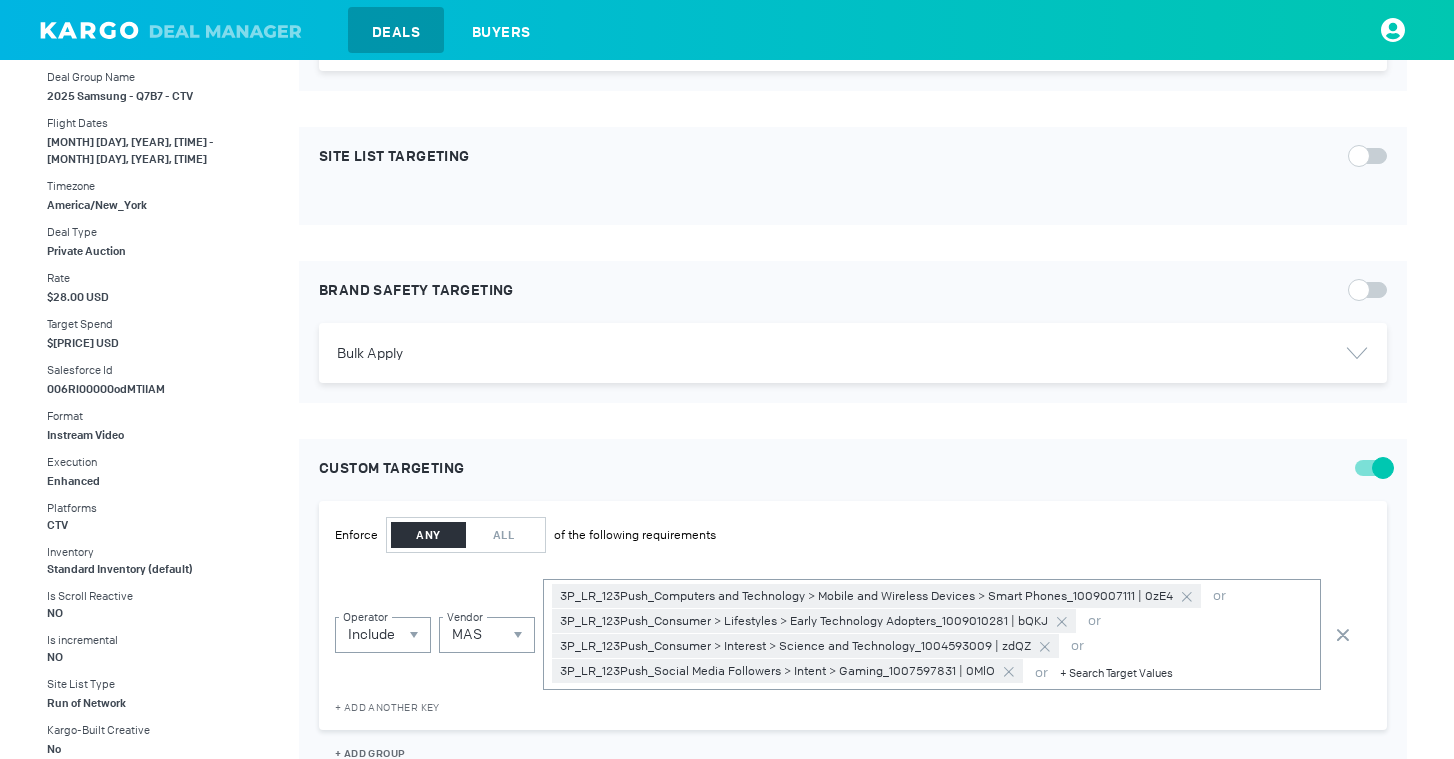 scroll, scrollTop: 0, scrollLeft: 0, axis: both 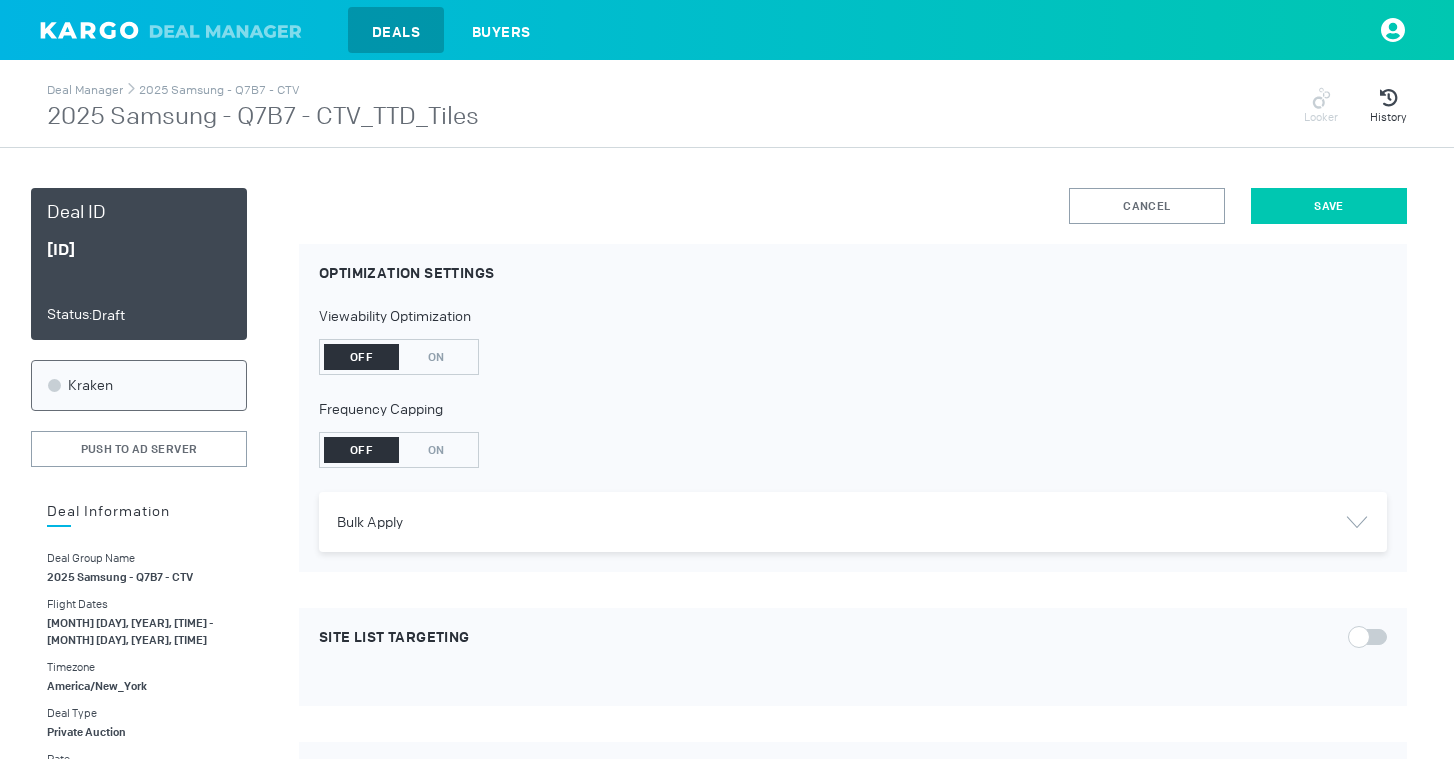 click on "Save" at bounding box center (1329, 206) 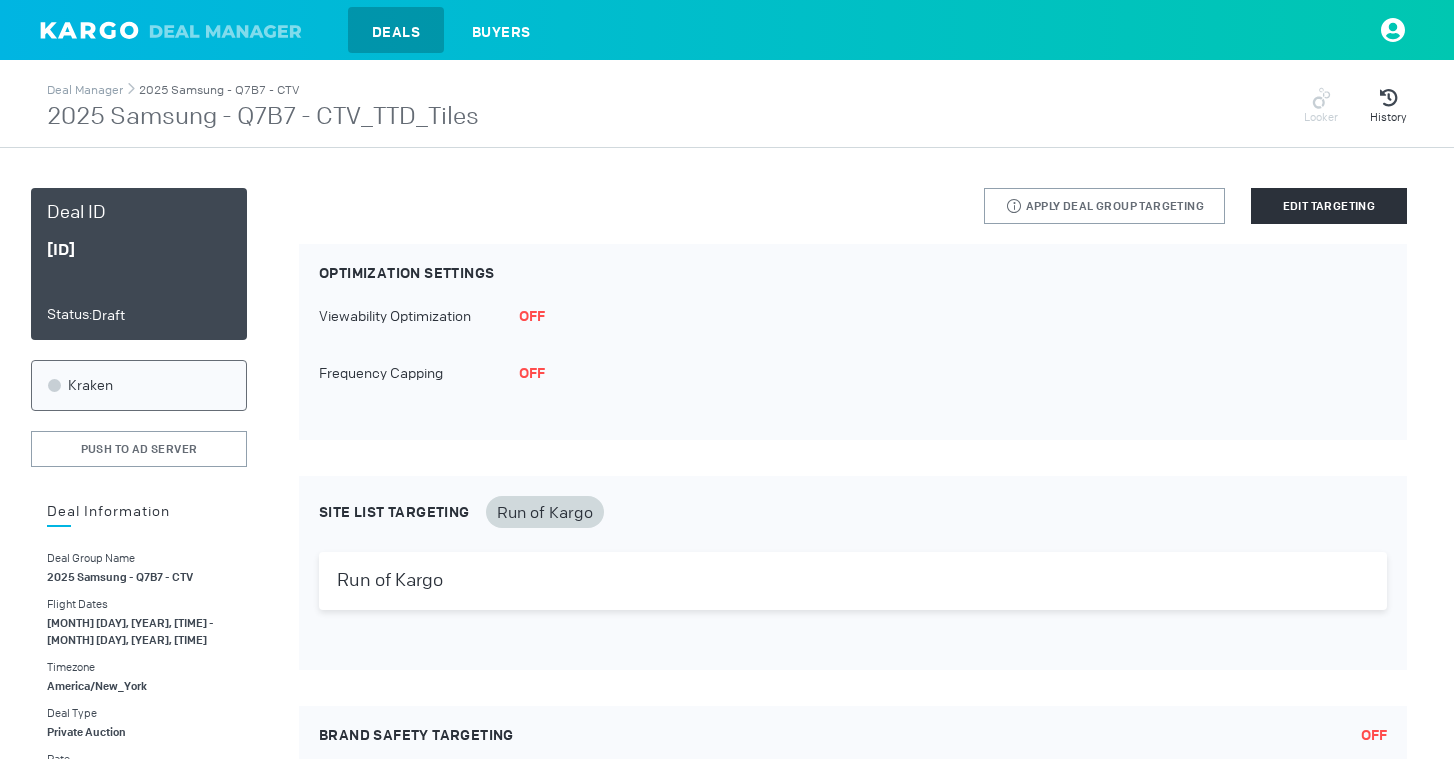 click on "2025 Samsung - Q7B7 - CTV" at bounding box center (219, 90) 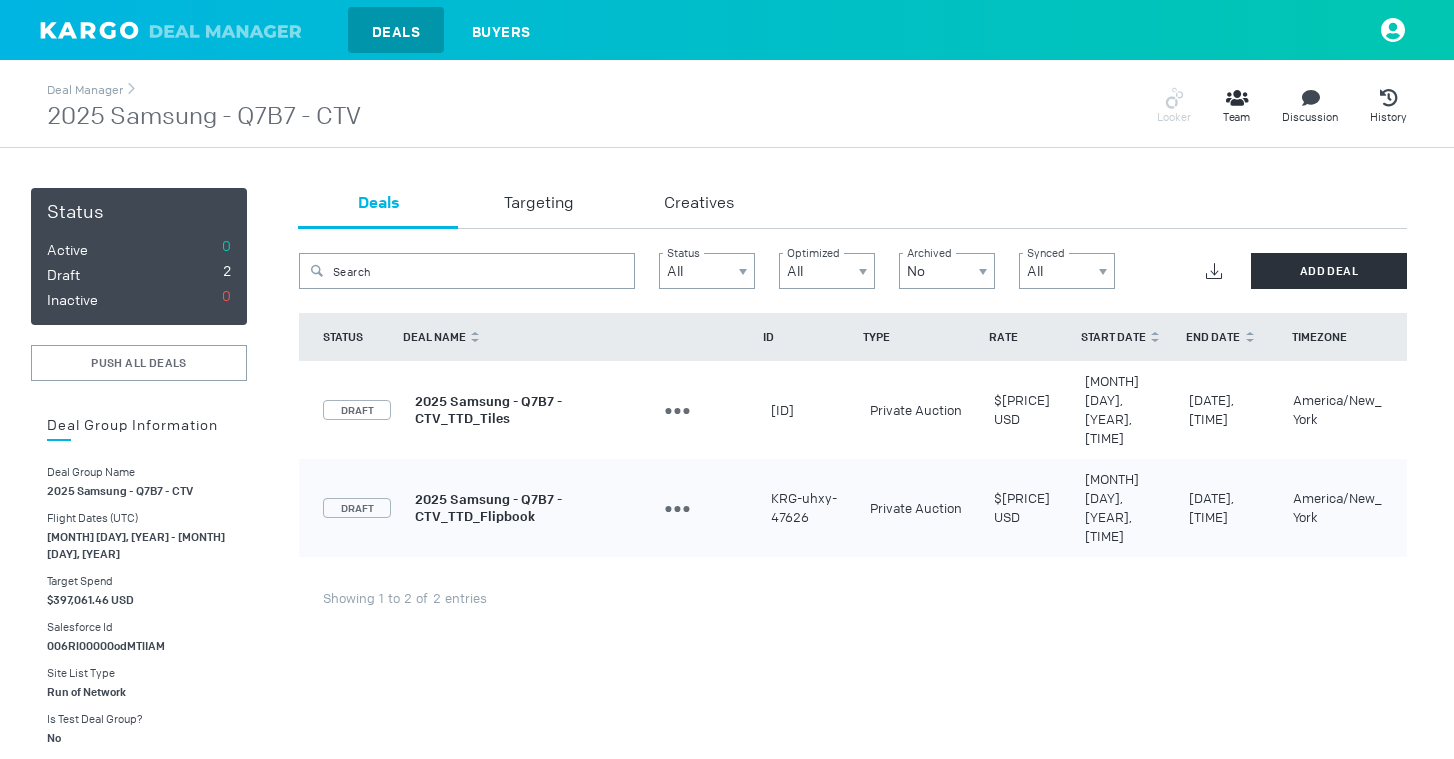 click at bounding box center (131, 89) 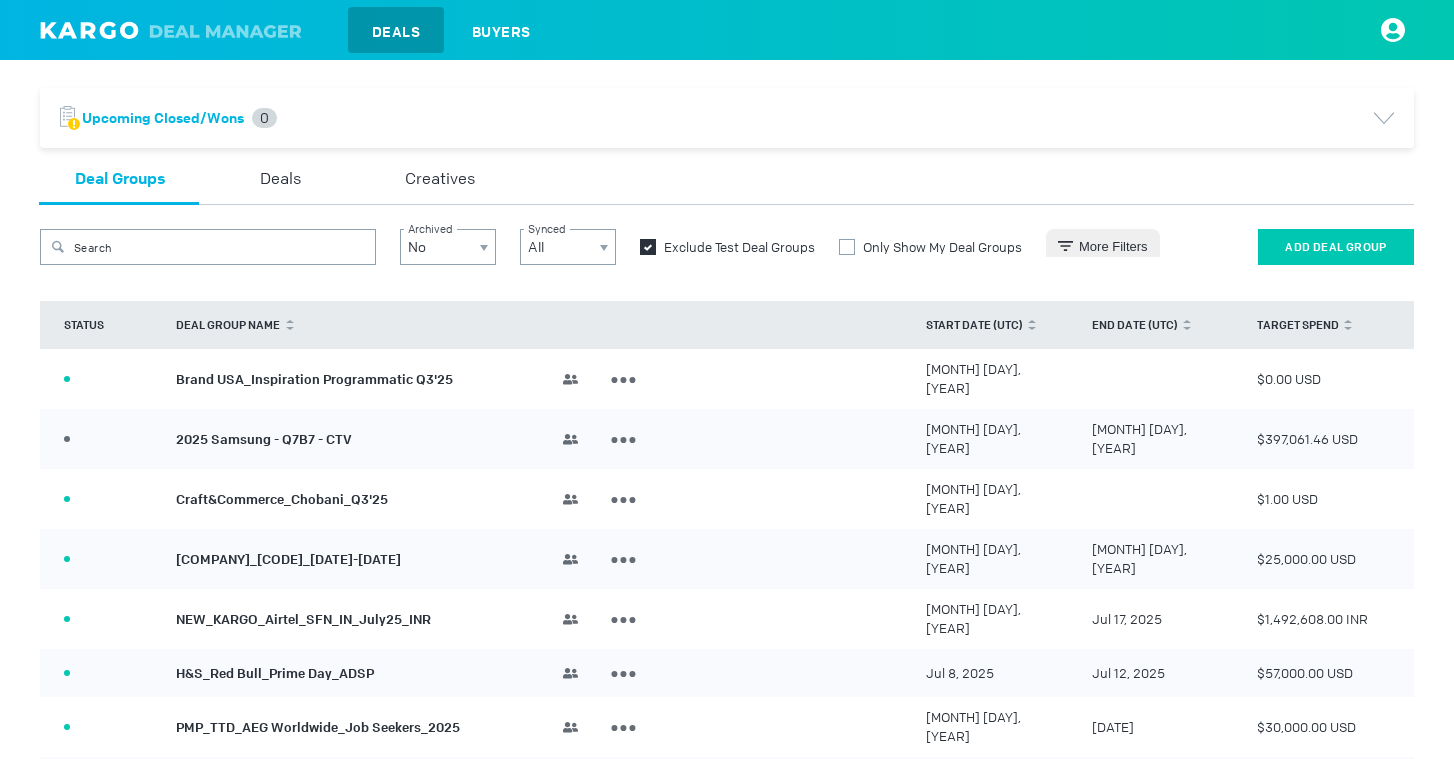 click on "Add Deal Group" at bounding box center (1336, 247) 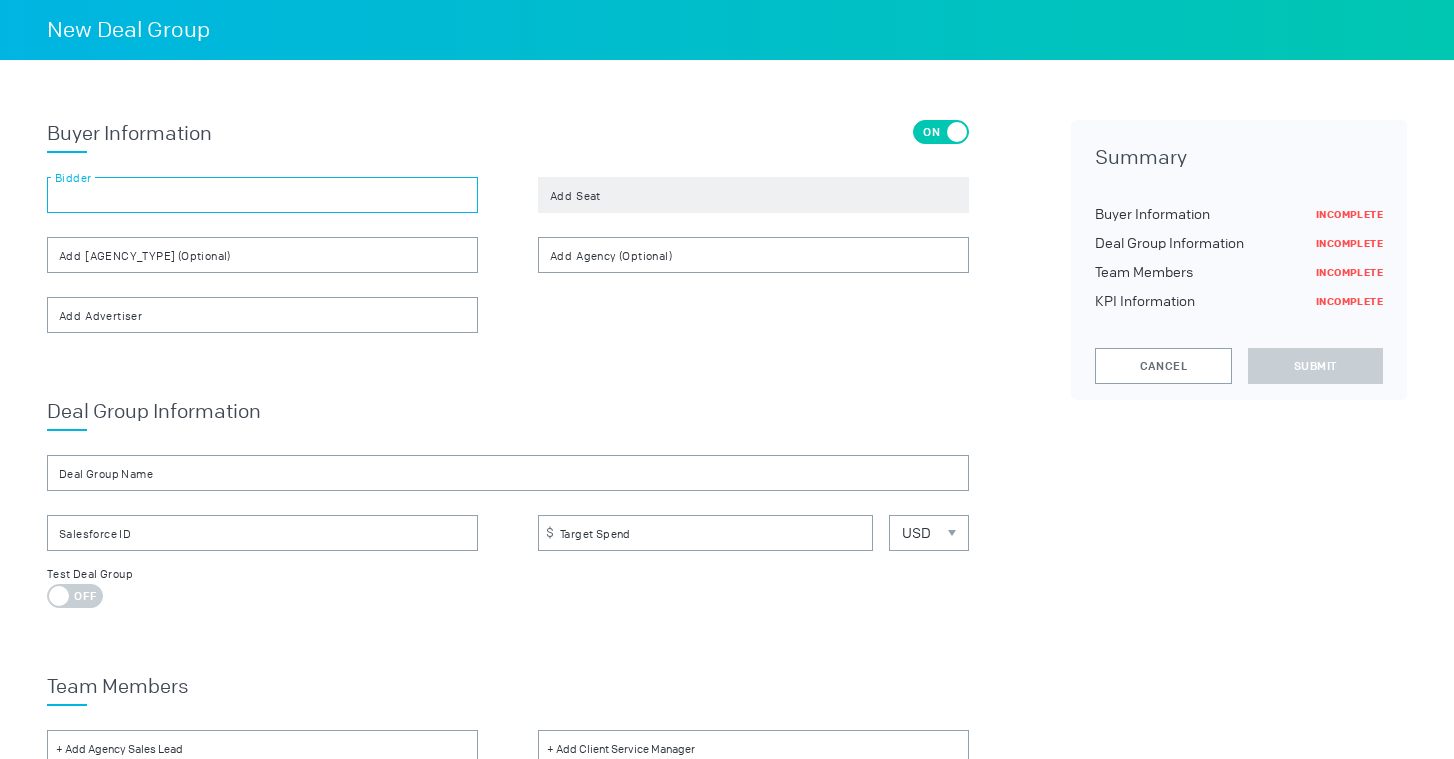 click at bounding box center (262, 195) 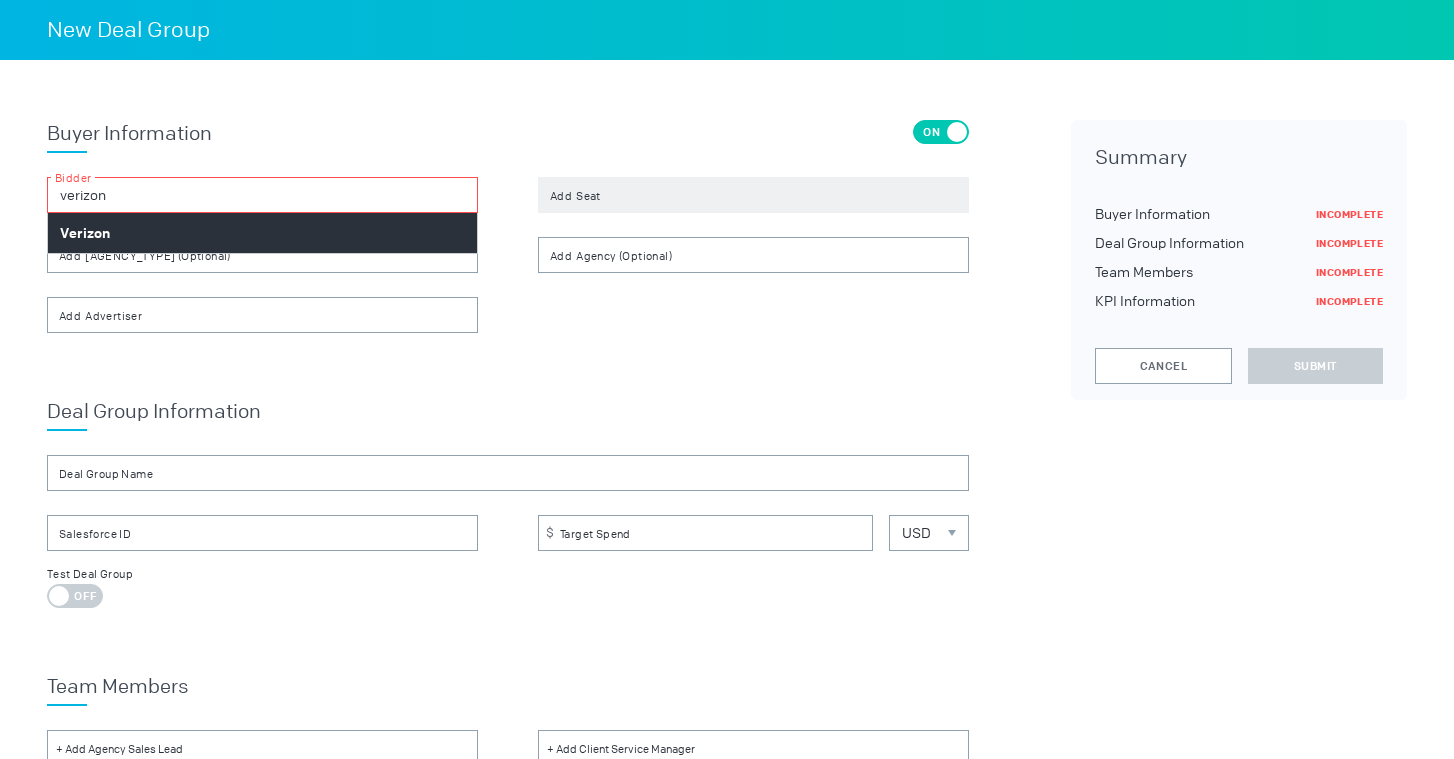 type on "verizon" 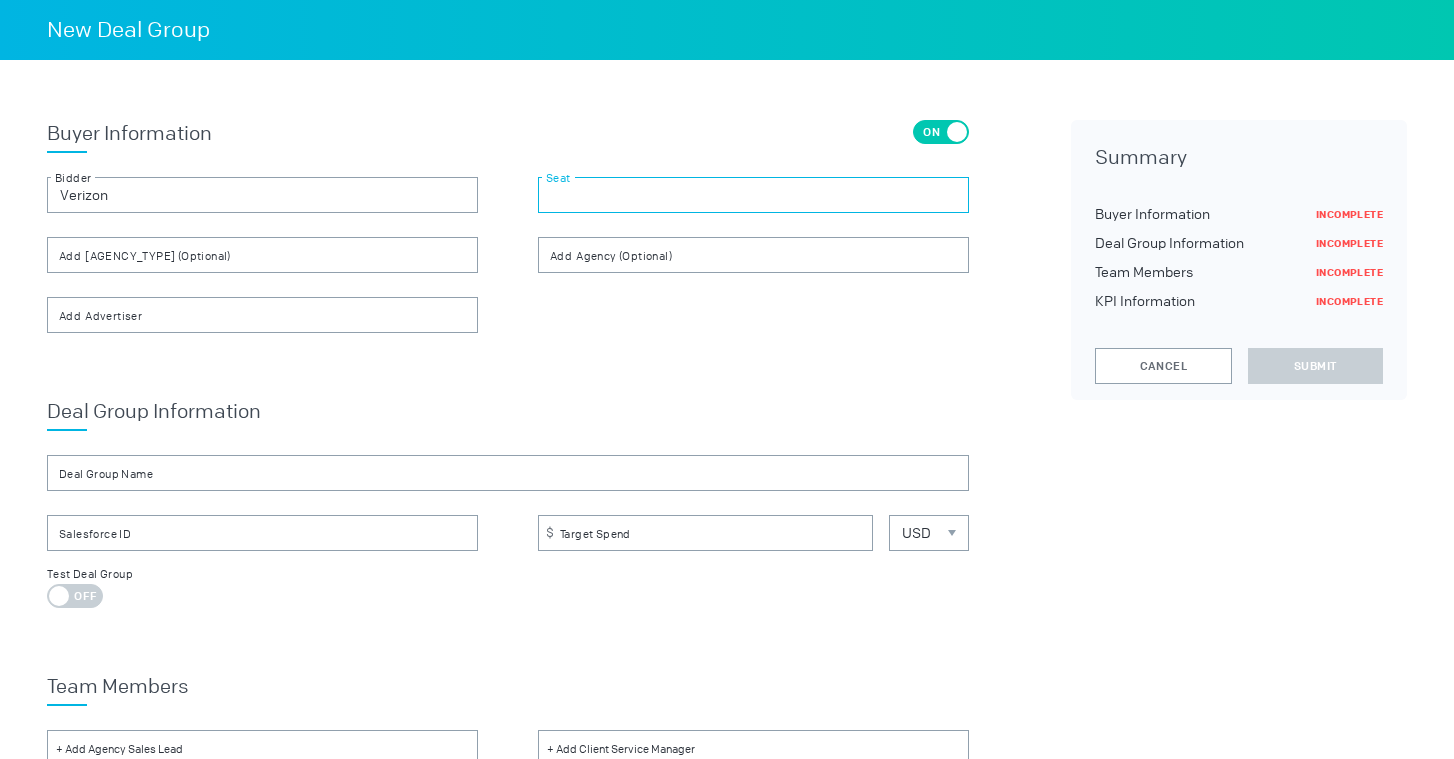 click at bounding box center [753, 195] 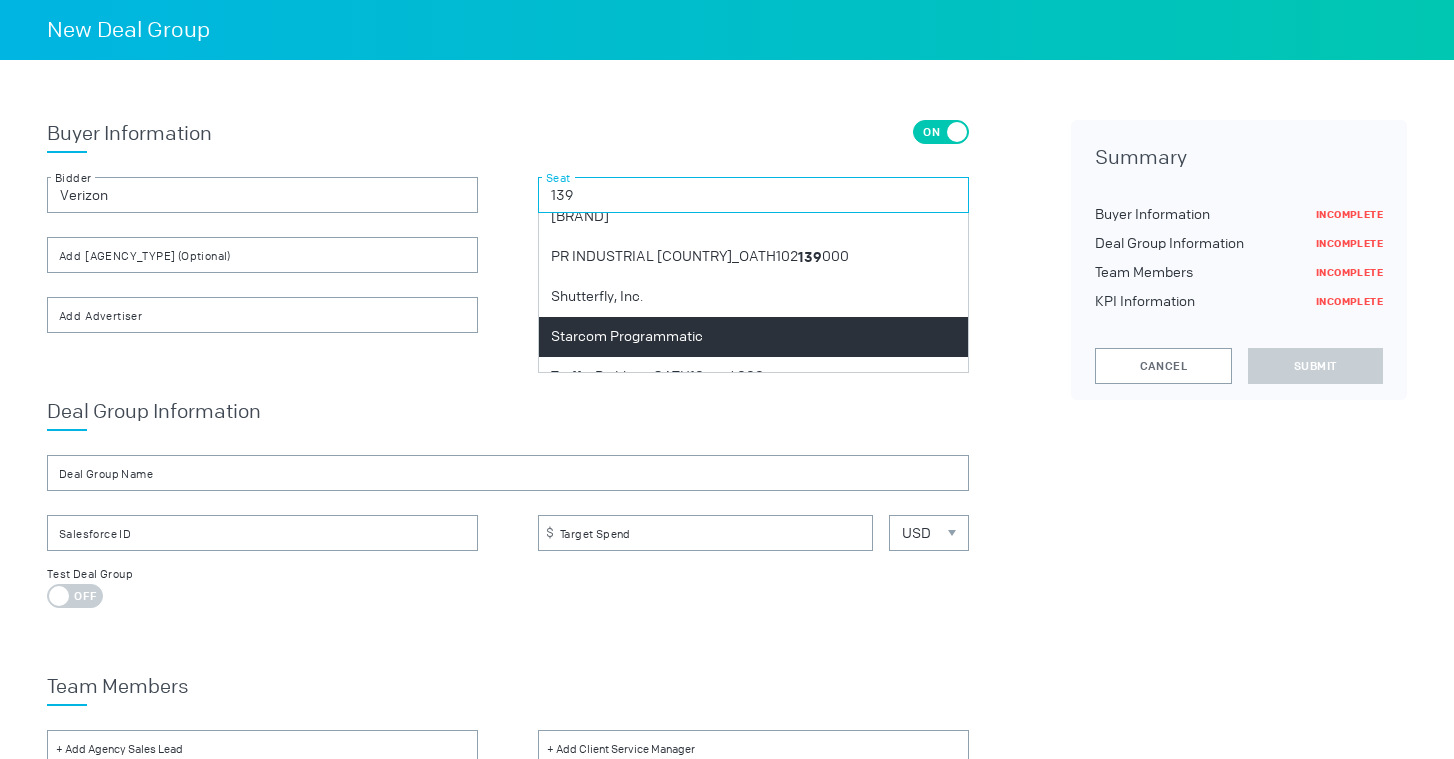 scroll, scrollTop: 321, scrollLeft: 0, axis: vertical 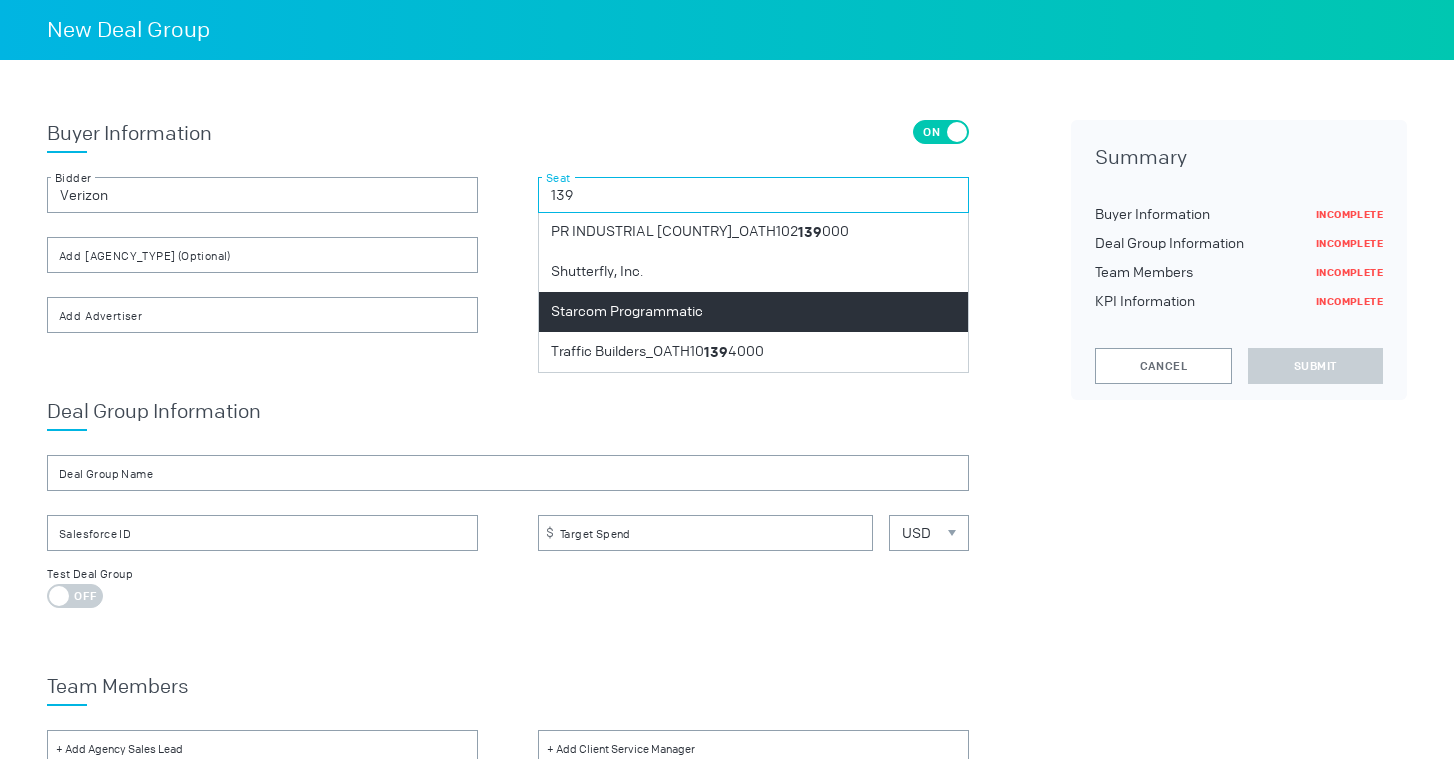 type on "139" 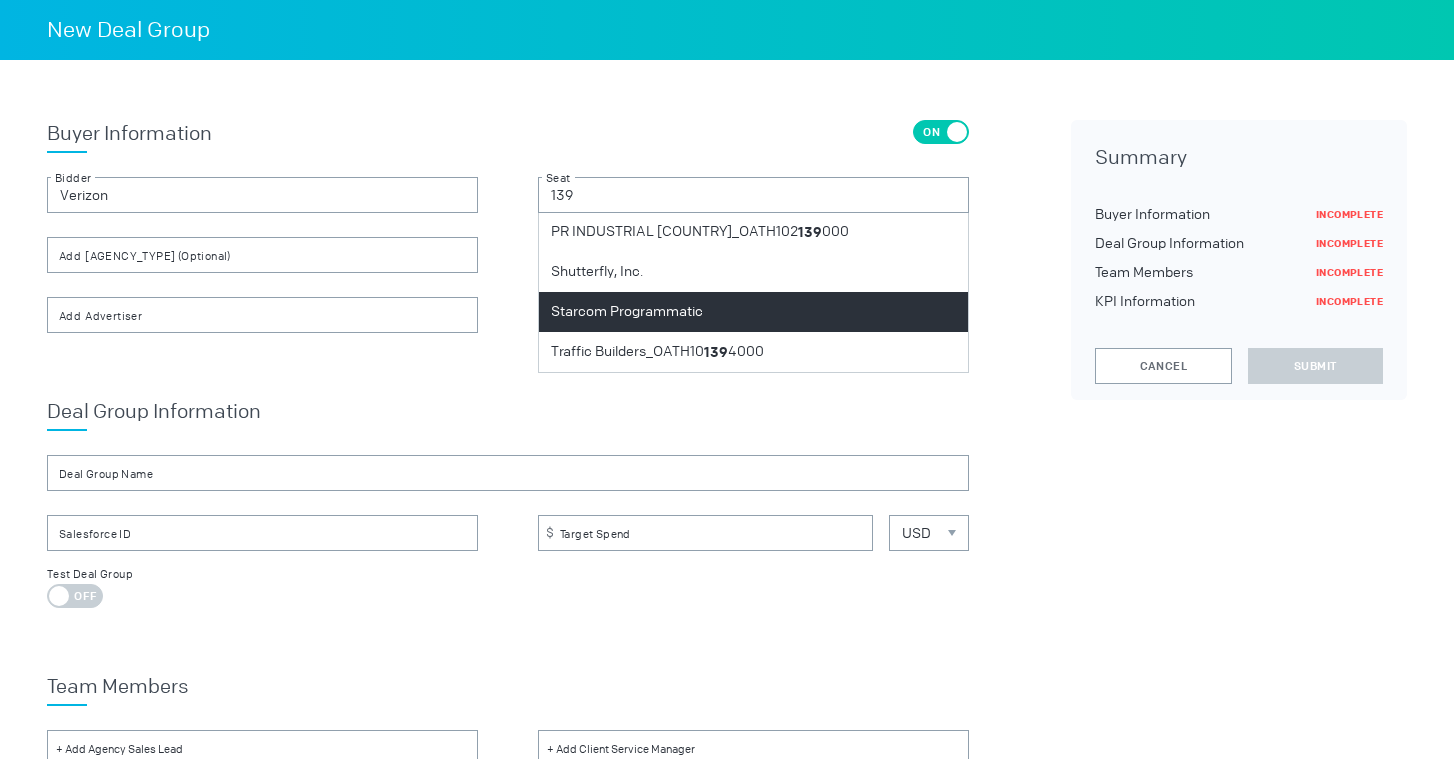 click on "Starcom Programmatic" at bounding box center (627, 312) 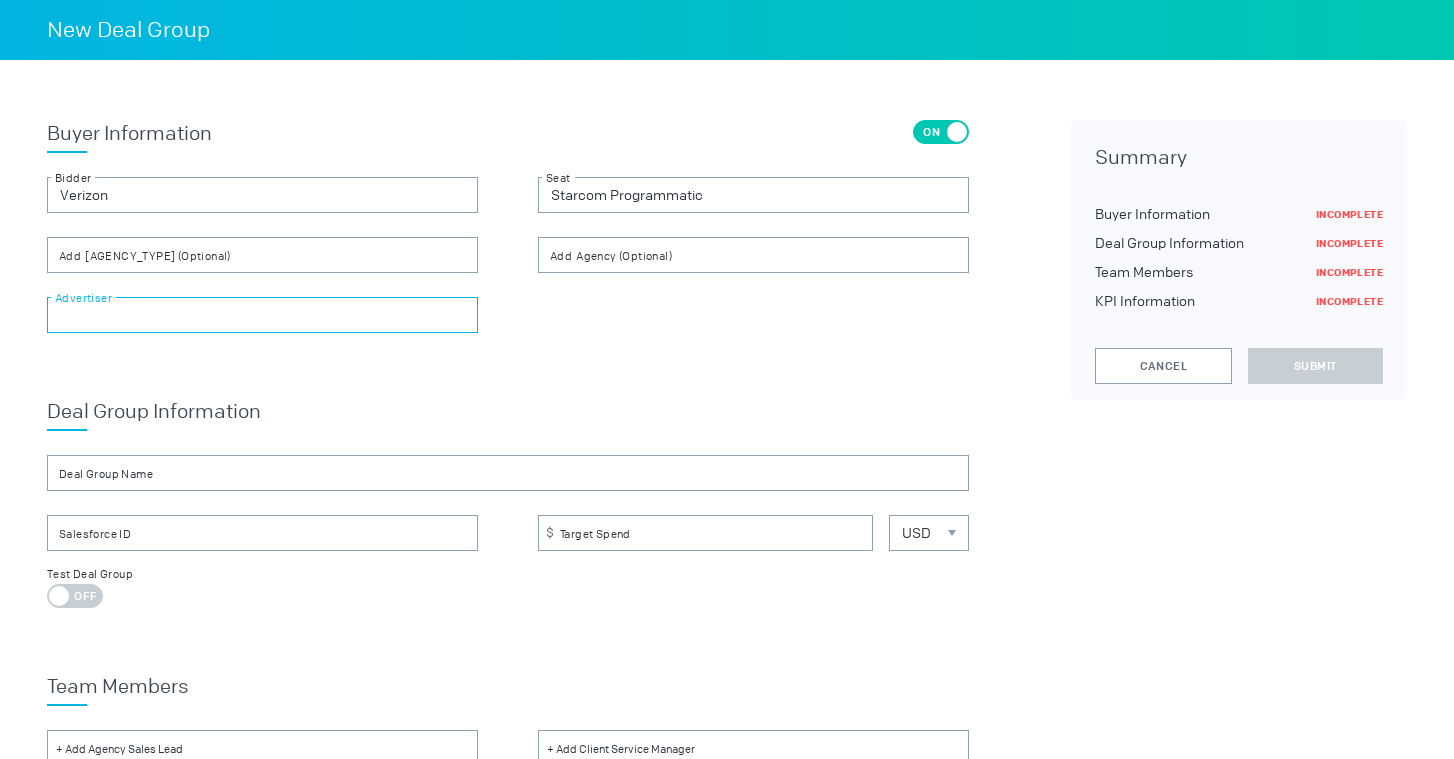 click at bounding box center (262, 315) 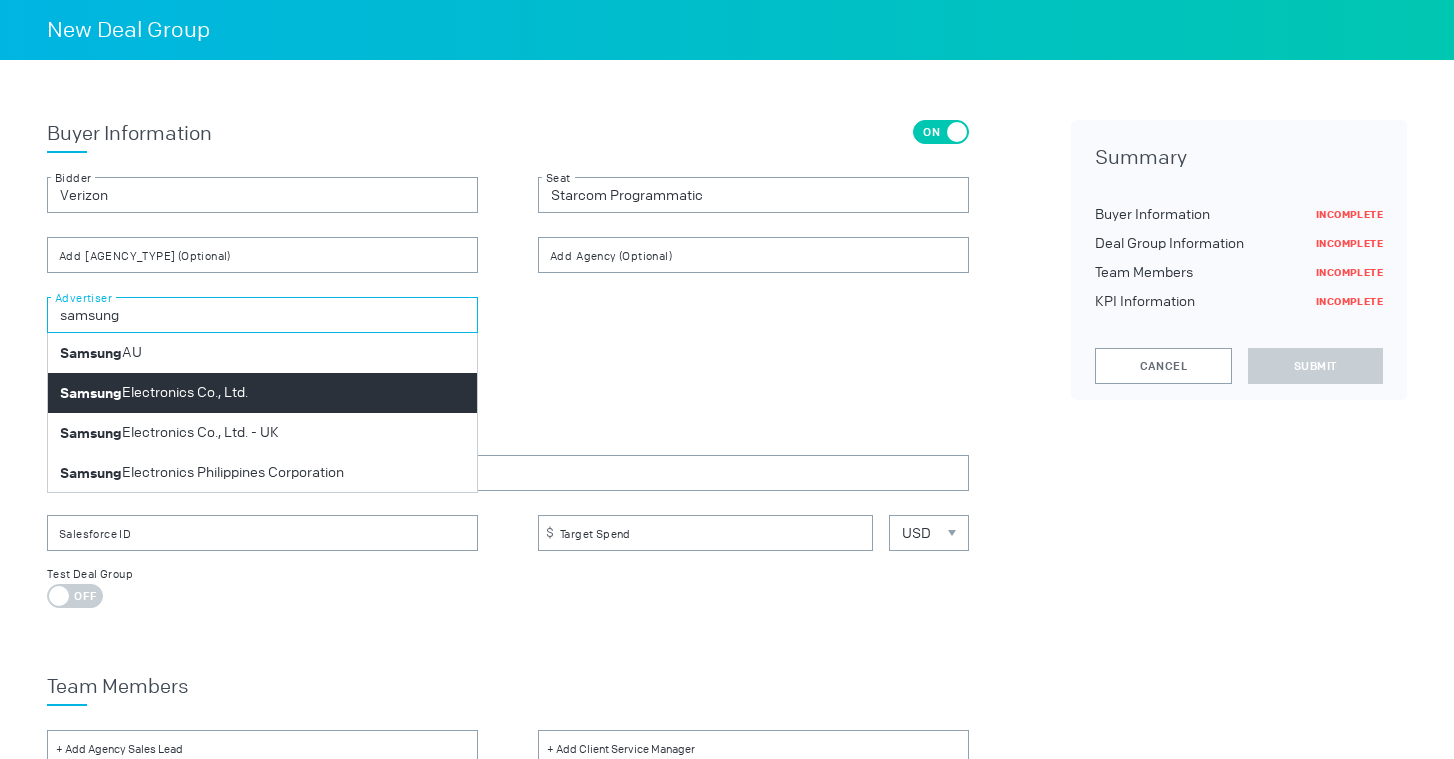 type on "samsung" 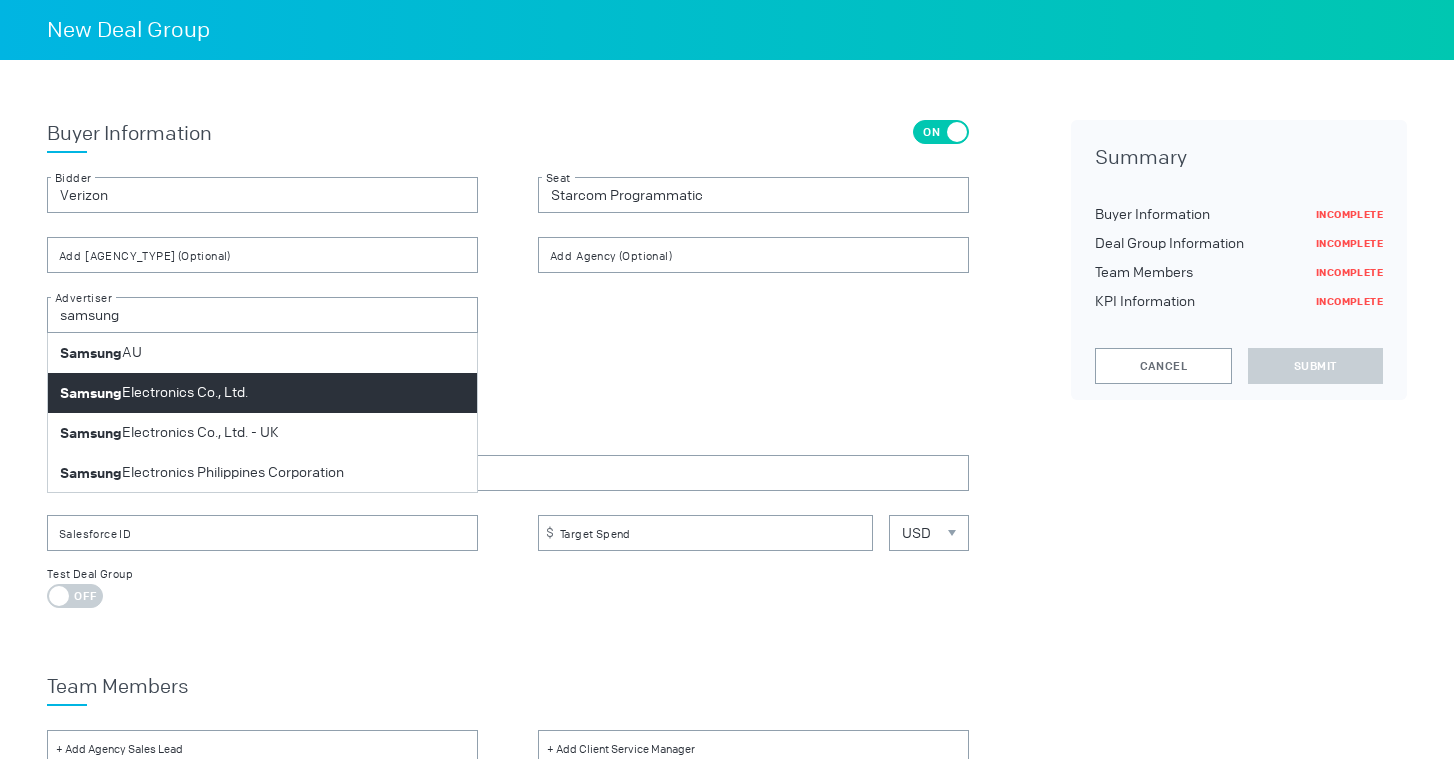 click on "Samsung  Electronics Co., Ltd." at bounding box center (262, 393) 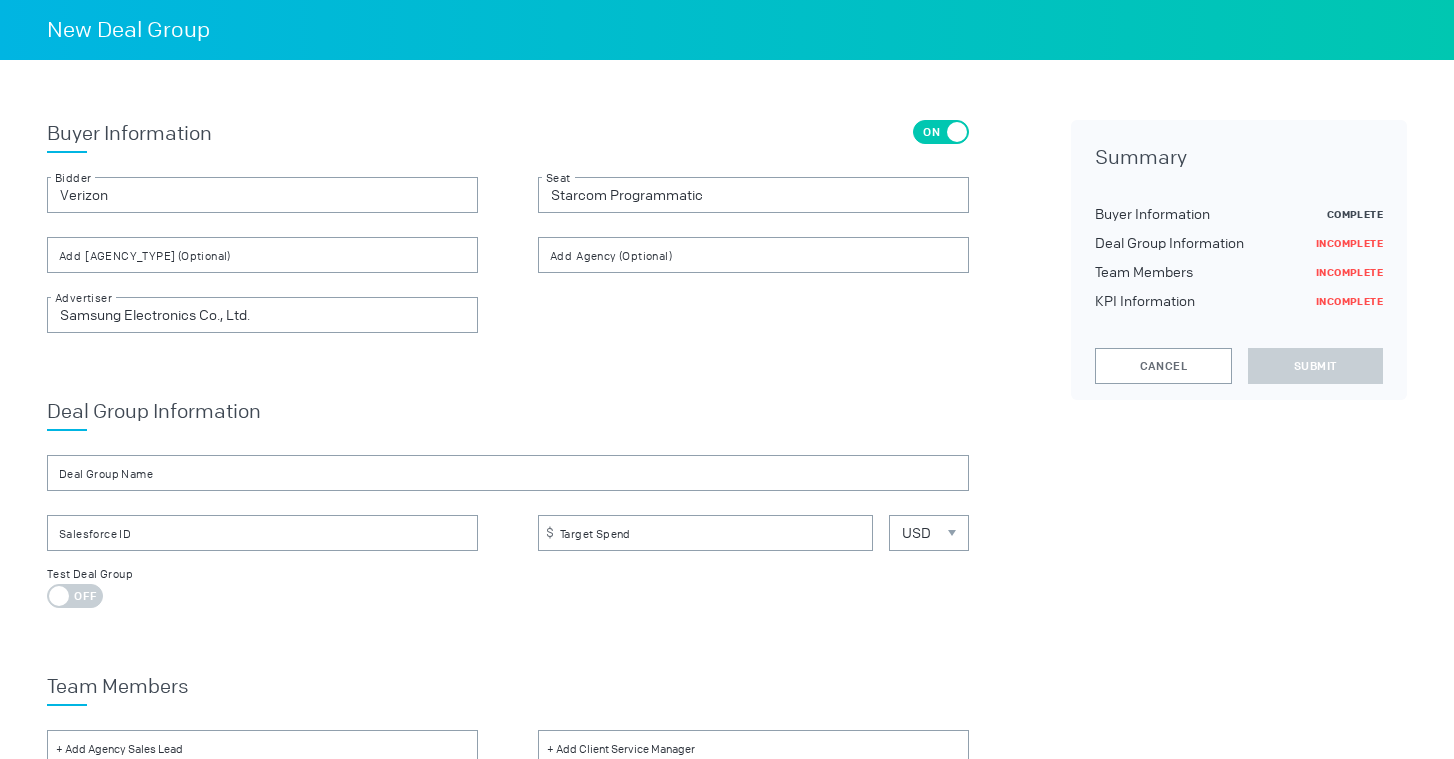 click on "Deal Group Information" at bounding box center (129, 136) 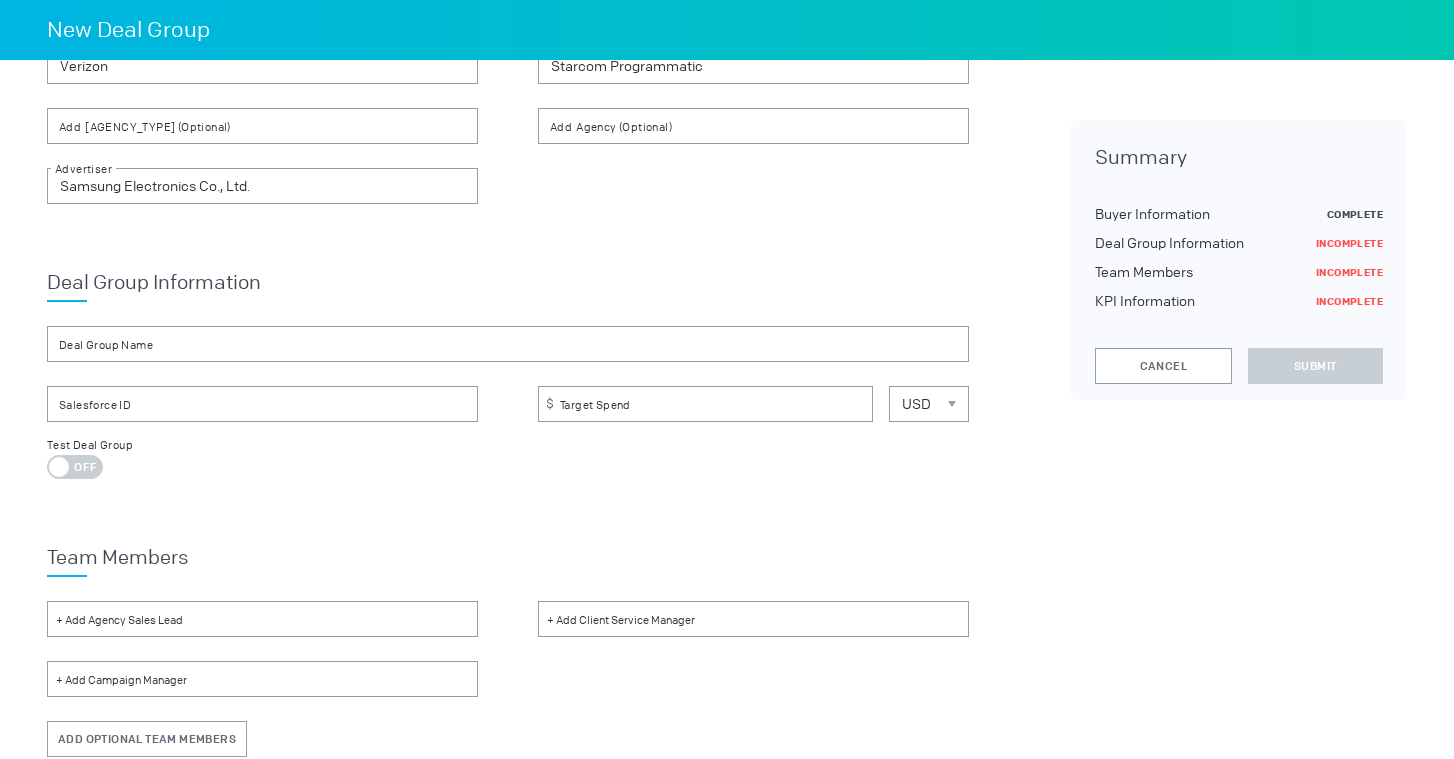 scroll, scrollTop: 132, scrollLeft: 0, axis: vertical 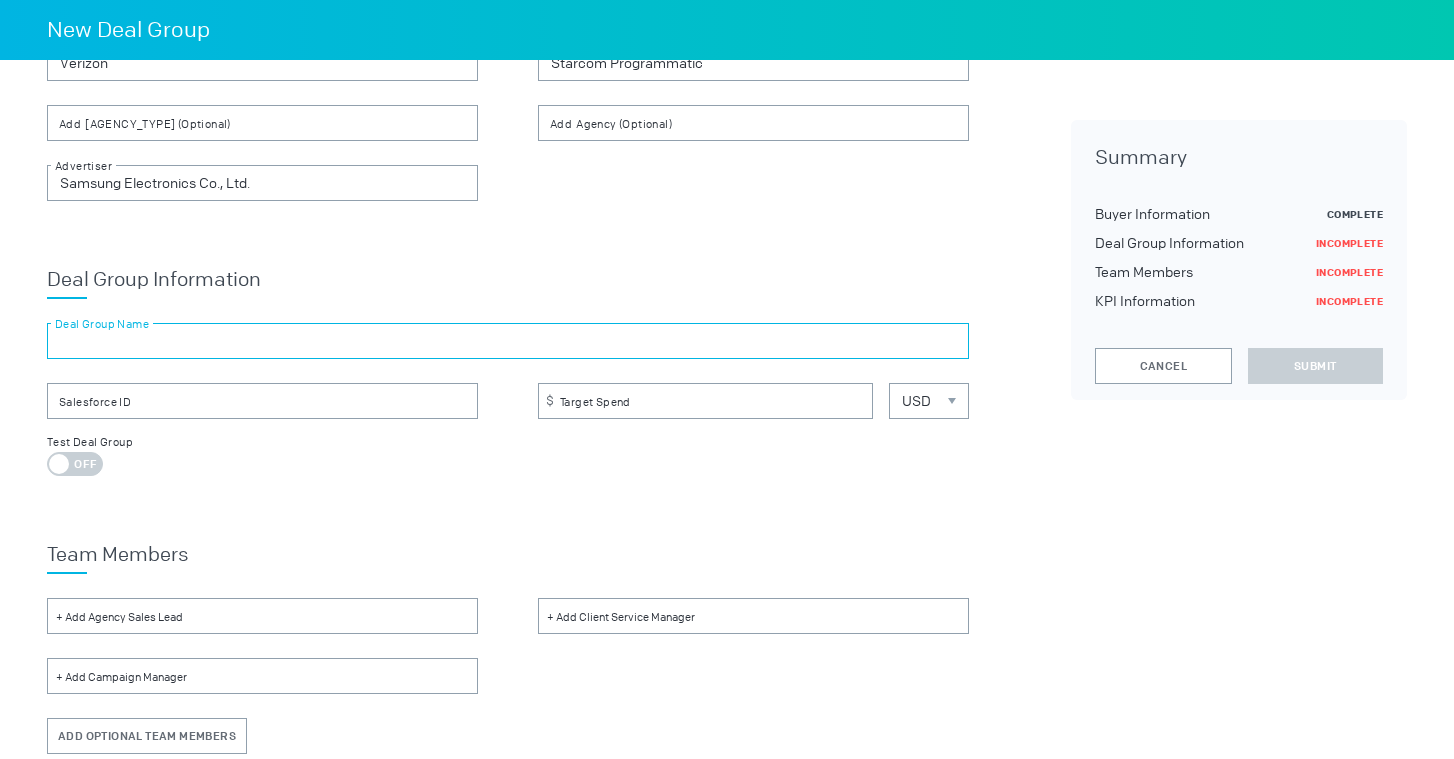 click at bounding box center [508, 341] 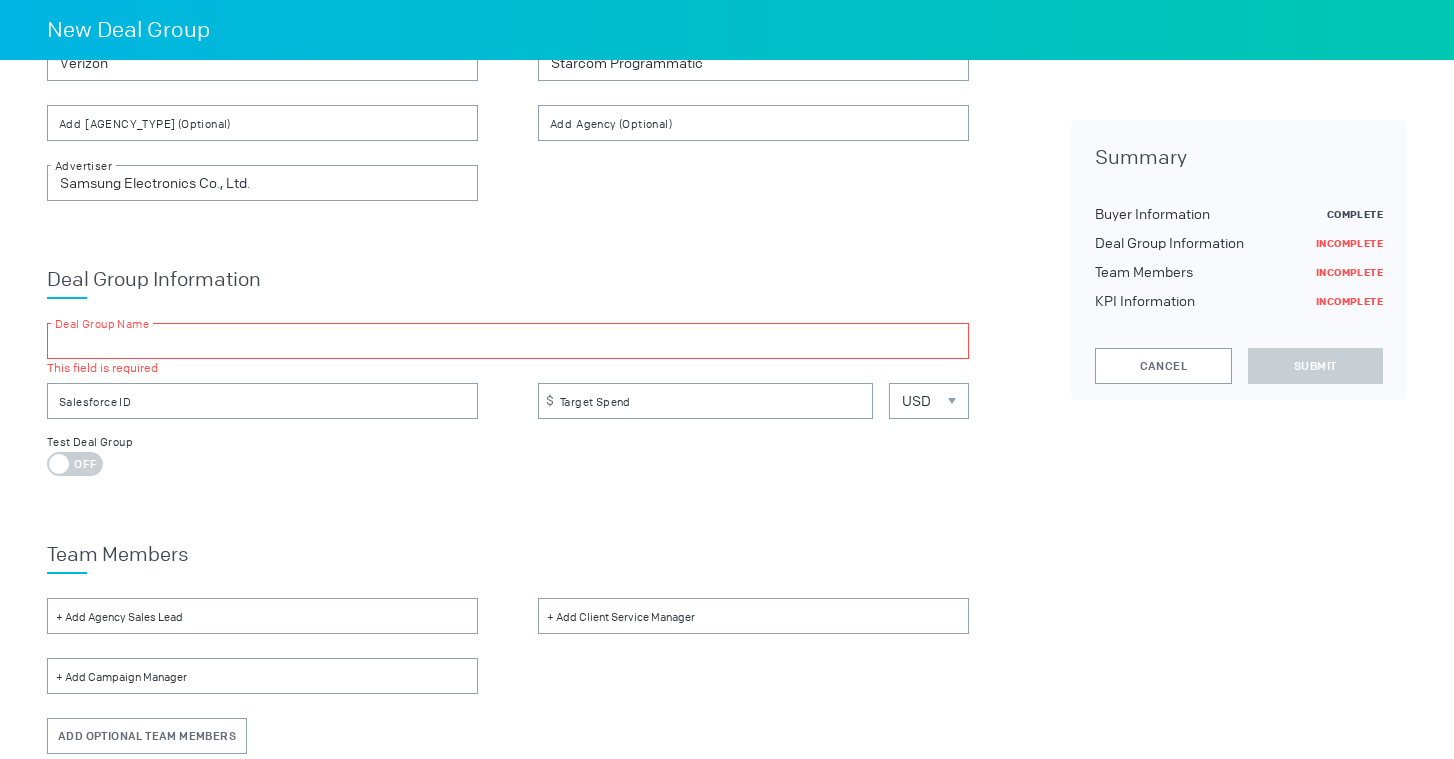 paste on "2025 Samsung - Q7B7 - CTV" 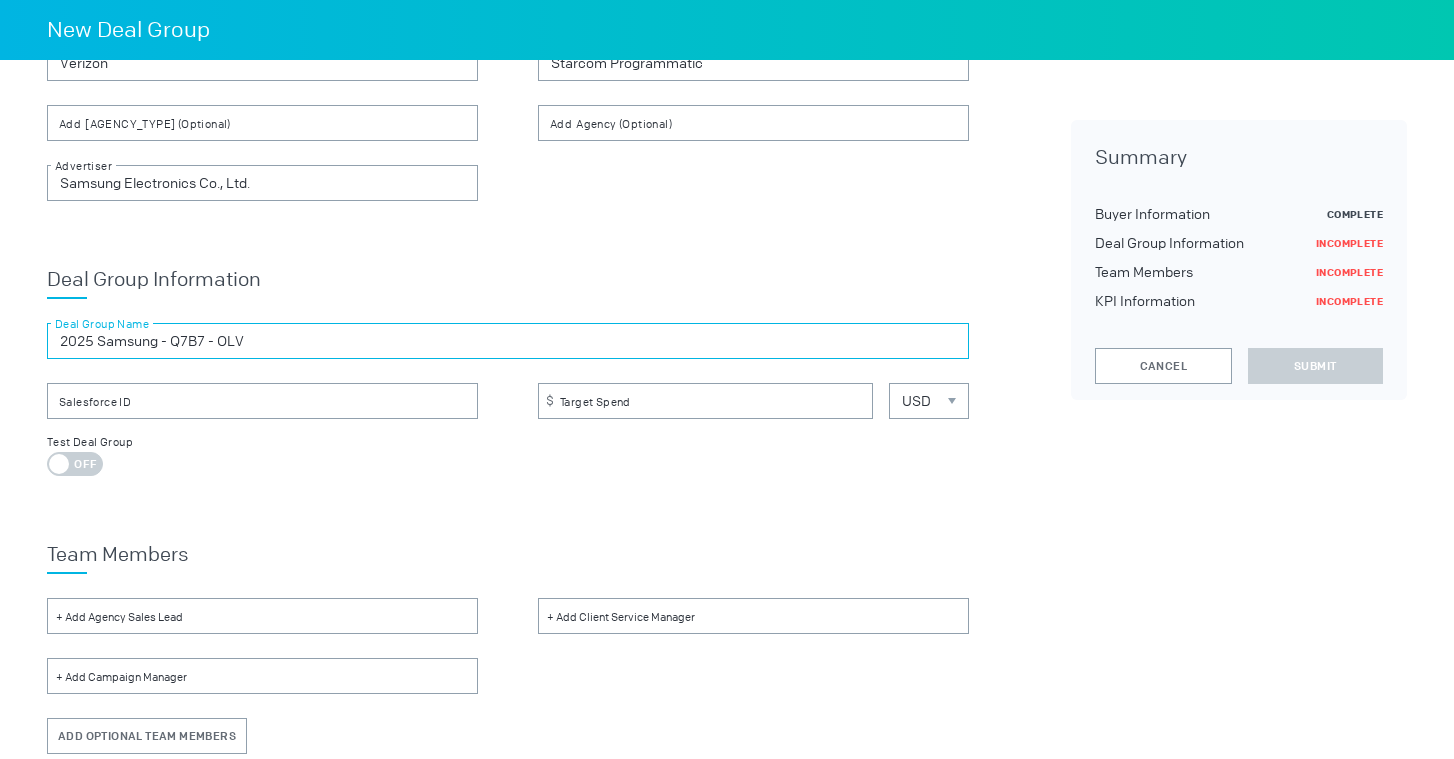 type on "2025 Samsung - Q7B7 - OLV" 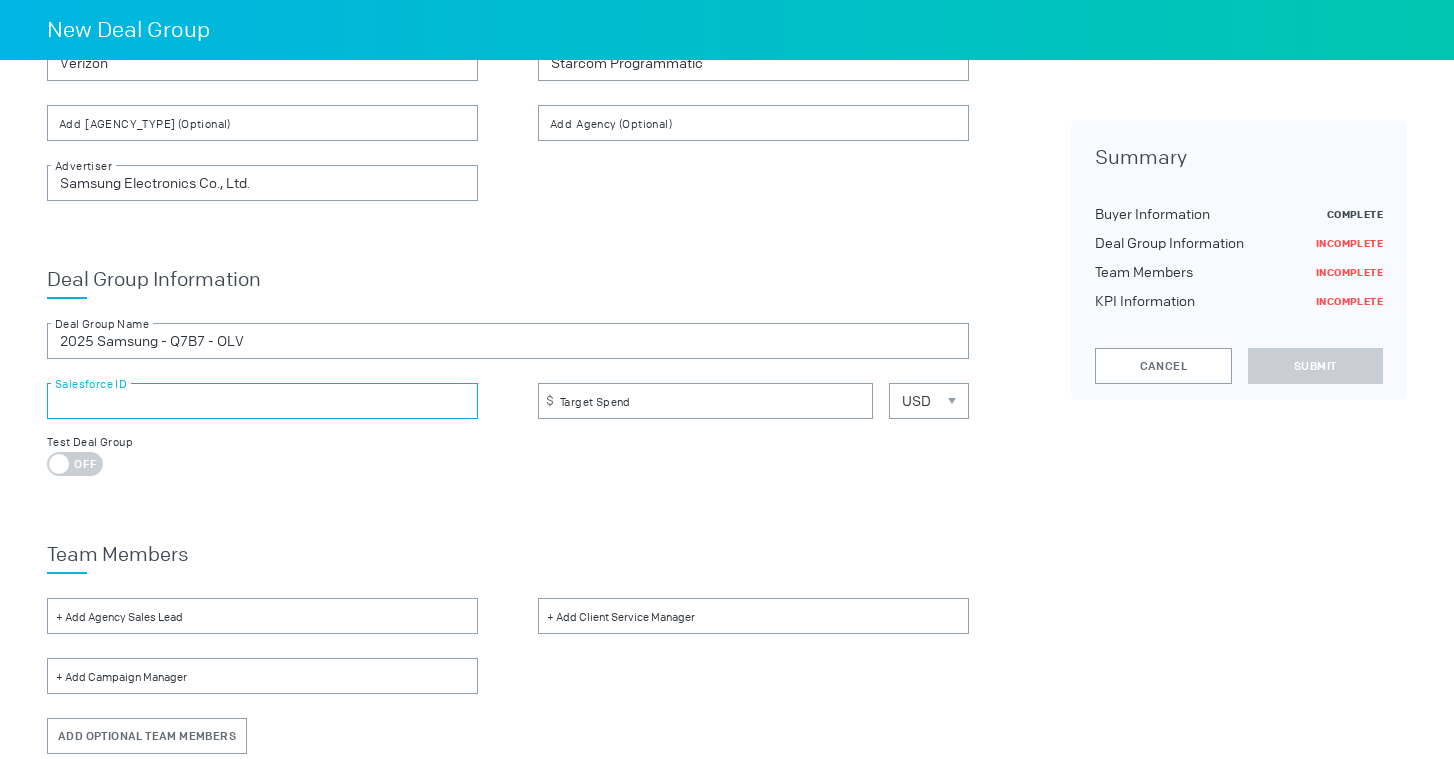click at bounding box center [262, 401] 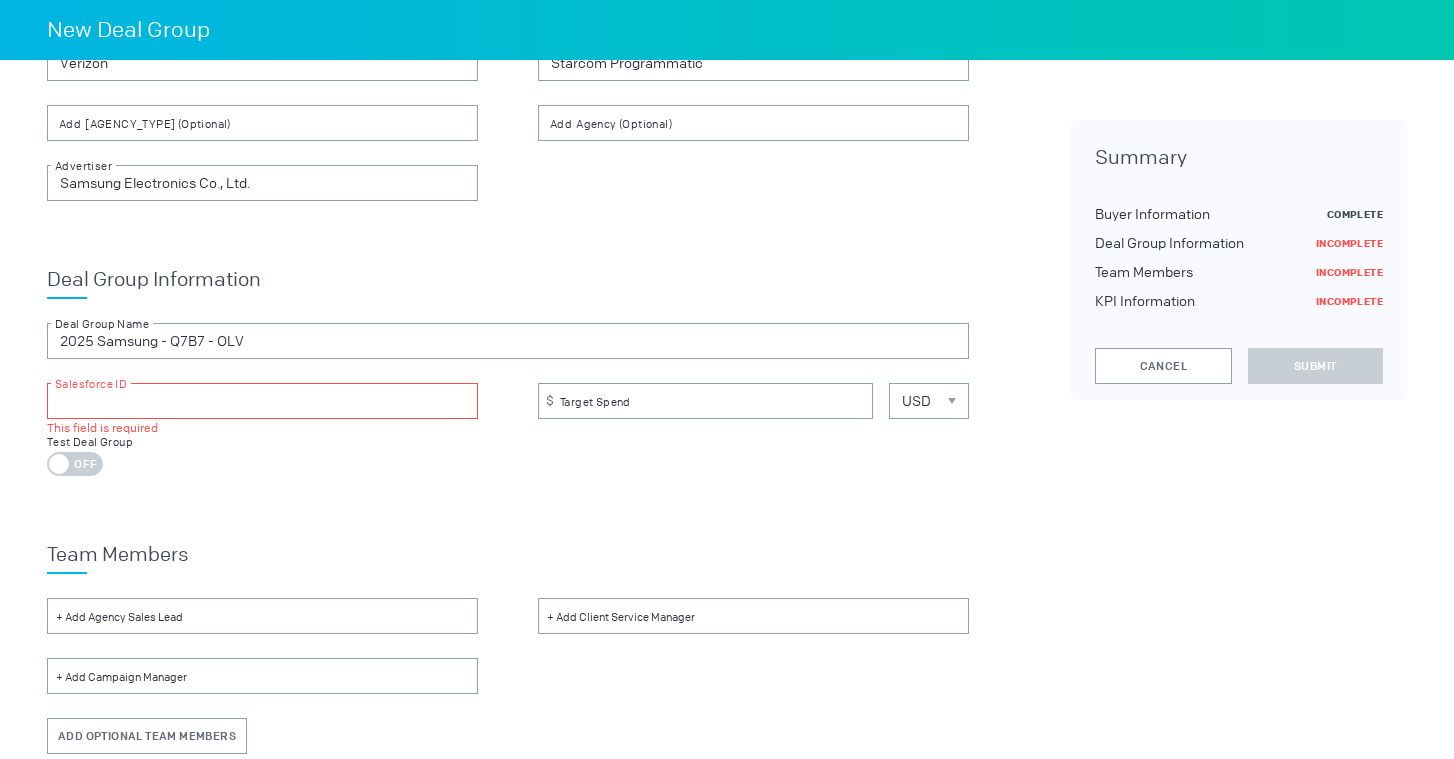 paste on "006Rl00000tJN2rIAG" 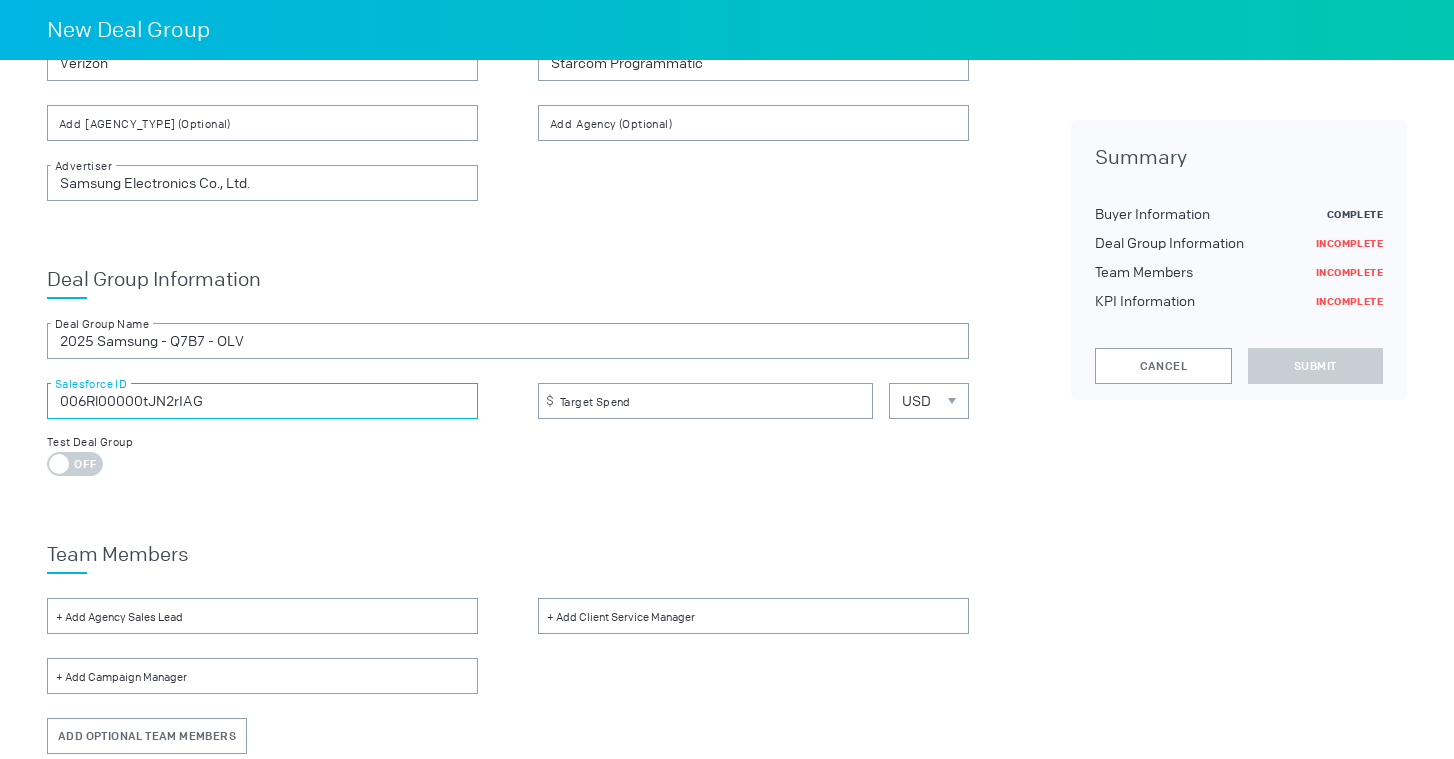 type on "006Rl00000tJN2rIAG" 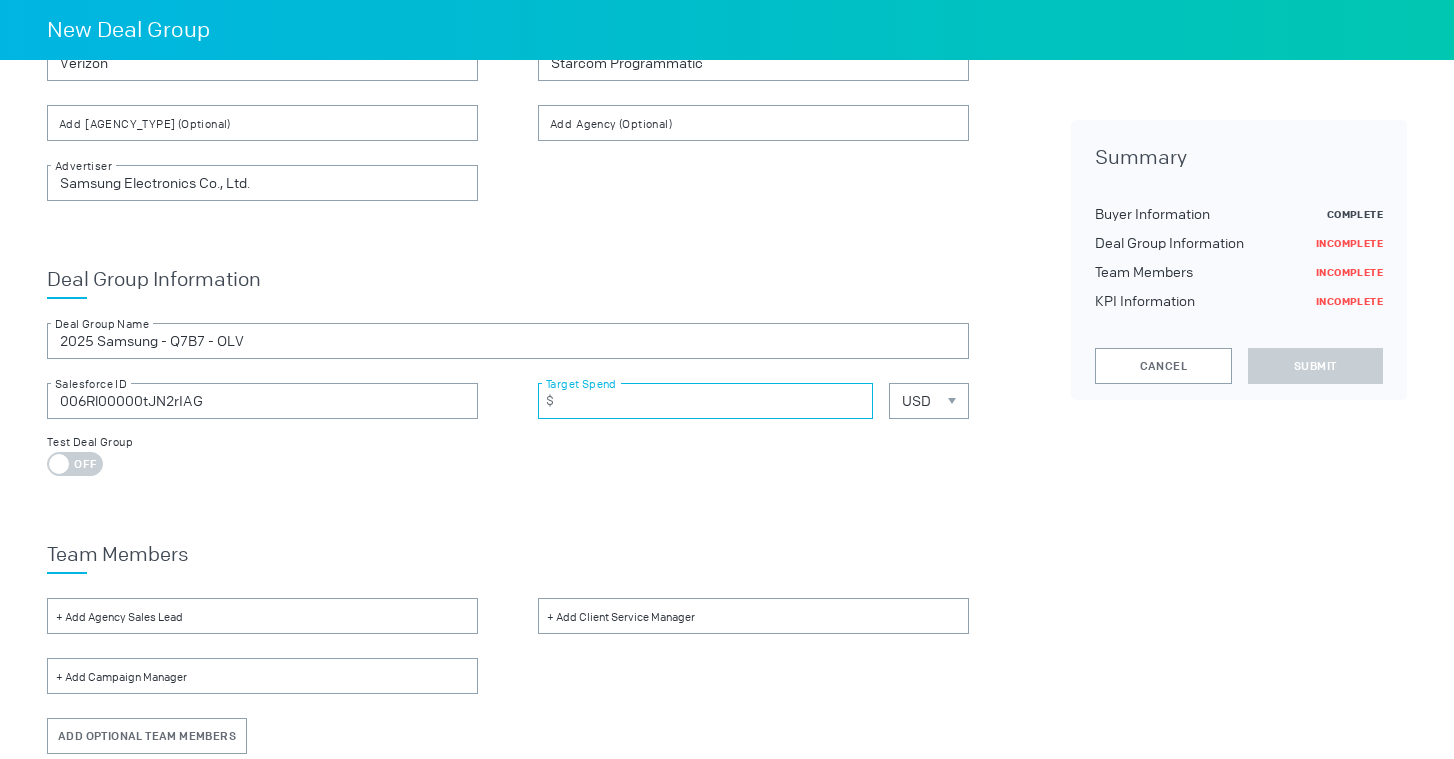click at bounding box center [705, 401] 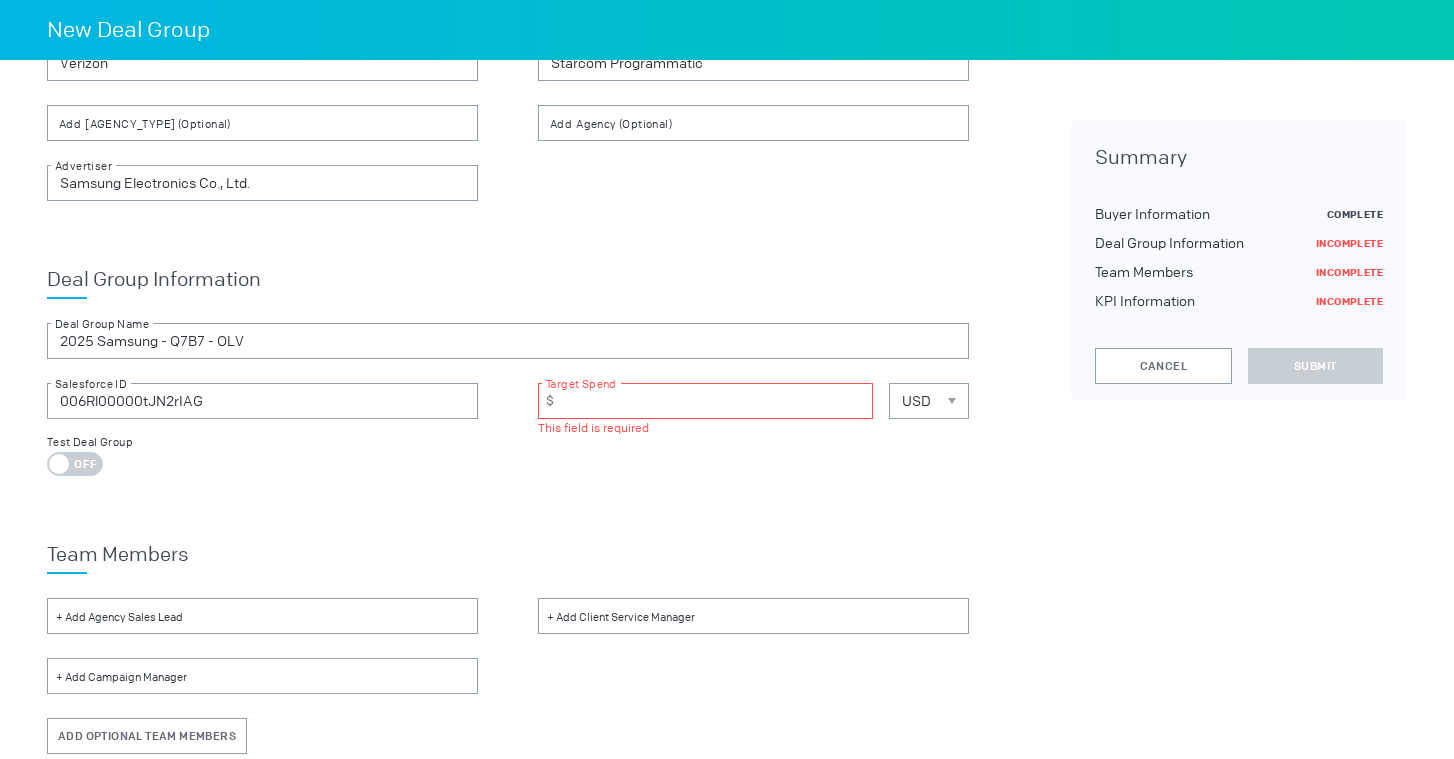 paste on "348861.00" 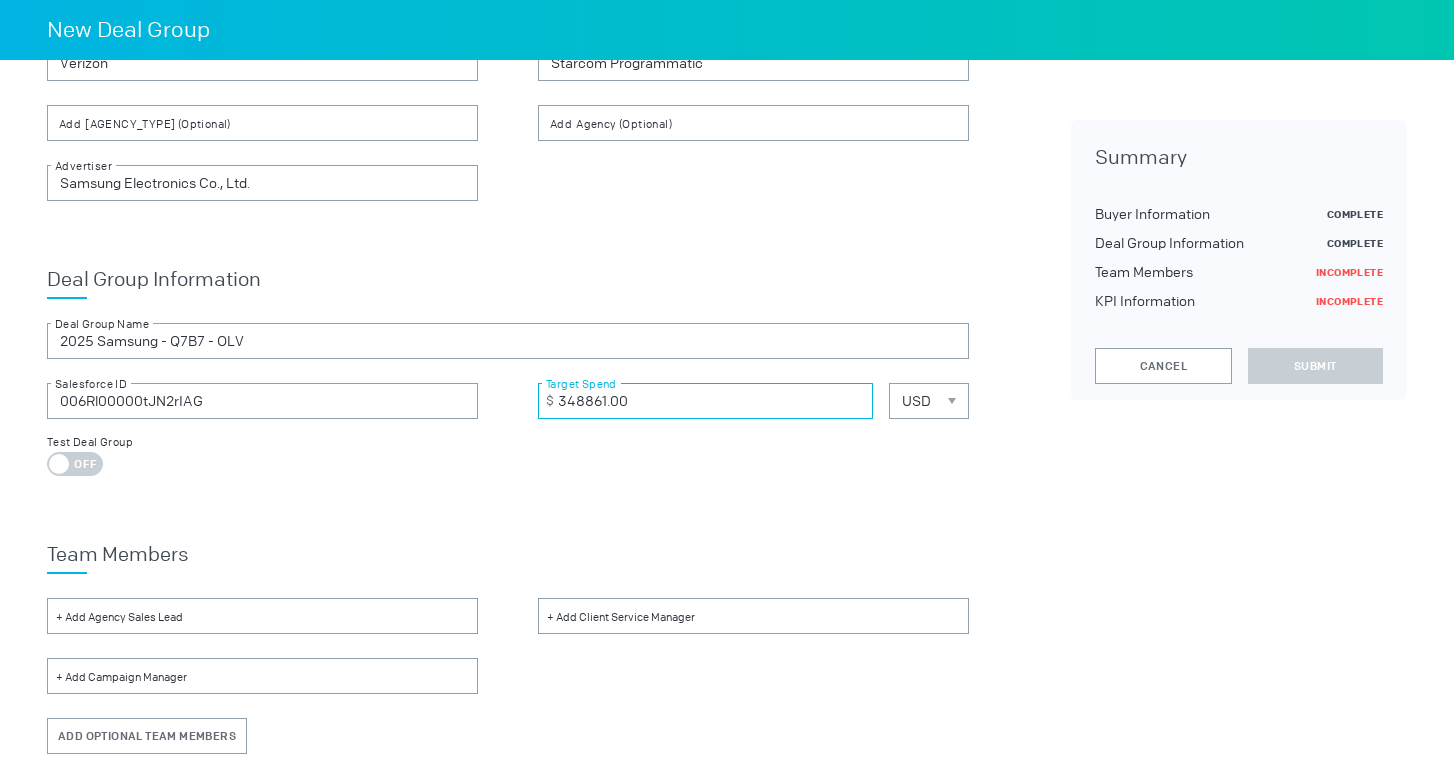 type on "348861.00" 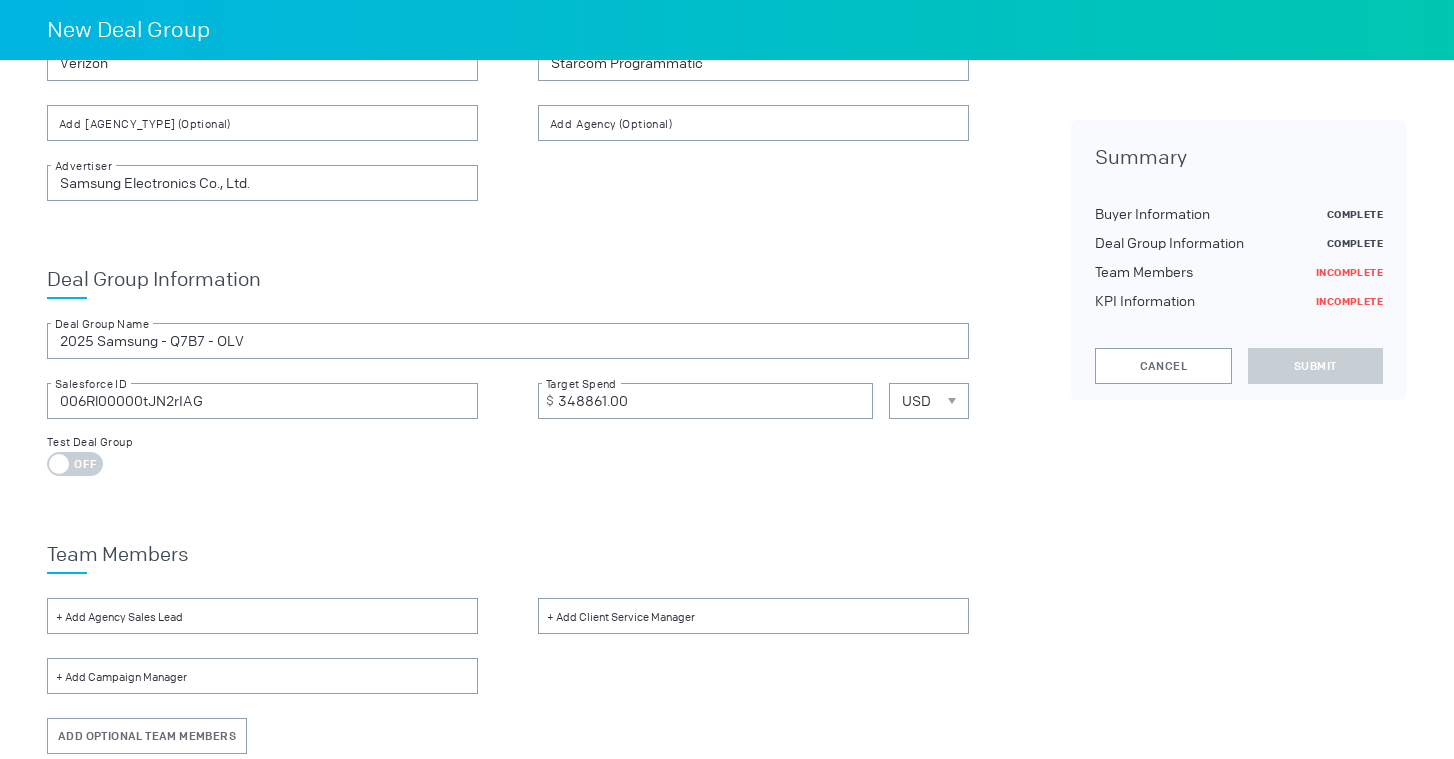 click on "[FIRST] [LAST]" at bounding box center [508, 590] 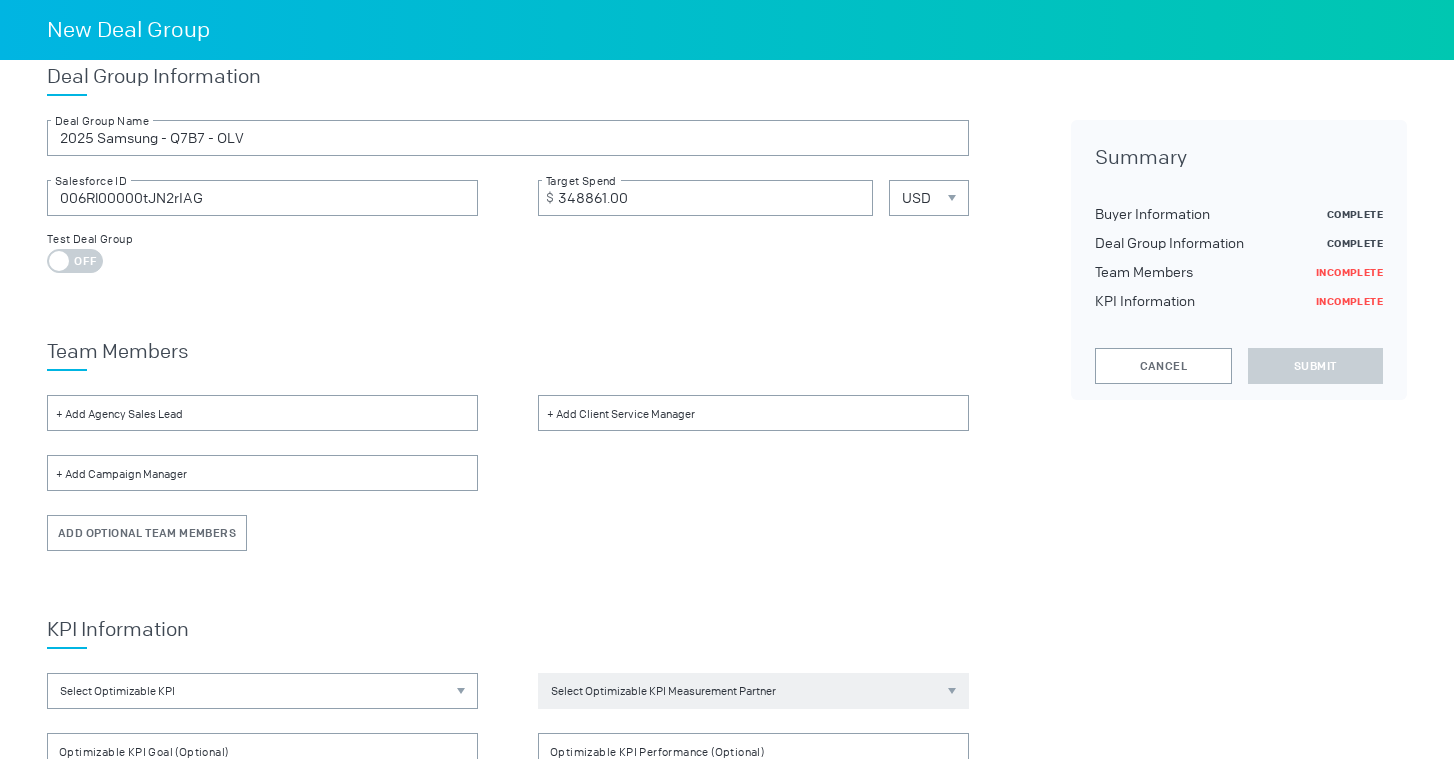 scroll, scrollTop: 350, scrollLeft: 0, axis: vertical 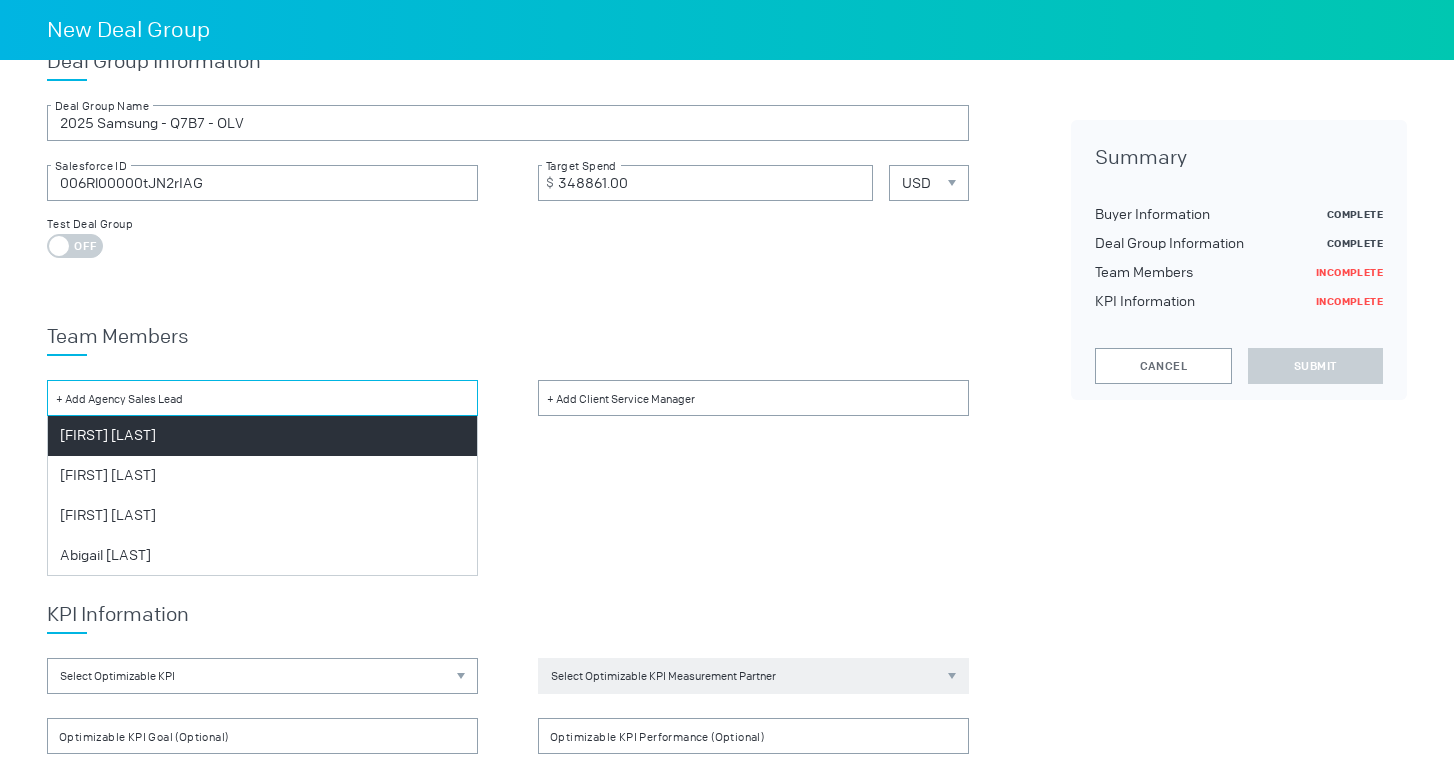 click at bounding box center (262, 398) 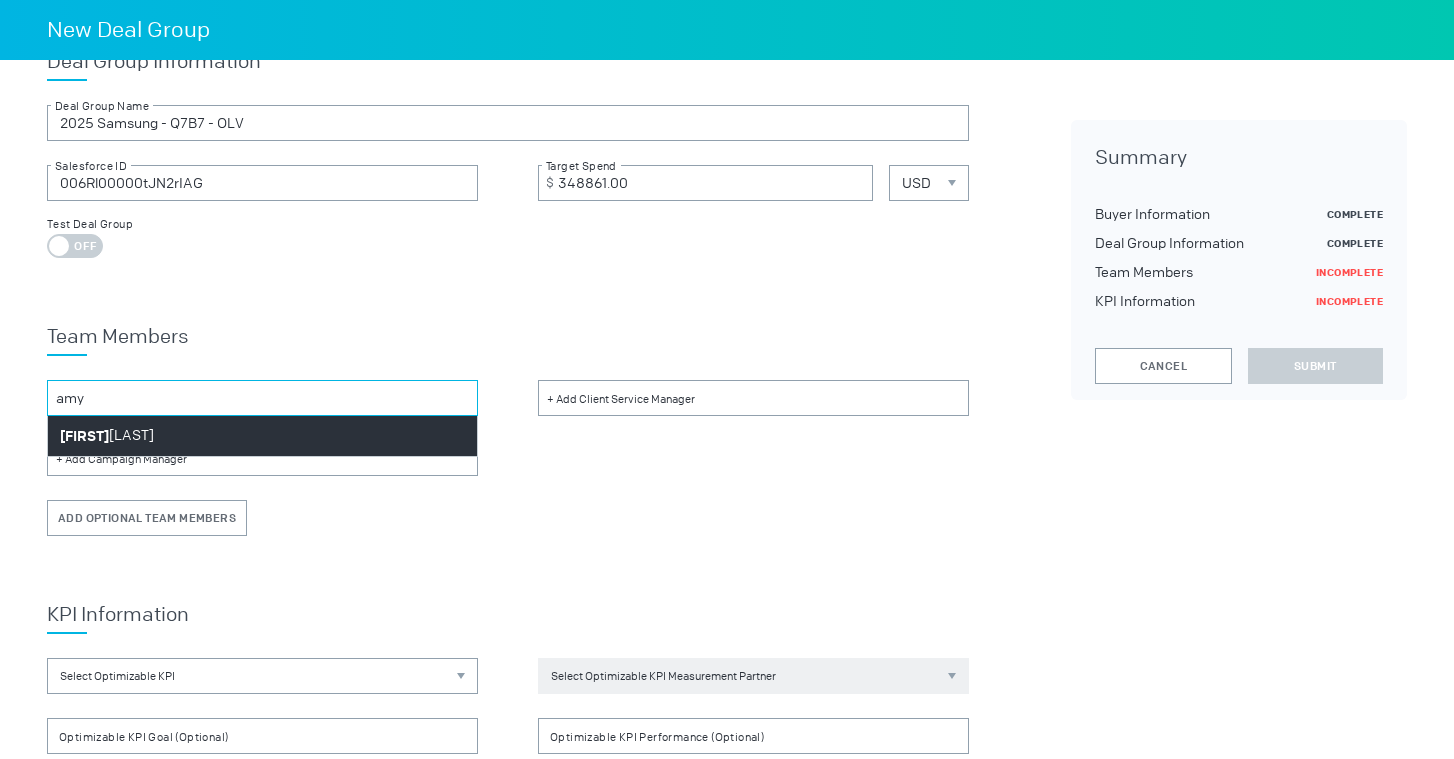 type on "amy" 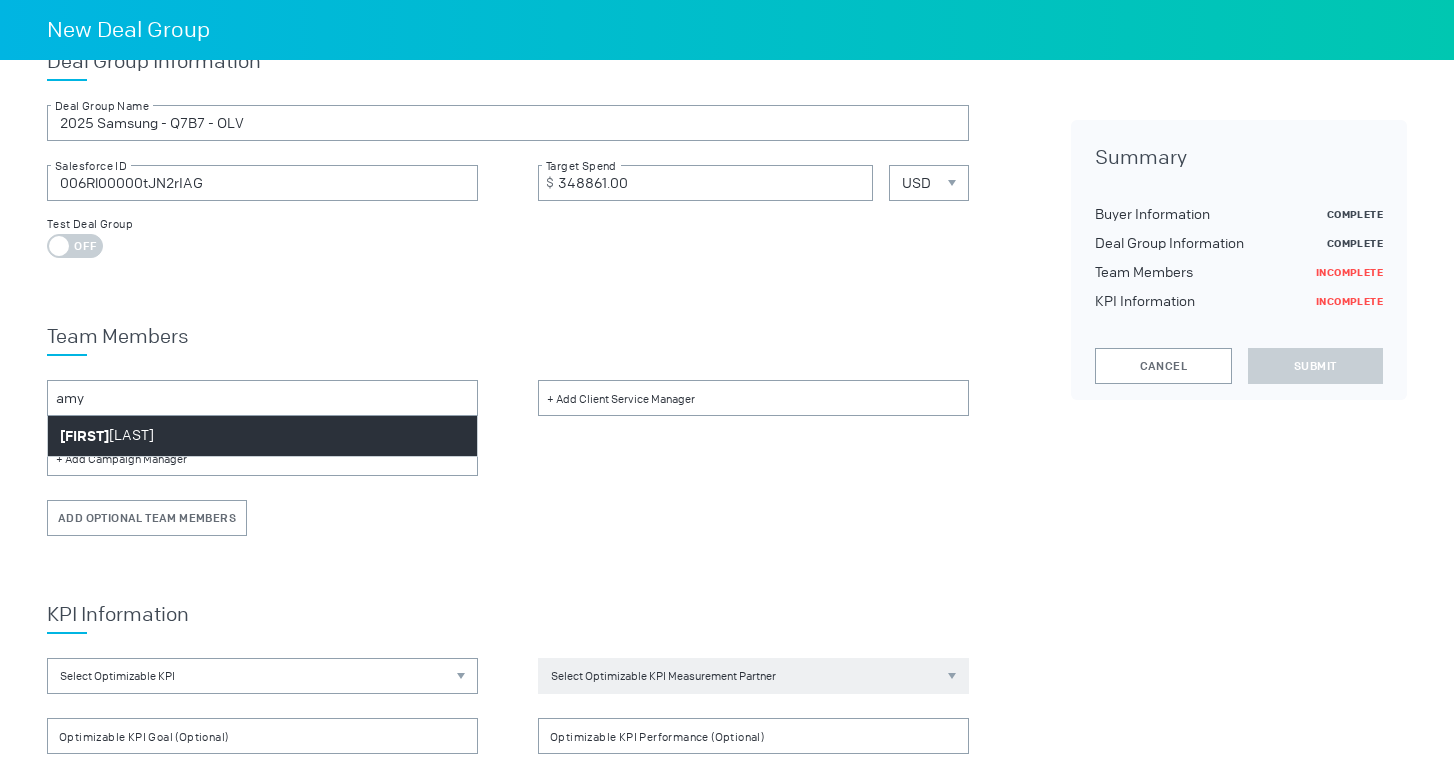 click on "[FIRST] [LAST]" at bounding box center [262, 436] 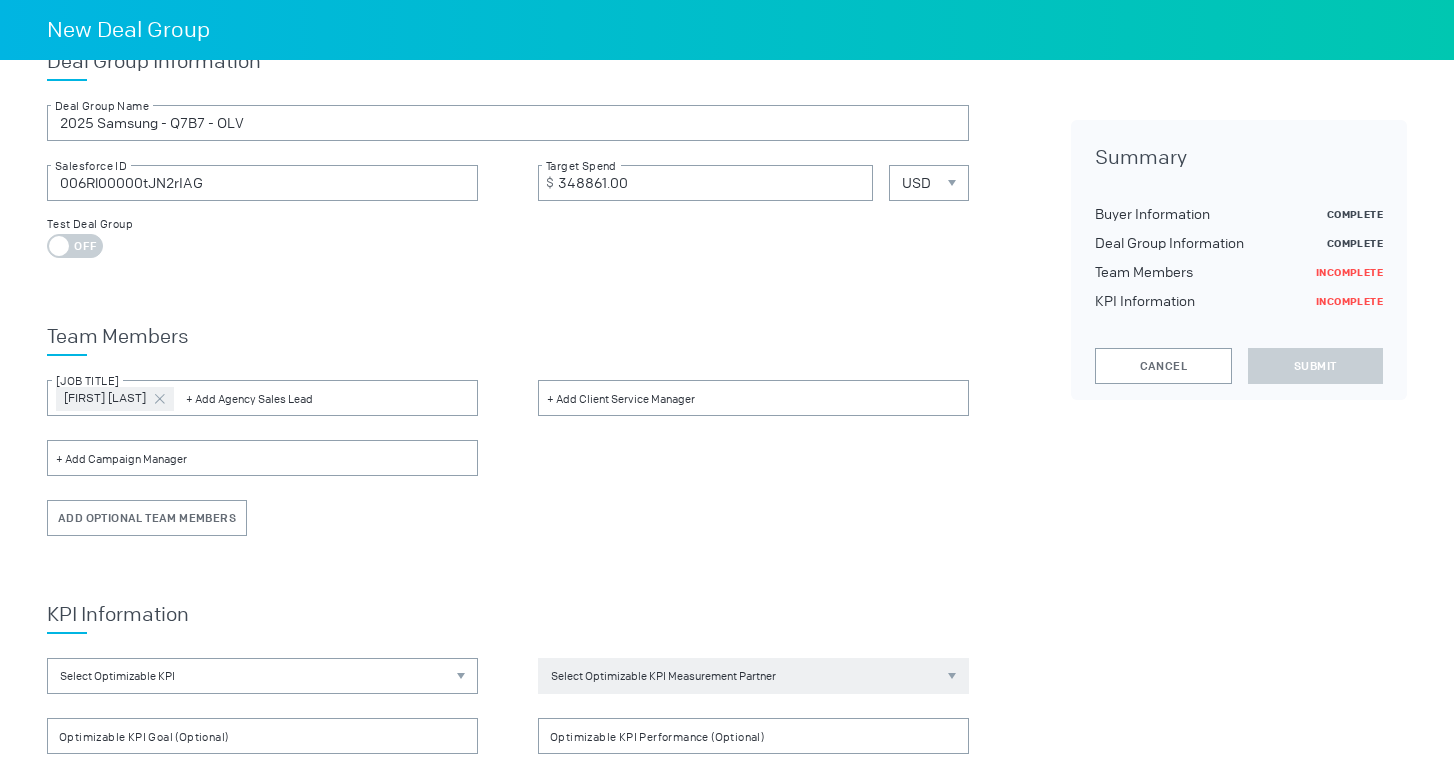 click at bounding box center (753, 398) 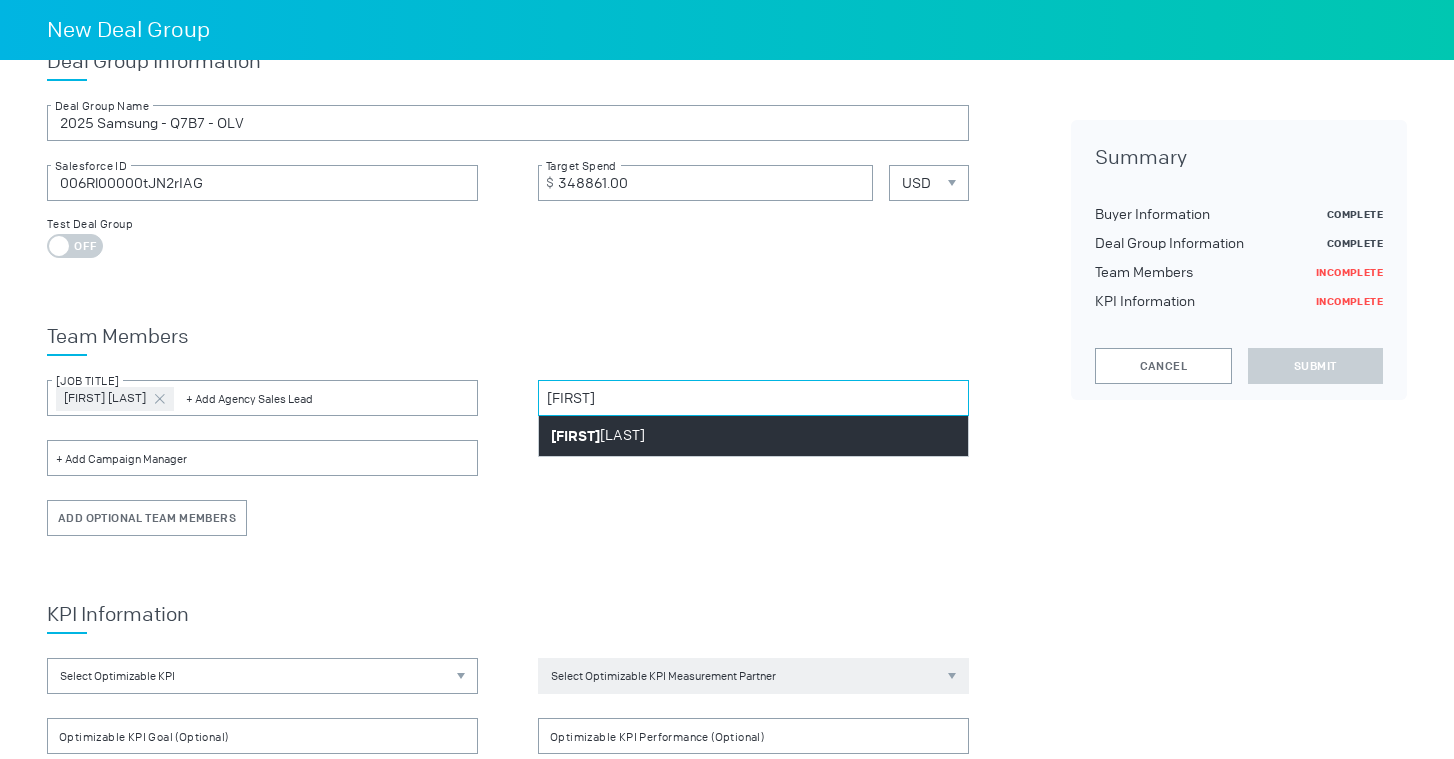 type on "[FIRST]" 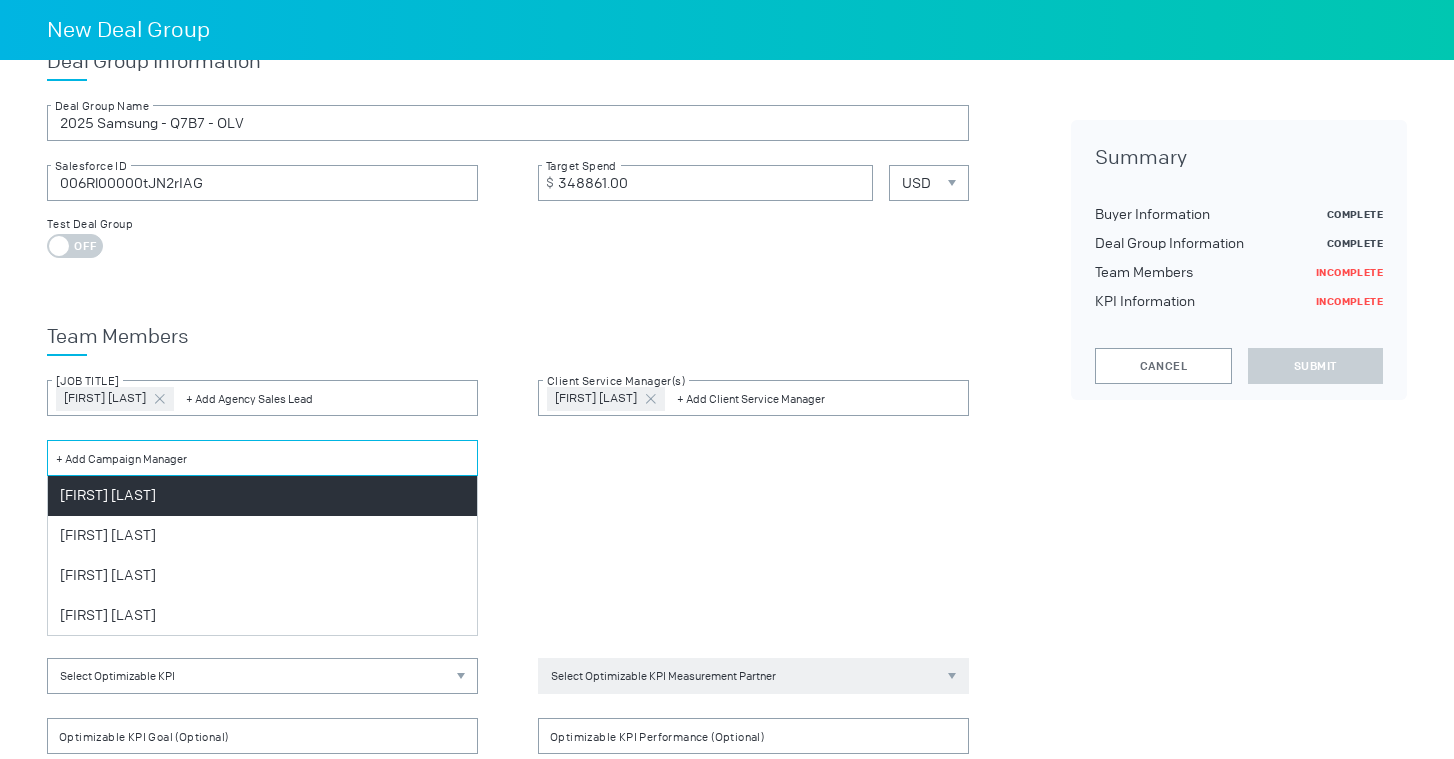click at bounding box center (262, 458) 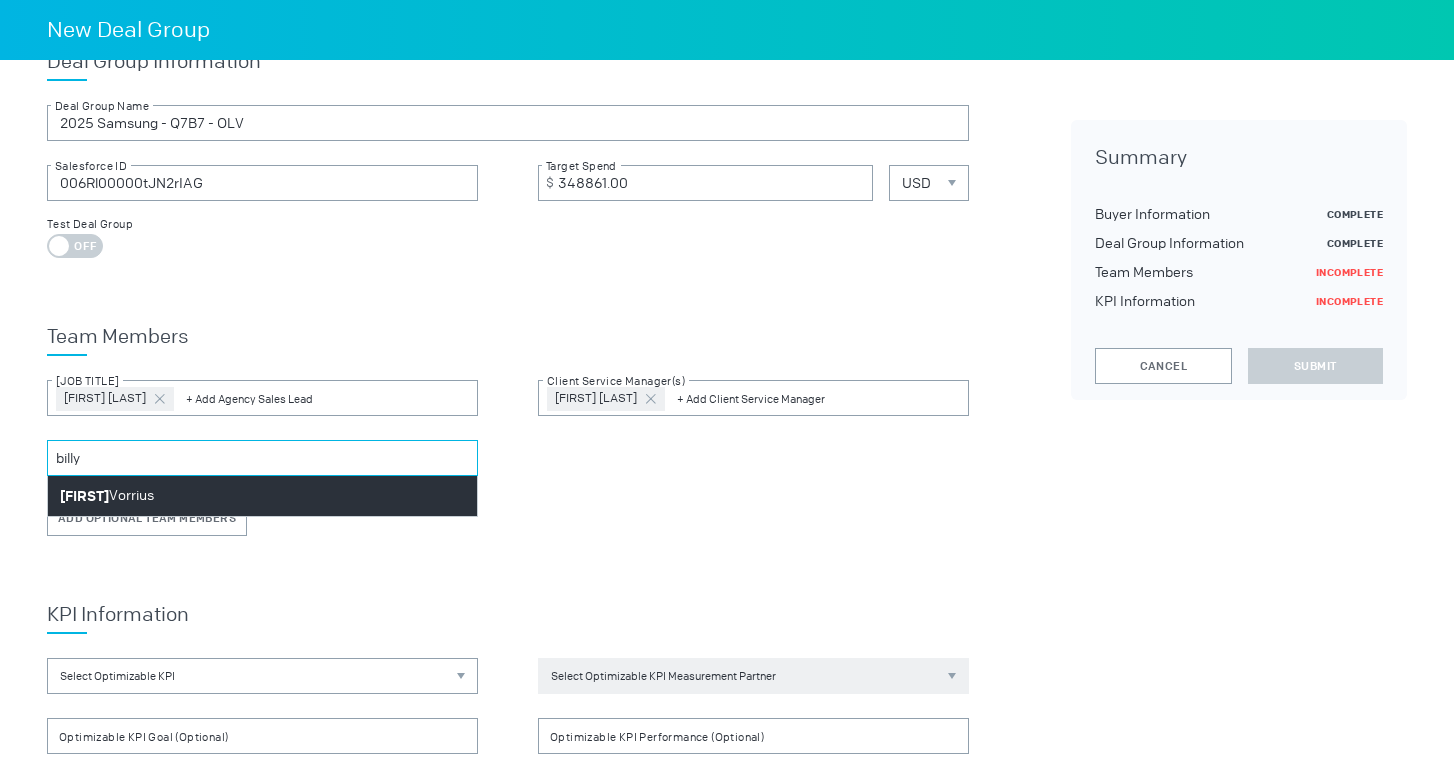 type on "billy" 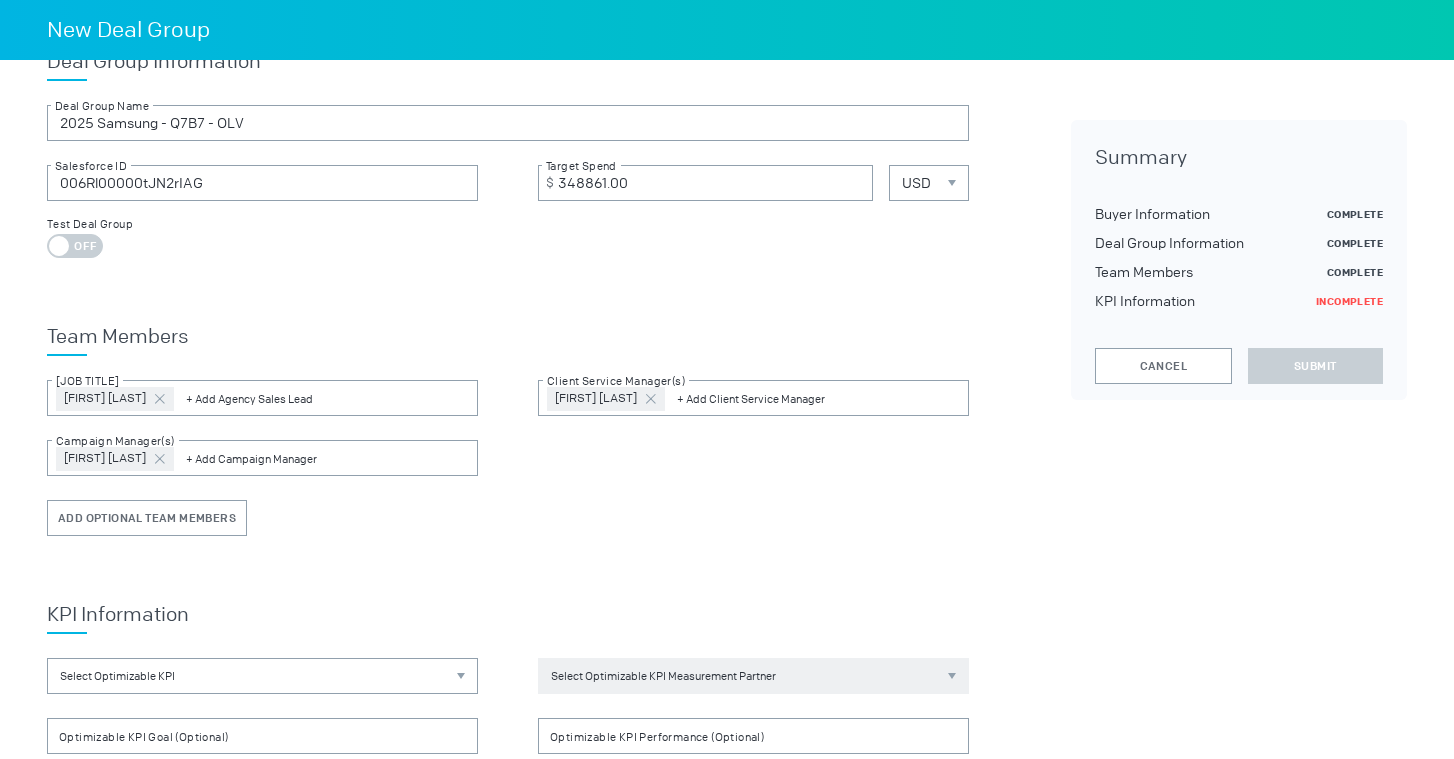 click on "Add Optional Team Members" at bounding box center [508, 518] 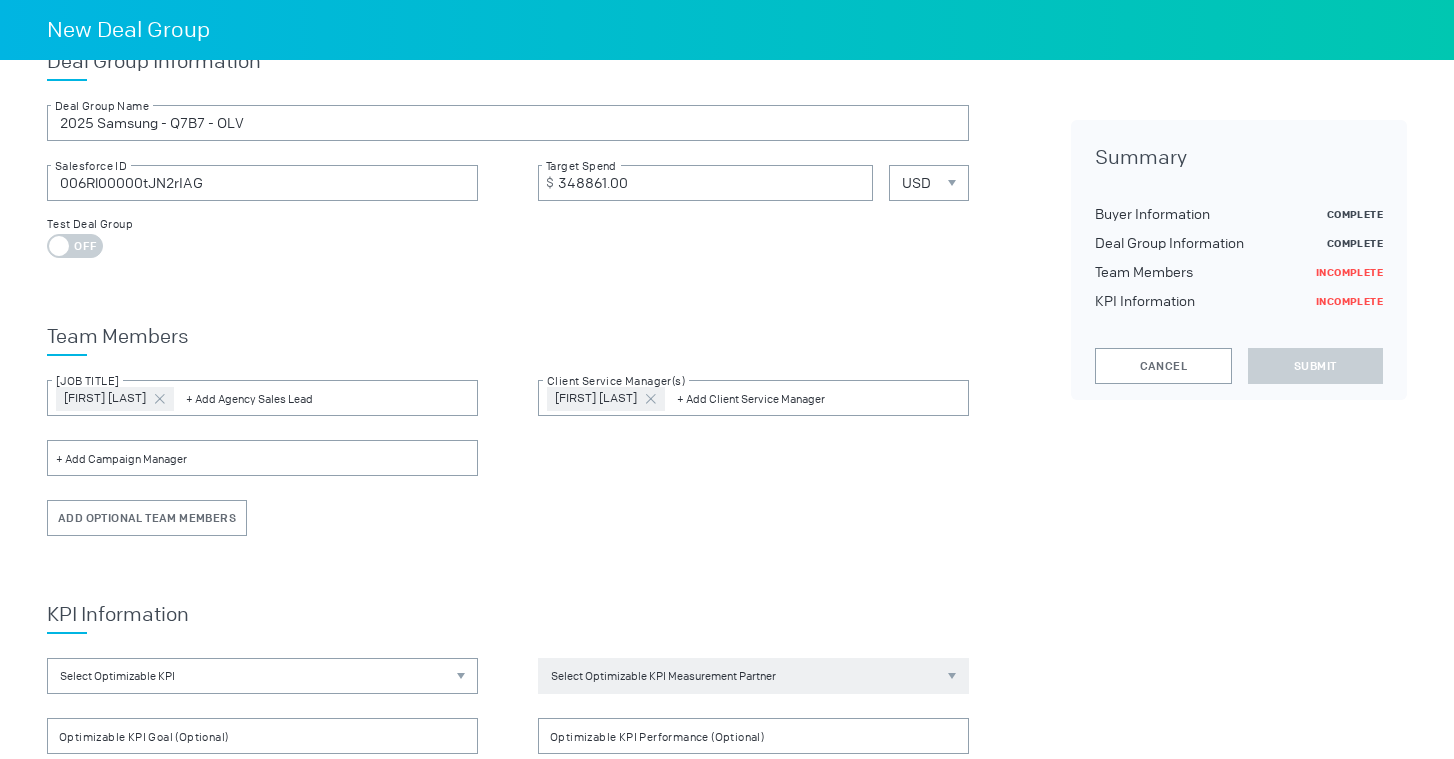 click at bounding box center [262, 458] 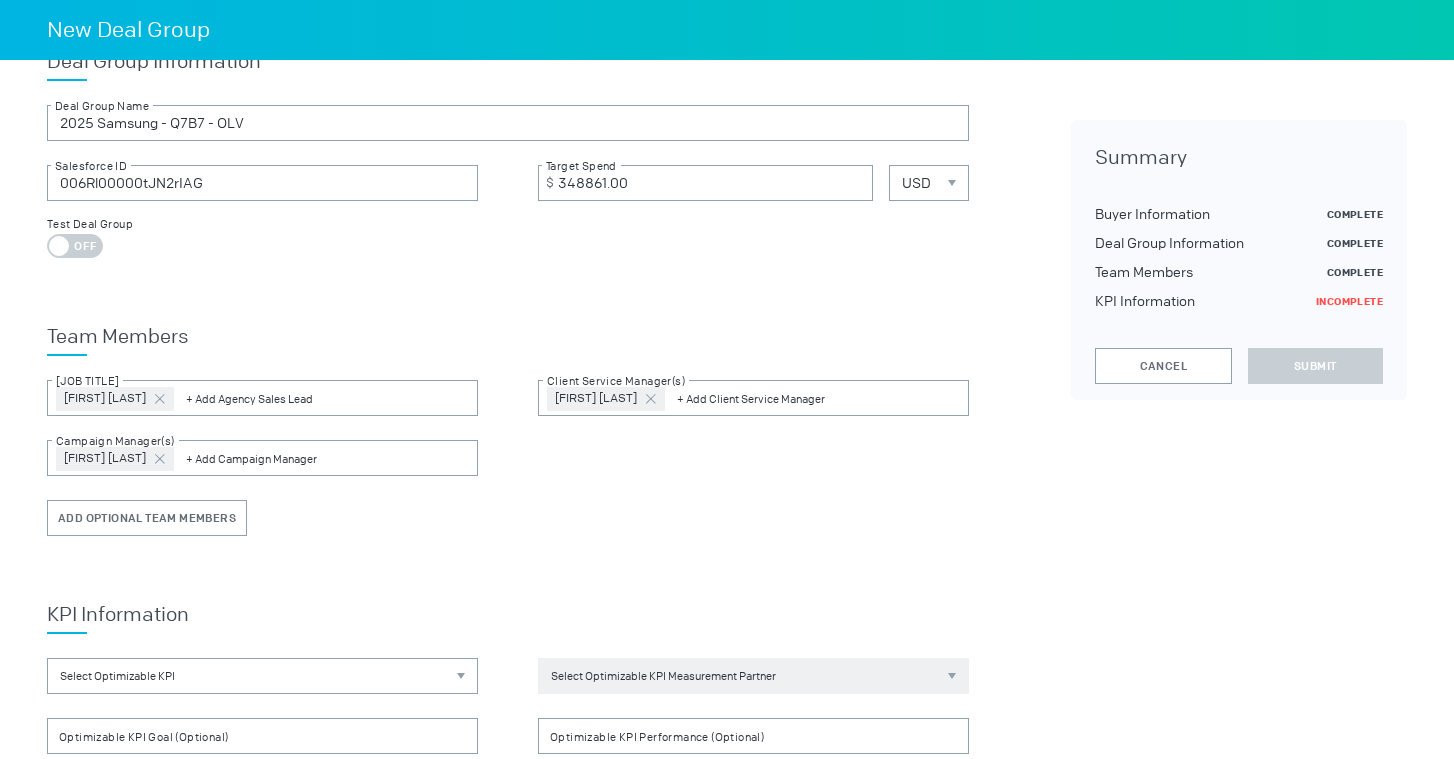 click on "[FIRST] [LAST], [FIRST] [LAST], [FIRST] [LAST]" at bounding box center (508, 372) 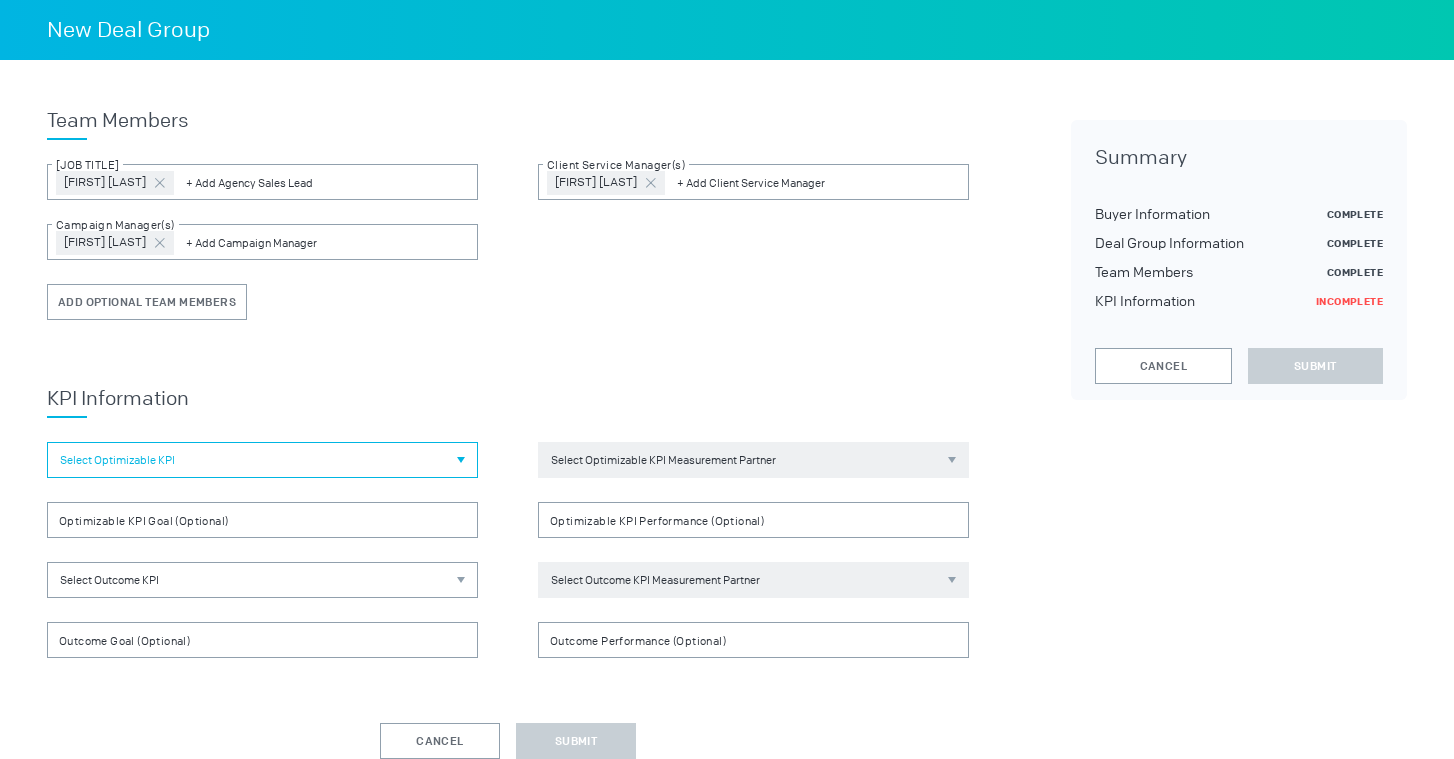 scroll, scrollTop: 662, scrollLeft: 0, axis: vertical 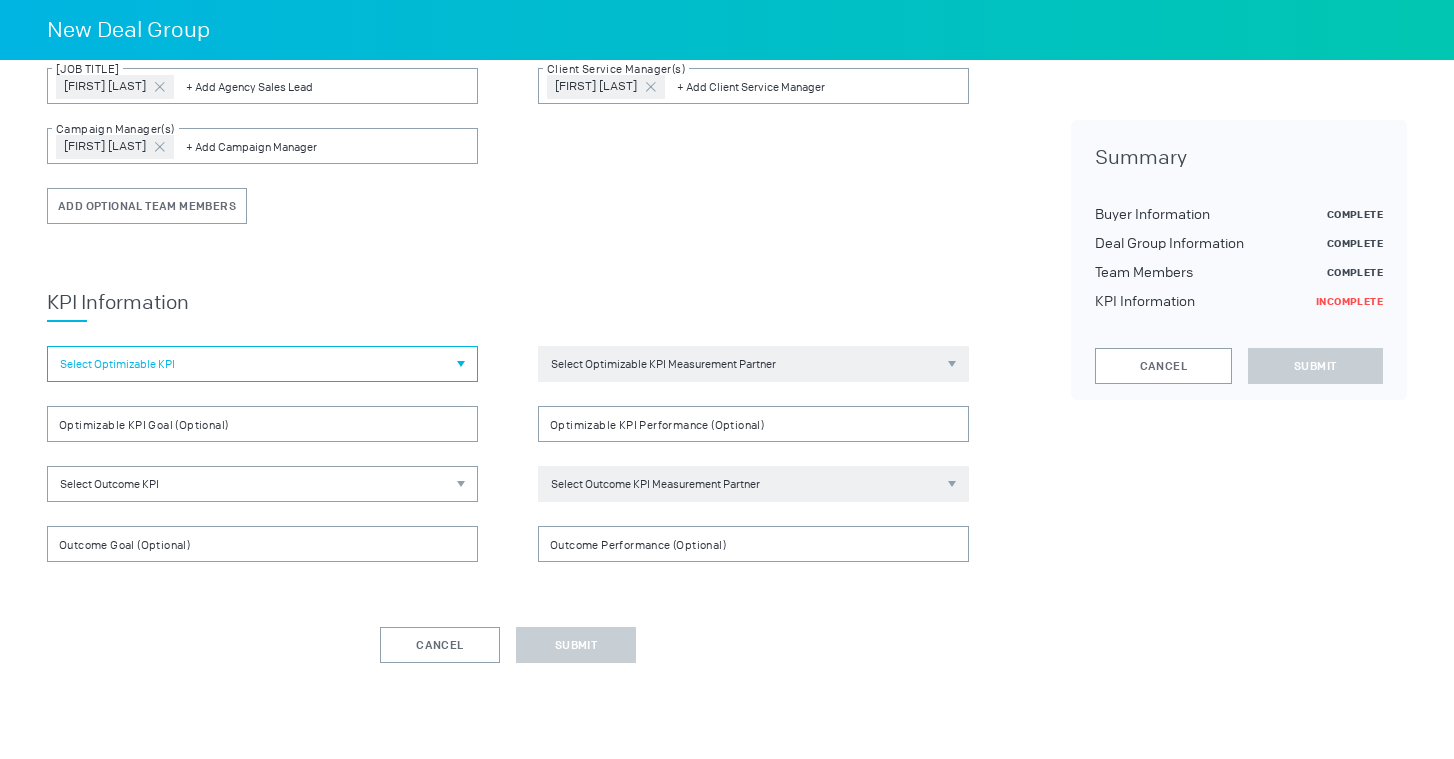 click on "Select Optimizable KPI" at bounding box center [262, 364] 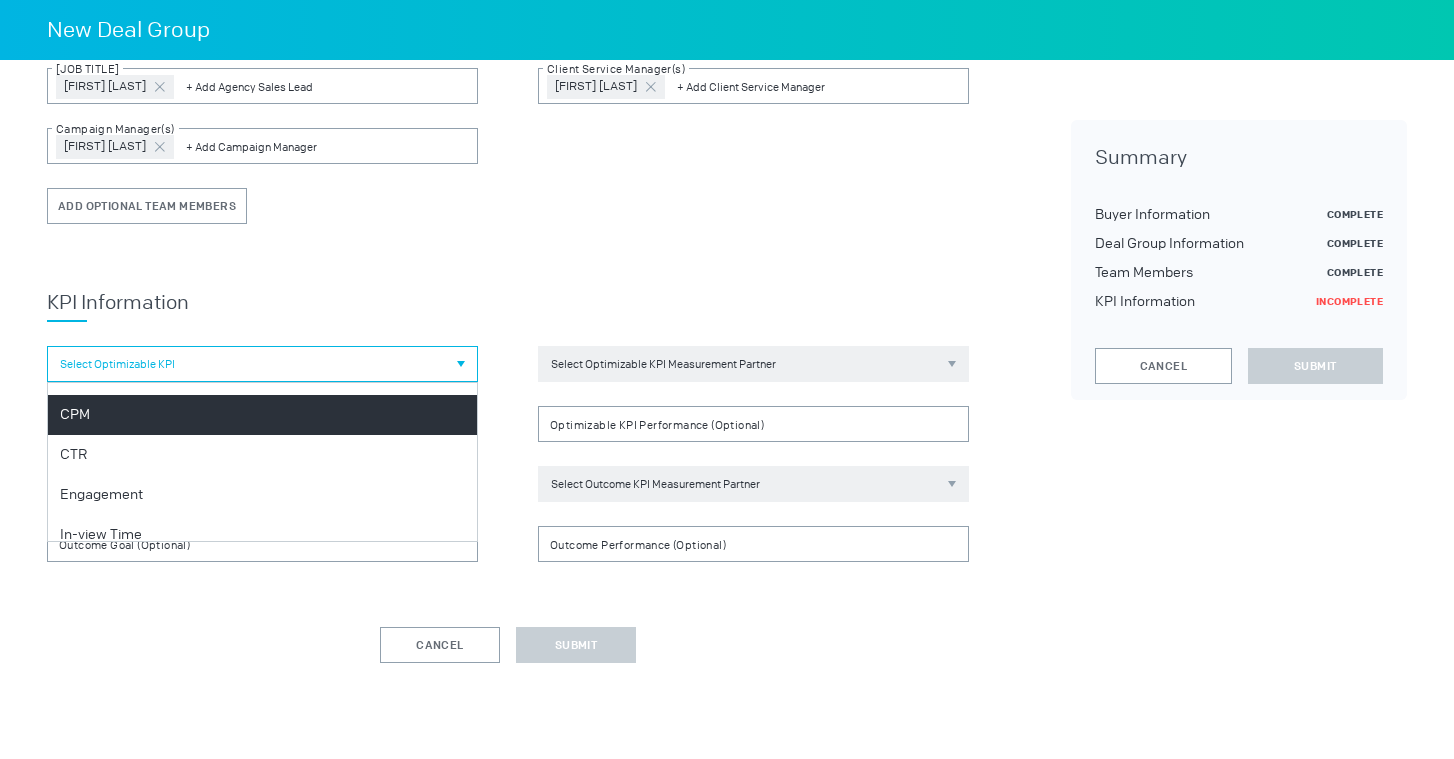 scroll, scrollTop: 11, scrollLeft: 0, axis: vertical 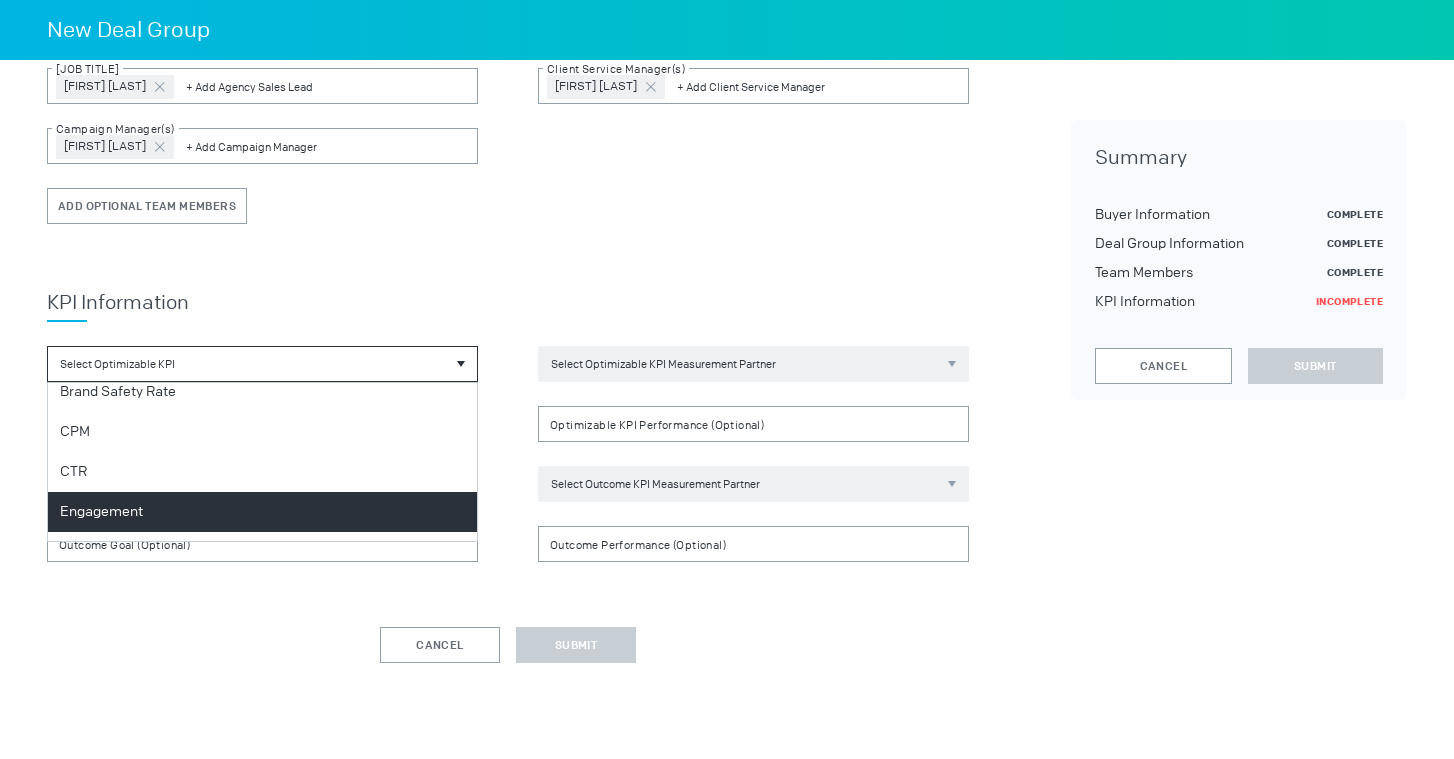 click on "Engagement" at bounding box center (262, 512) 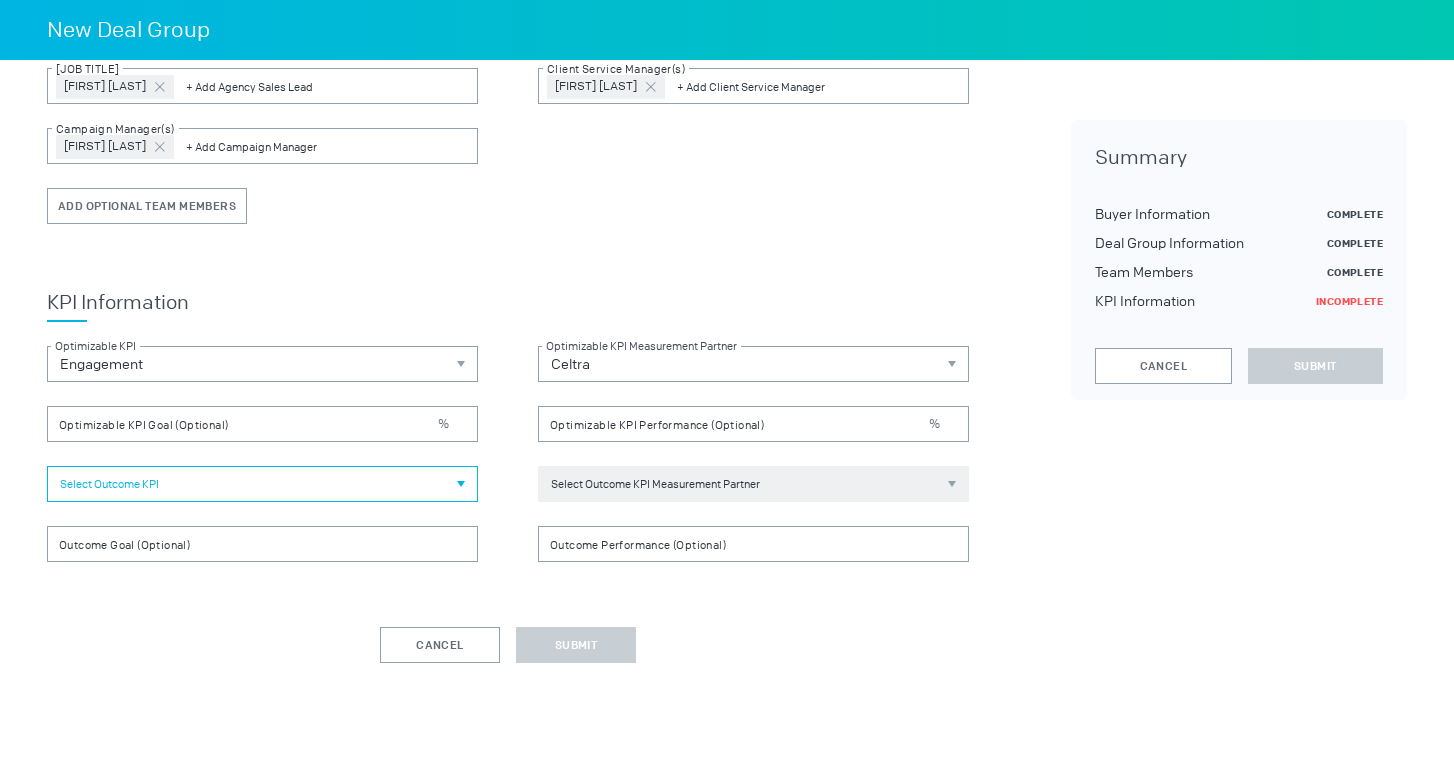 click on "Select Outcome KPI" at bounding box center [262, 484] 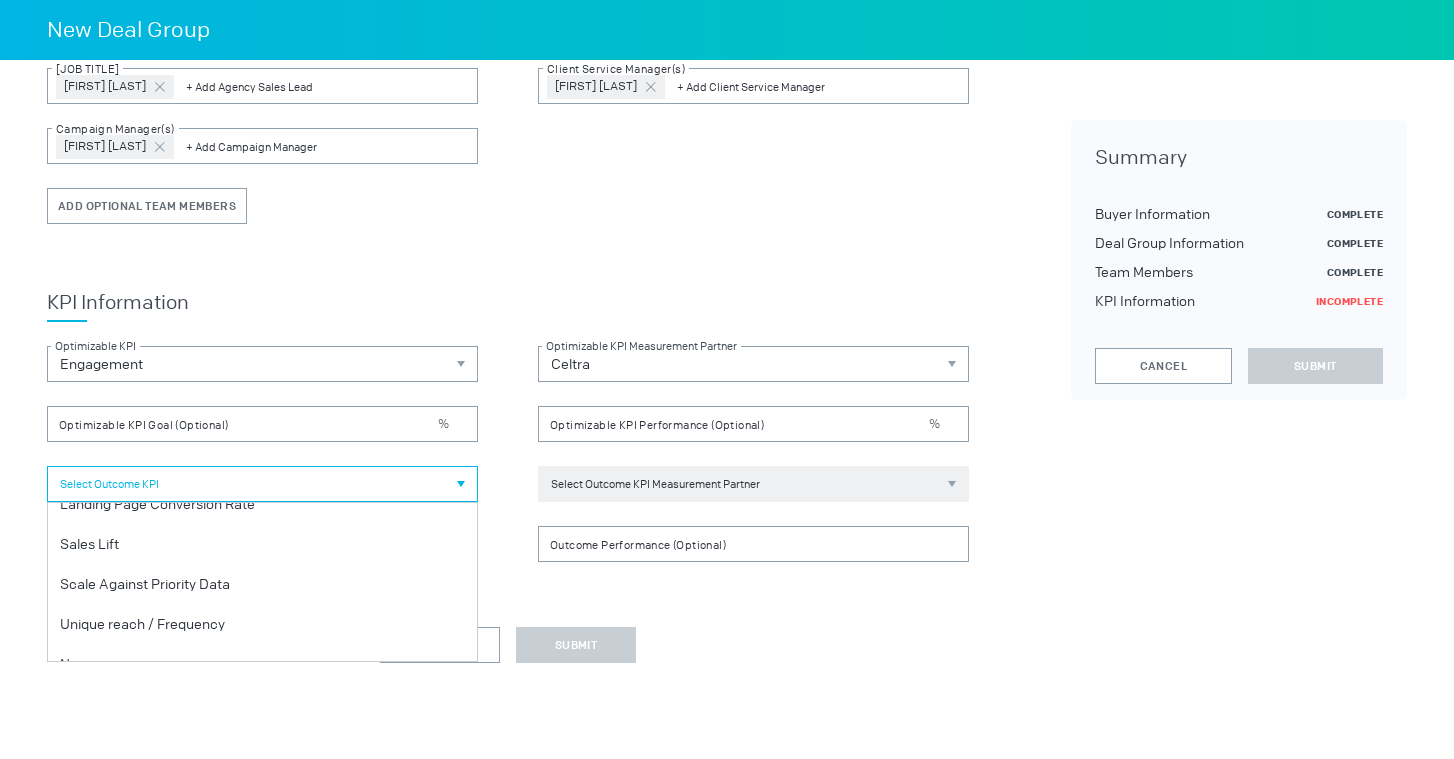 scroll, scrollTop: 242, scrollLeft: 0, axis: vertical 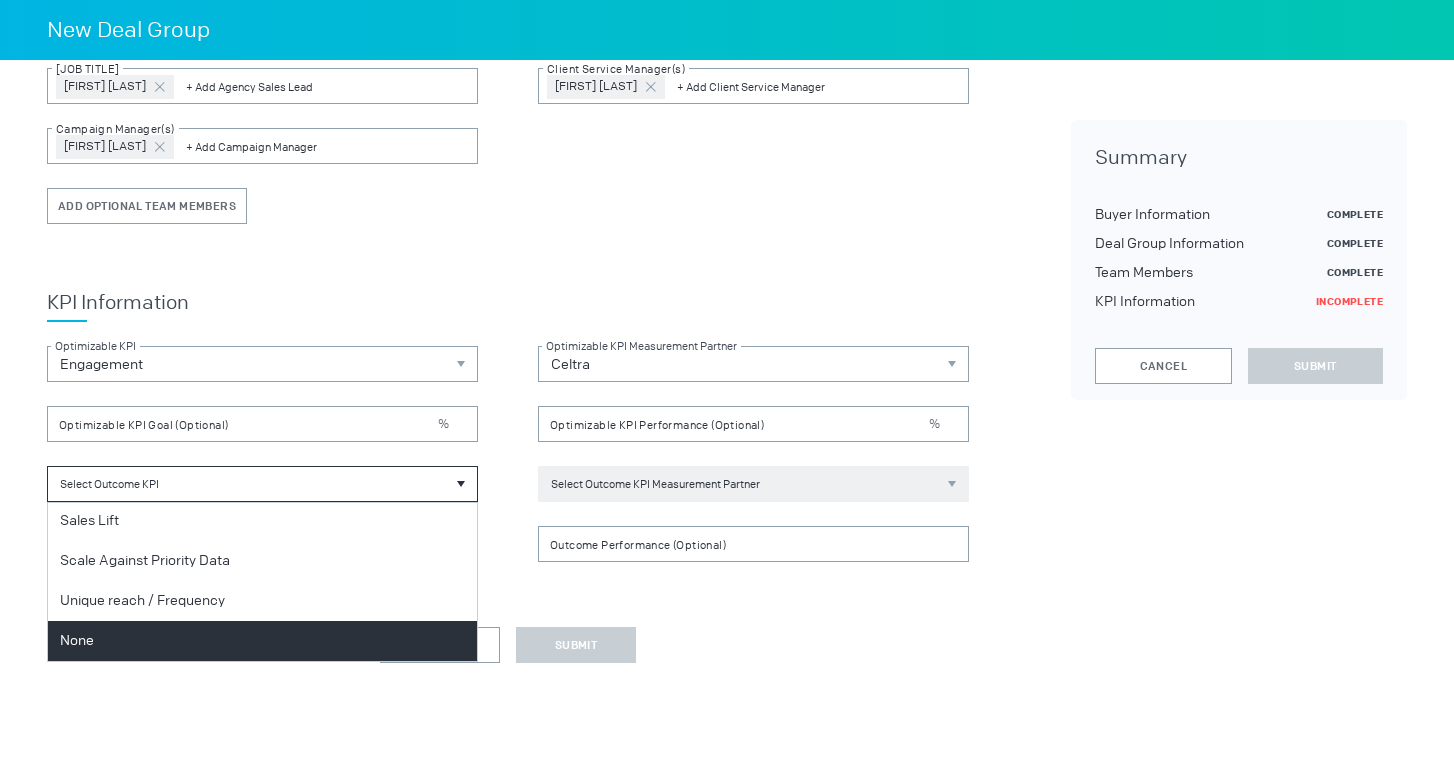 click on "None" at bounding box center (262, 641) 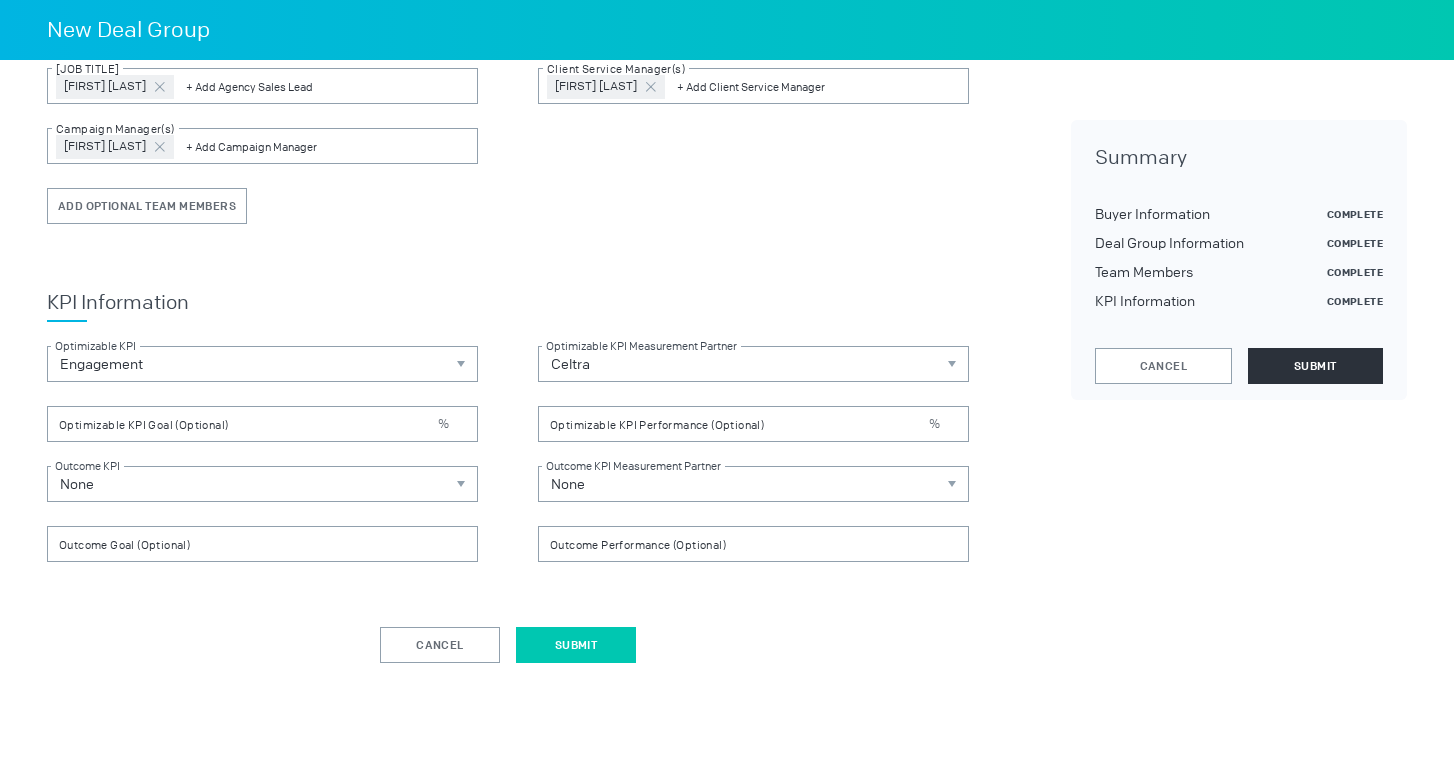 click on "Submit" at bounding box center (576, 645) 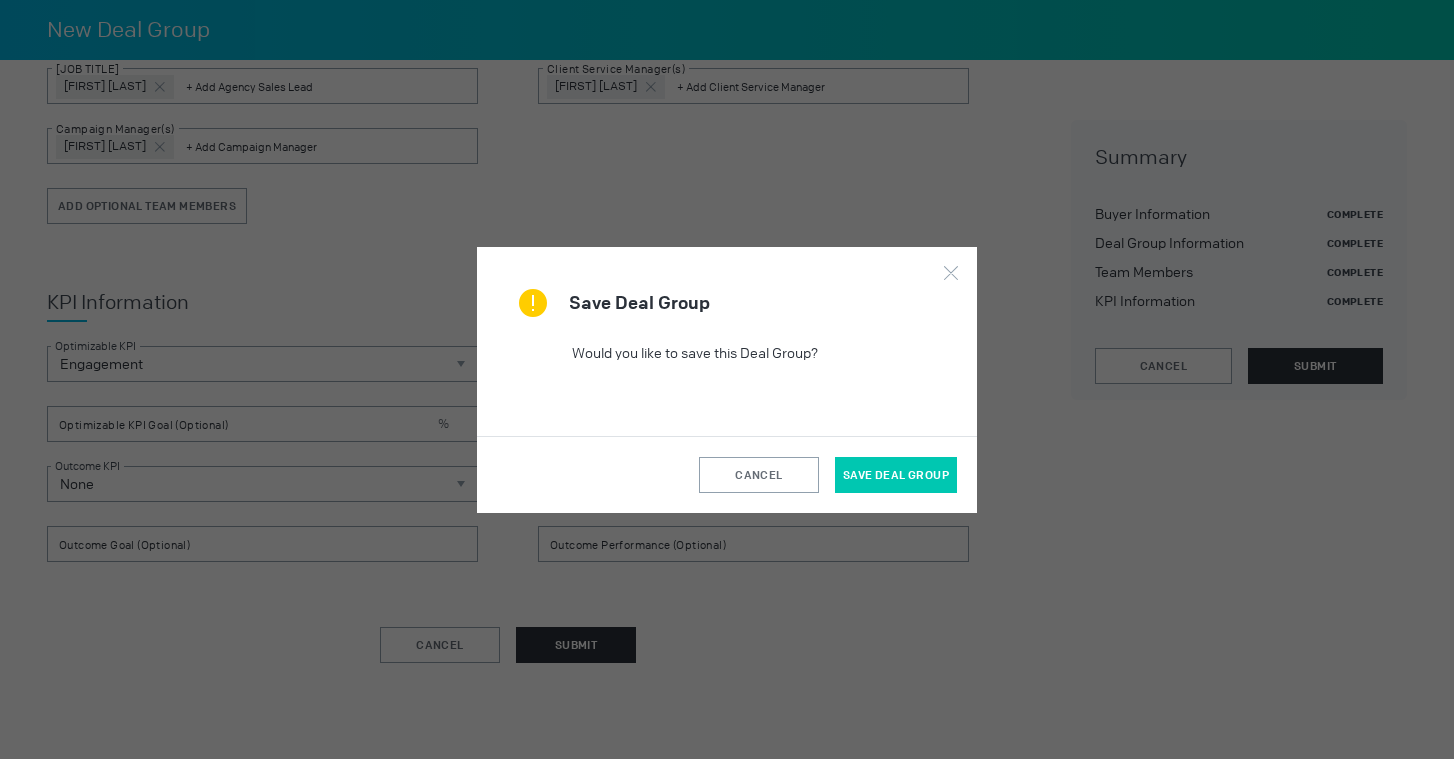 click on "Save Deal Group" at bounding box center (896, 475) 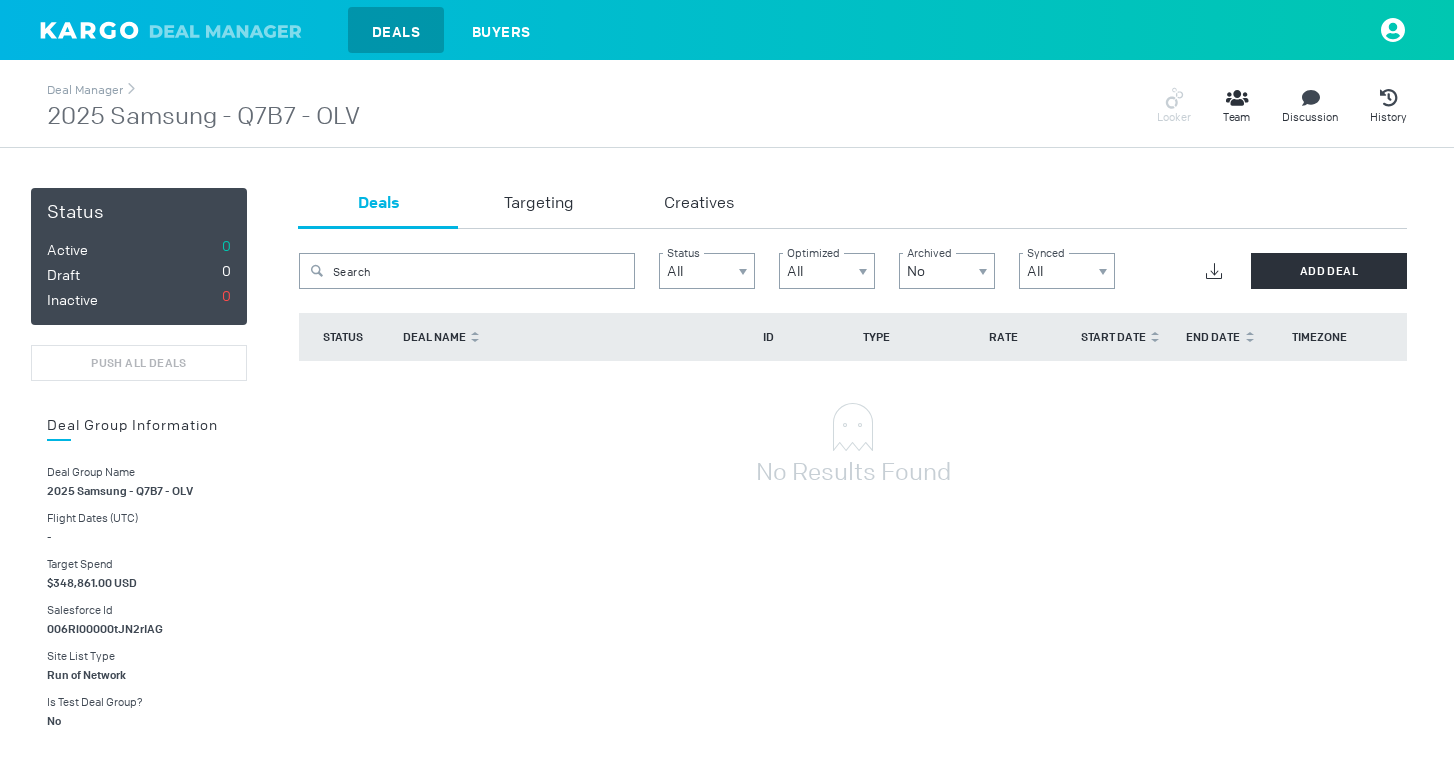 click on "No Results Found" at bounding box center [853, 445] 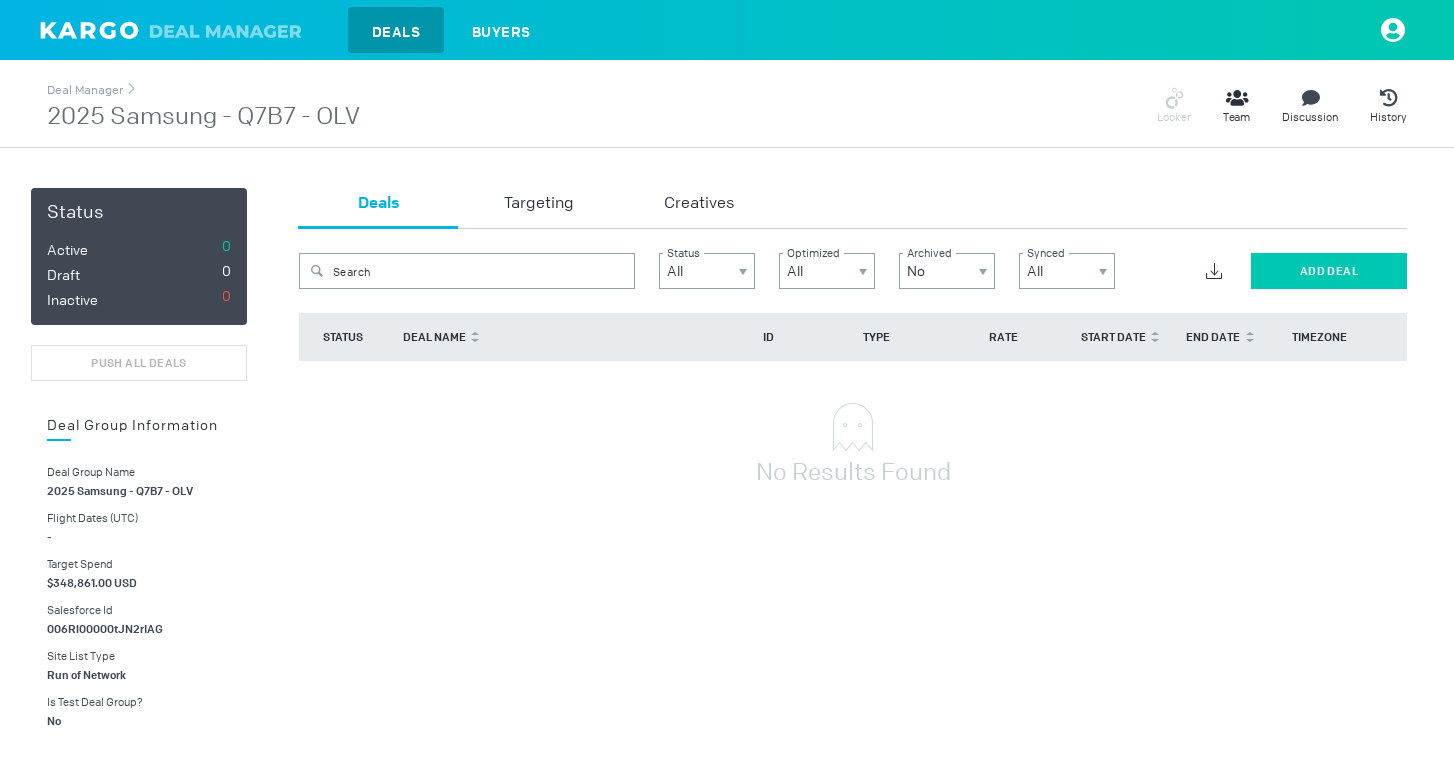 click on "Add Deal" at bounding box center (1329, 271) 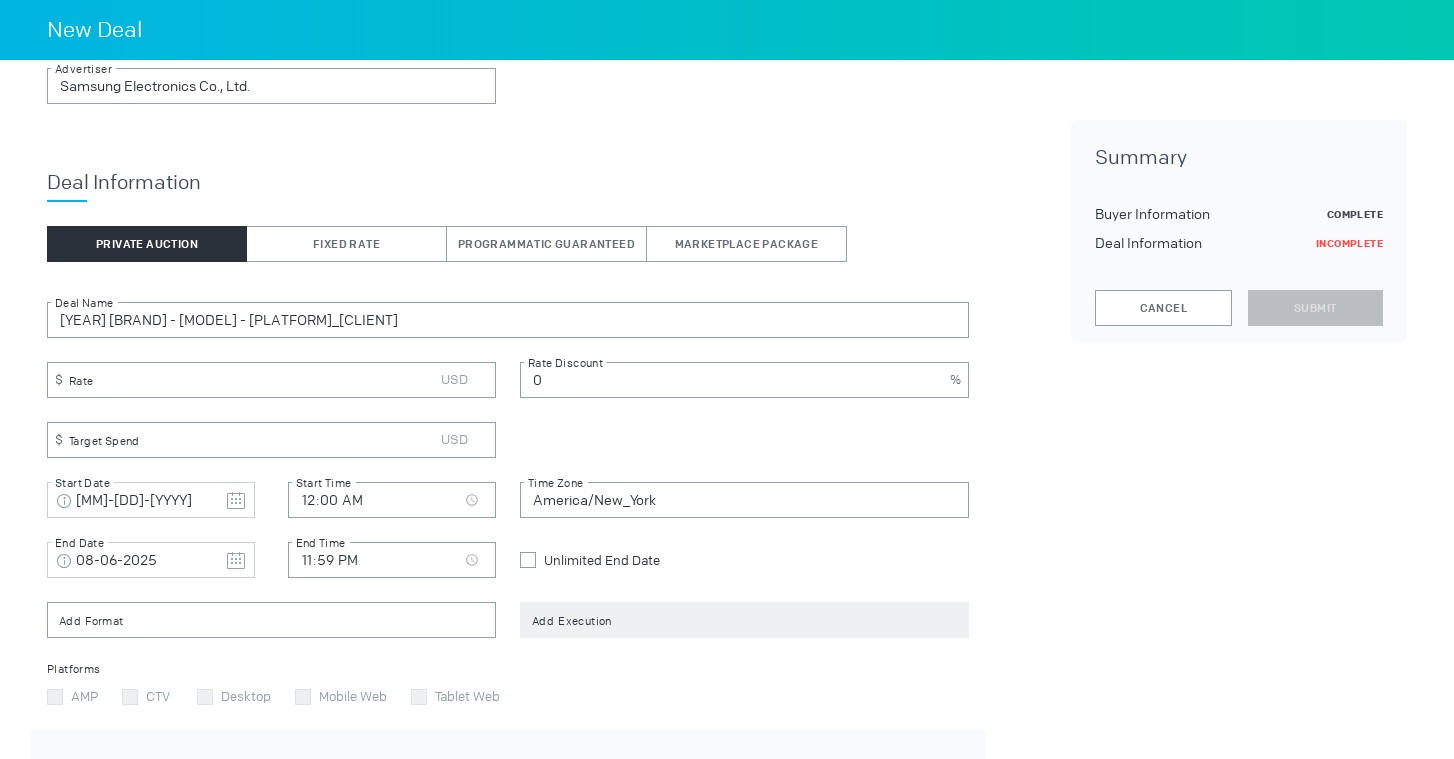 scroll, scrollTop: 230, scrollLeft: 0, axis: vertical 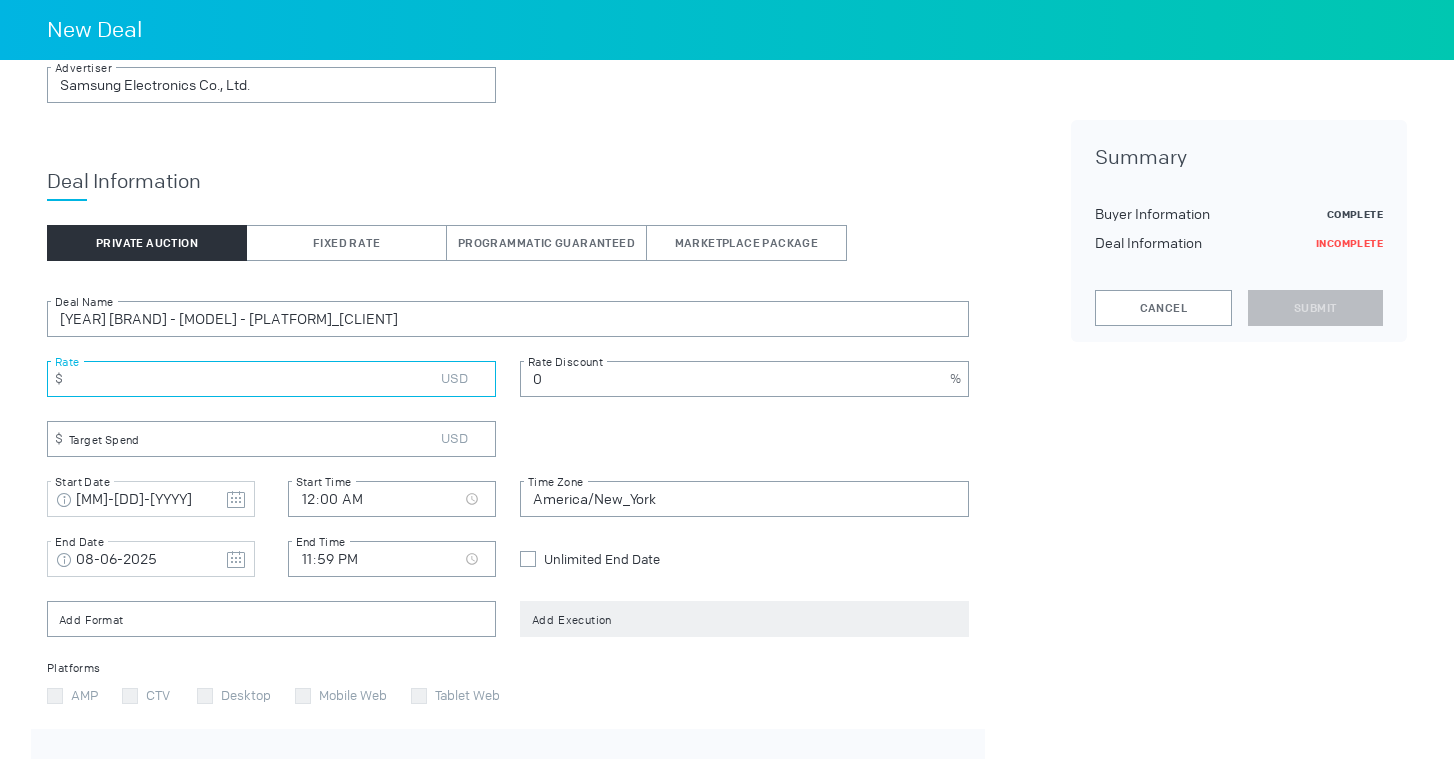 click at bounding box center (271, 379) 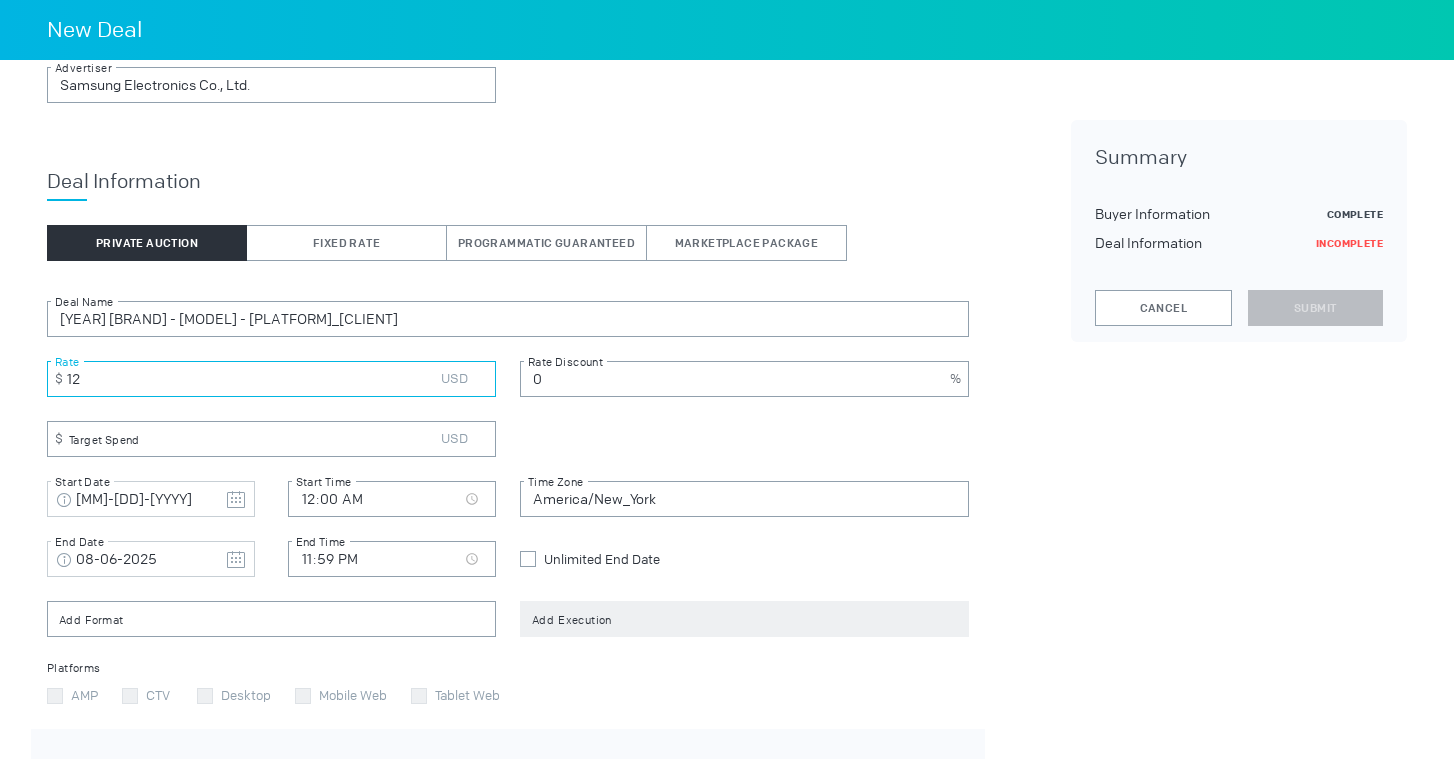 type on "12" 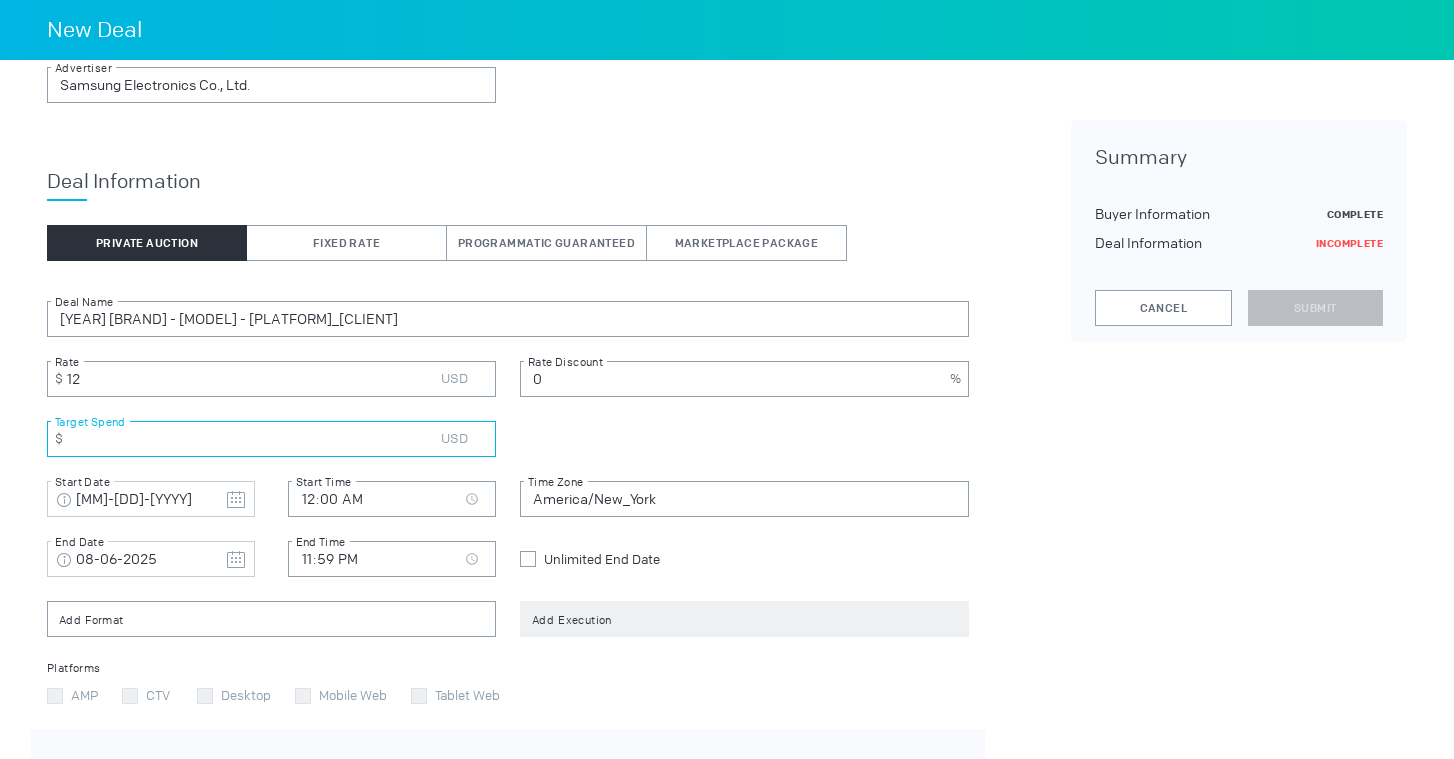 click at bounding box center (271, 439) 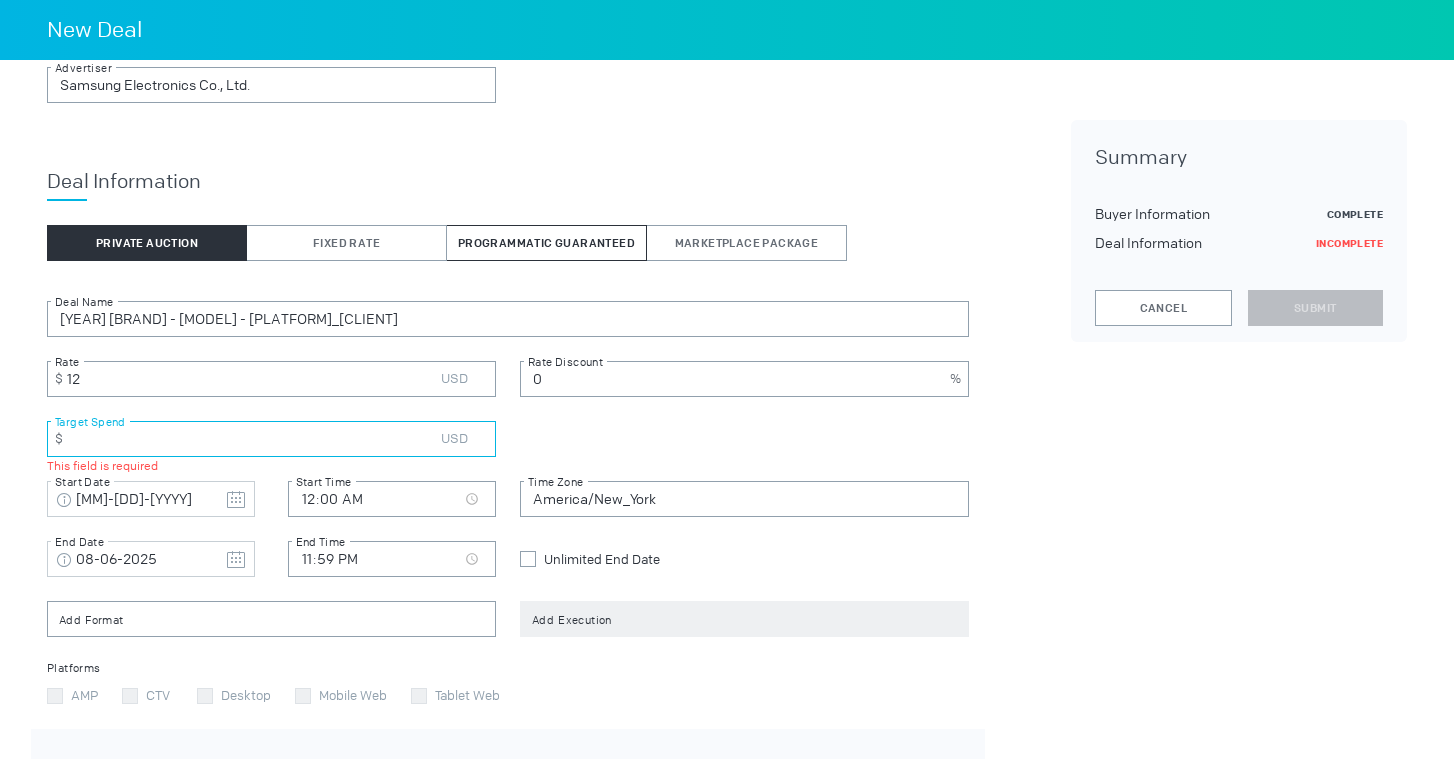 paste on "348861.00" 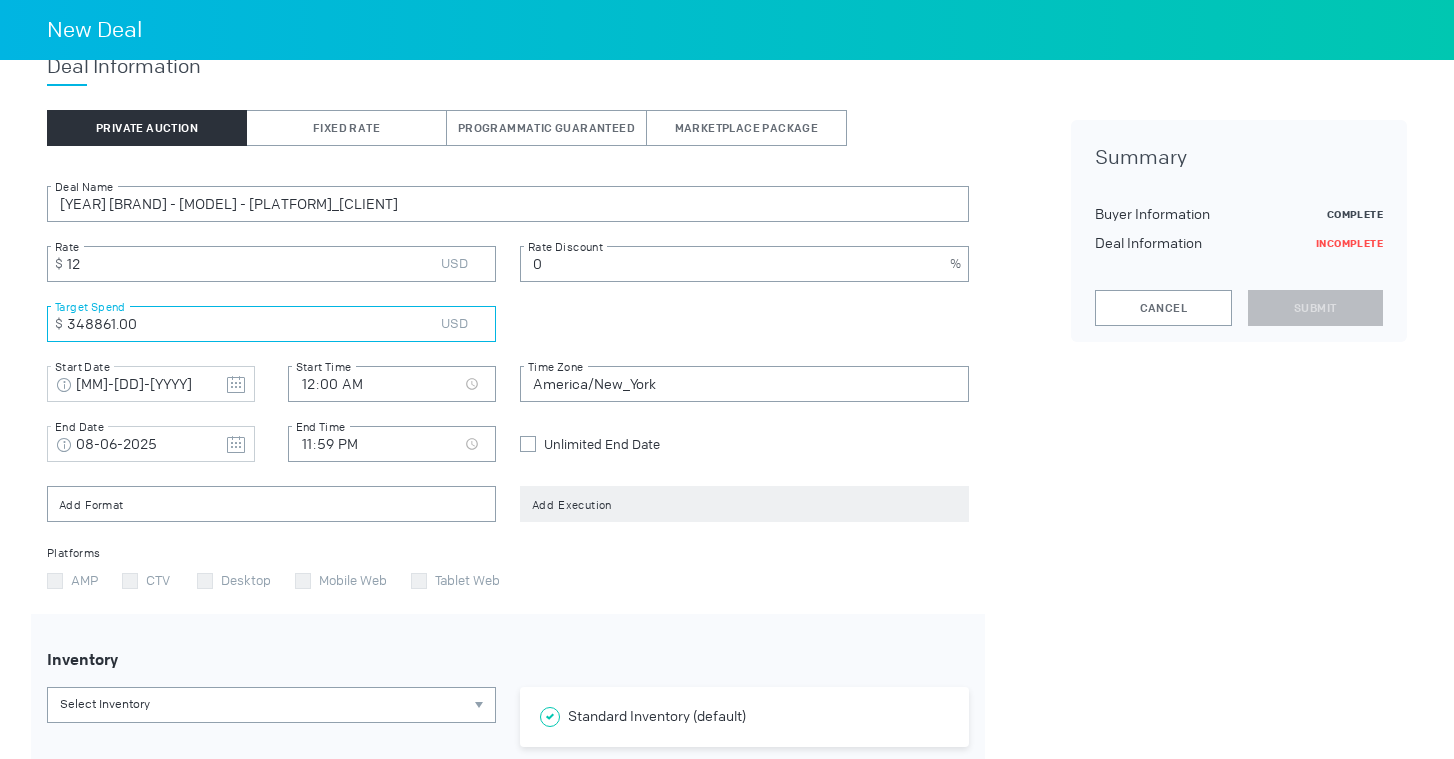 scroll, scrollTop: 348, scrollLeft: 0, axis: vertical 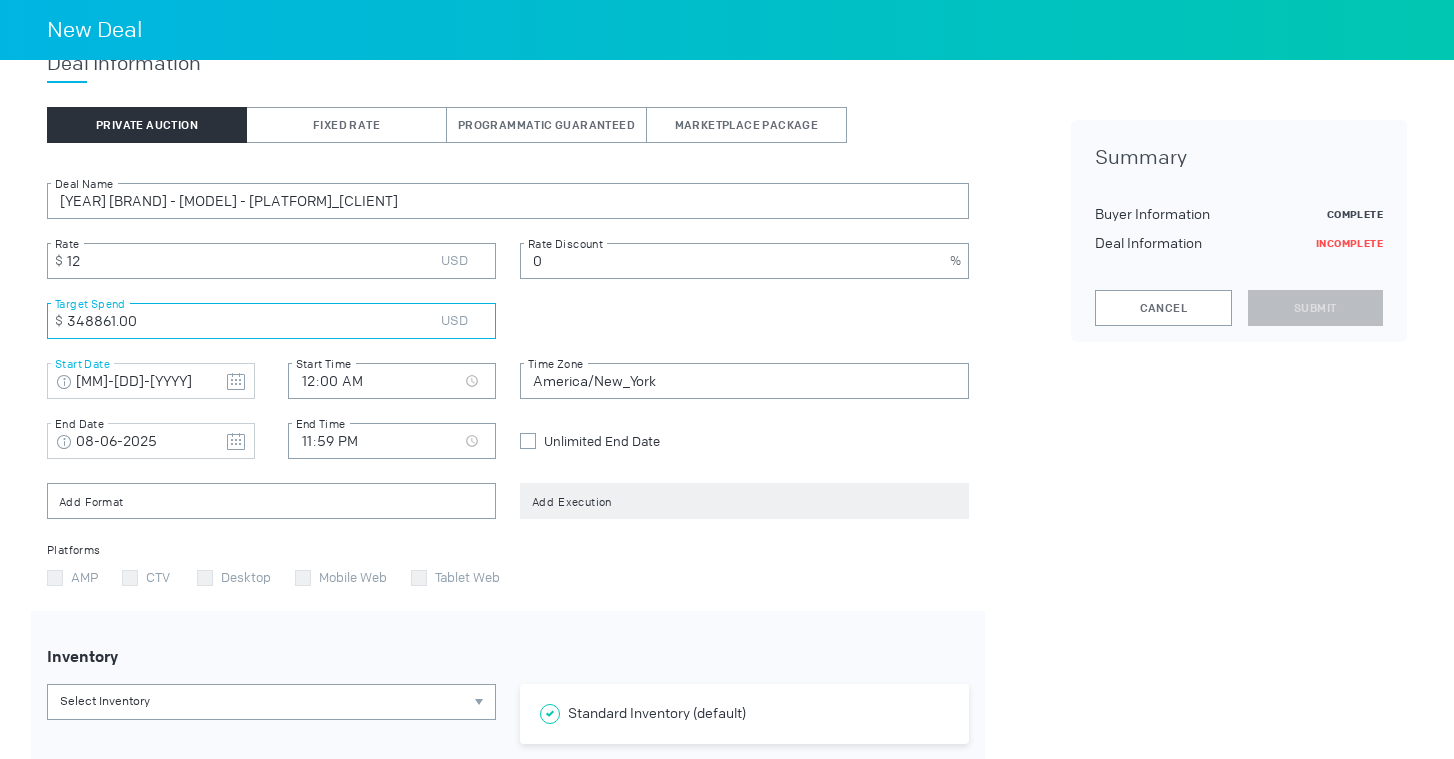 type on "348861.00" 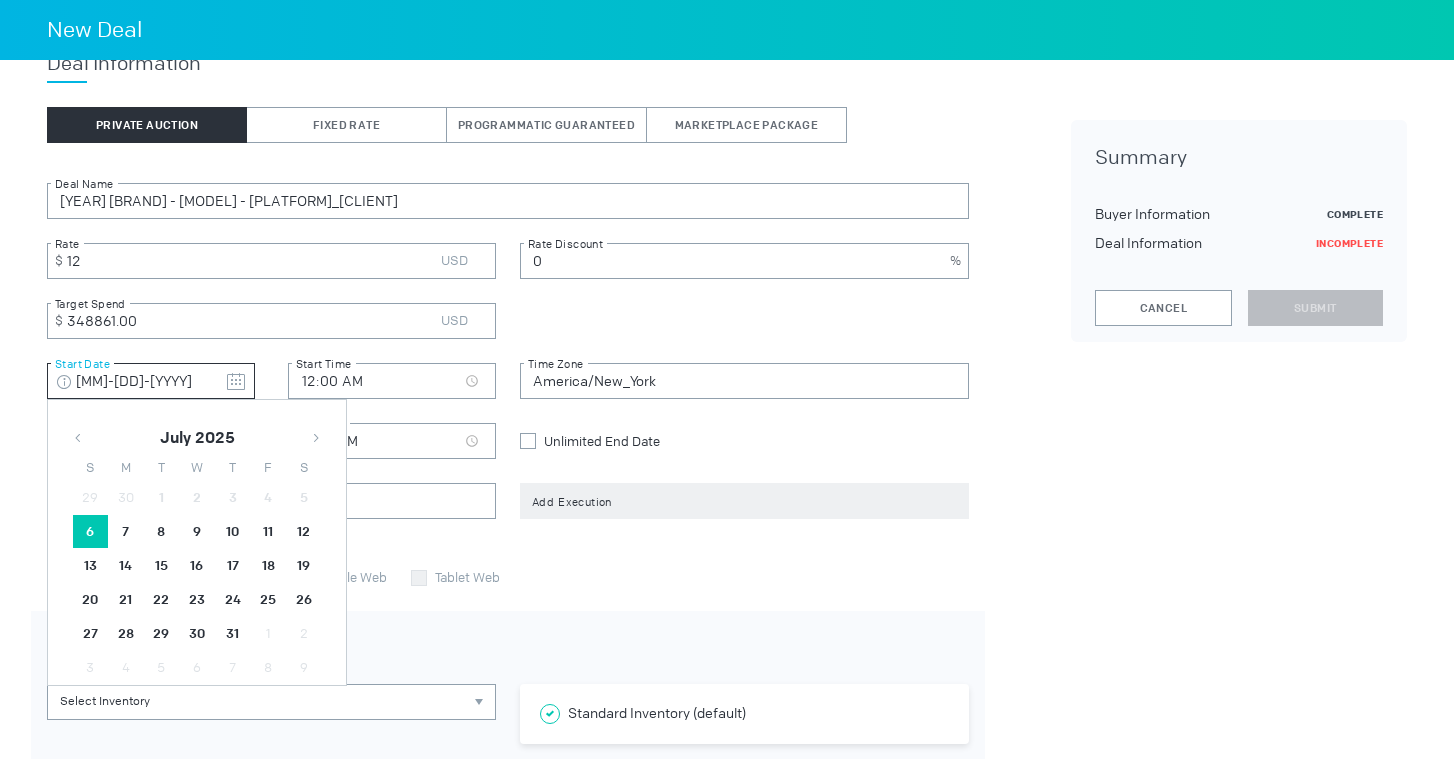 click at bounding box center (236, 382) 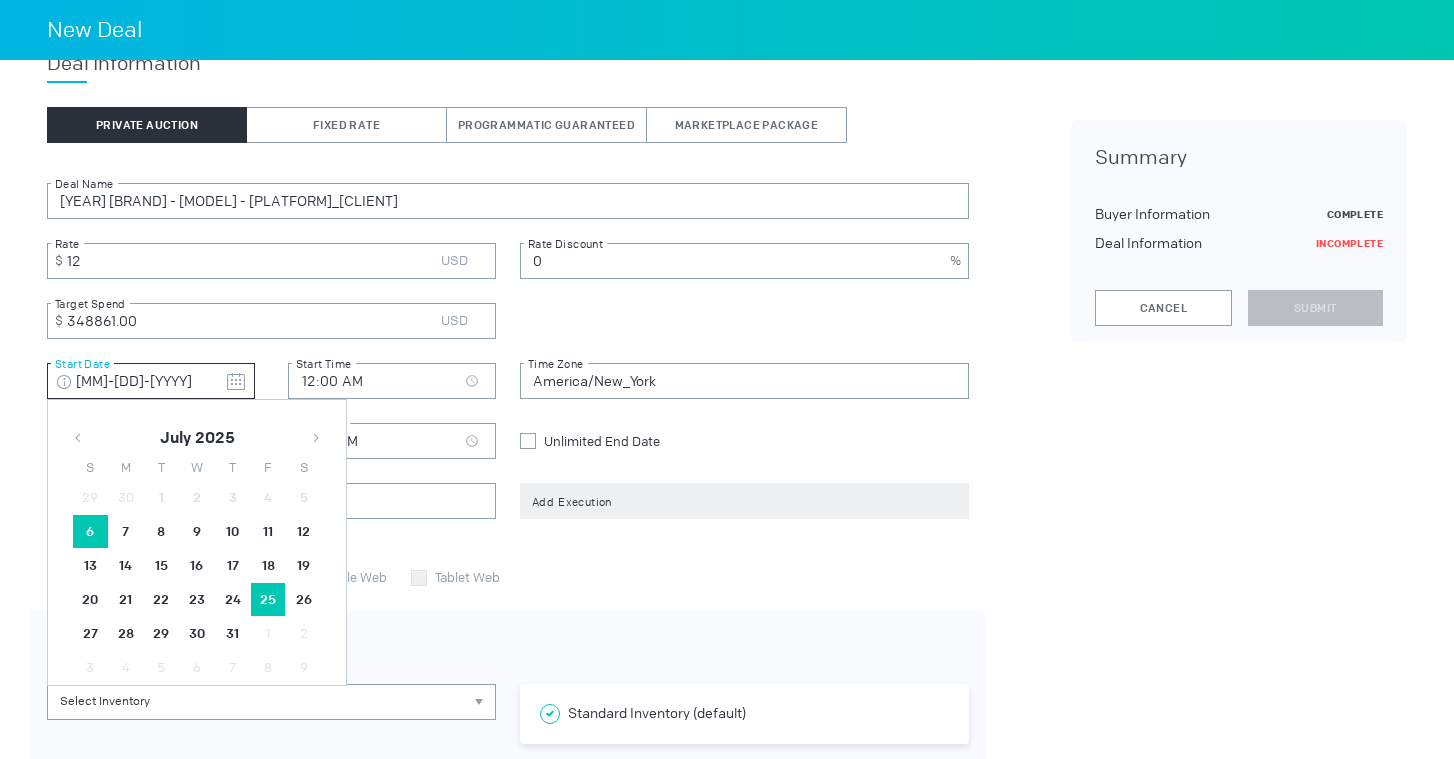 click on "25" at bounding box center (90, 532) 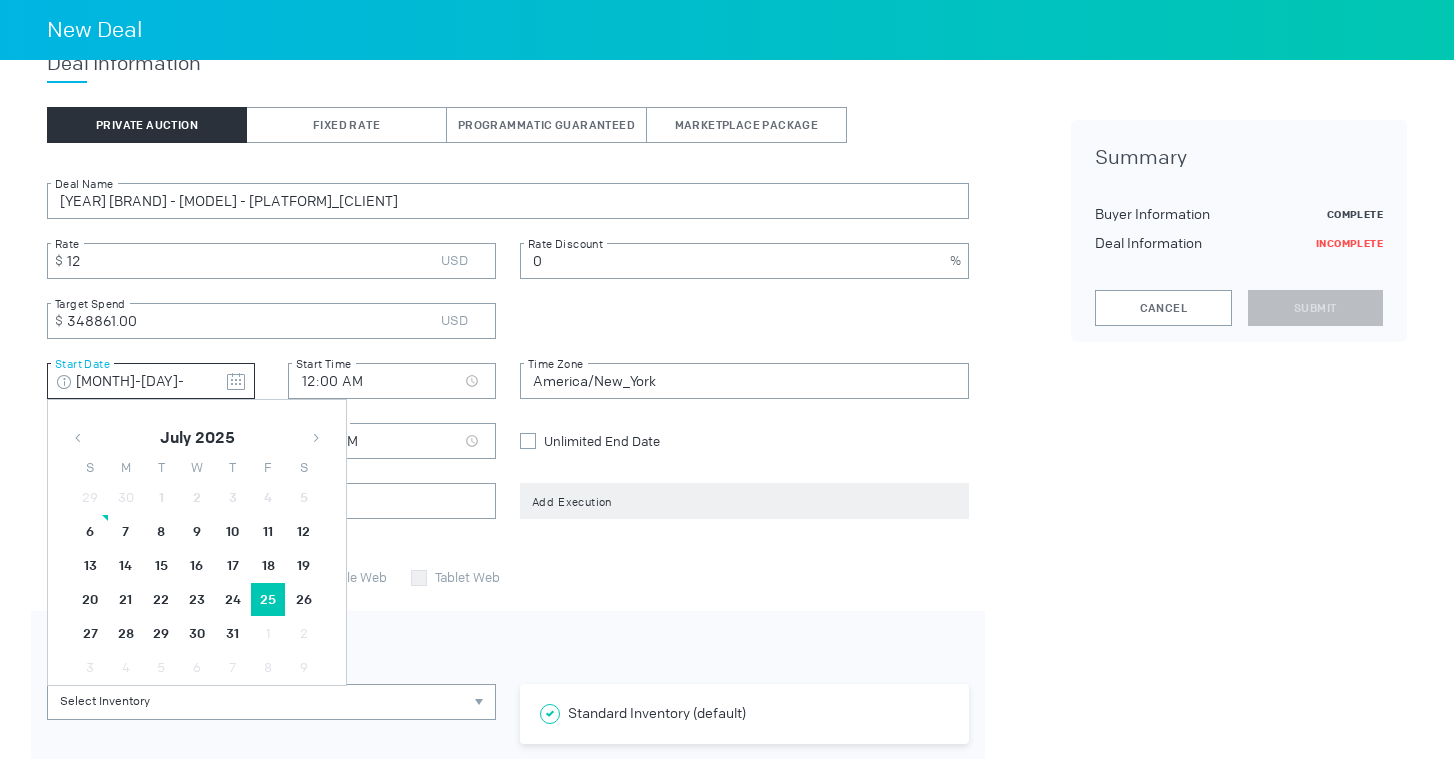 click on "[FIRST] [LAST]" at bounding box center (508, 557) 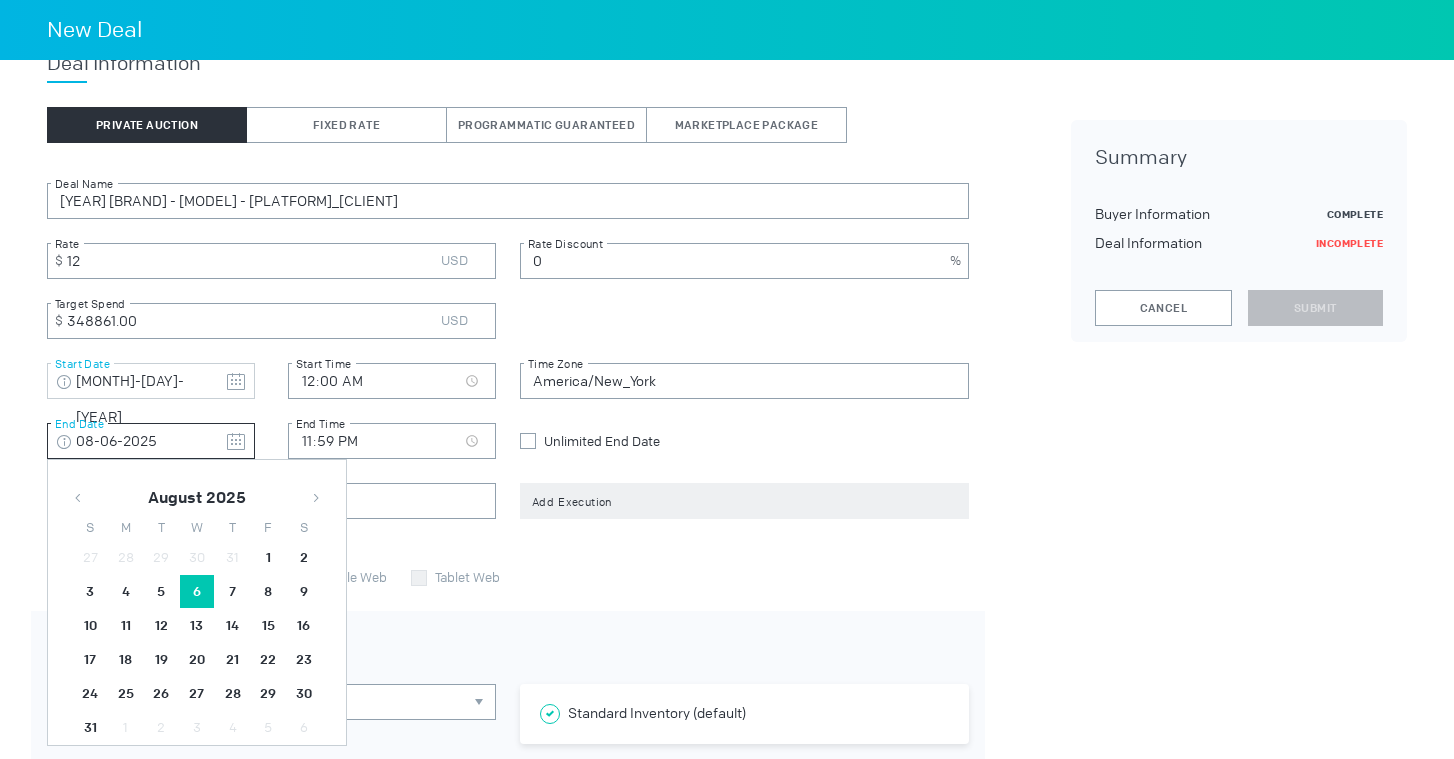 click at bounding box center [236, 442] 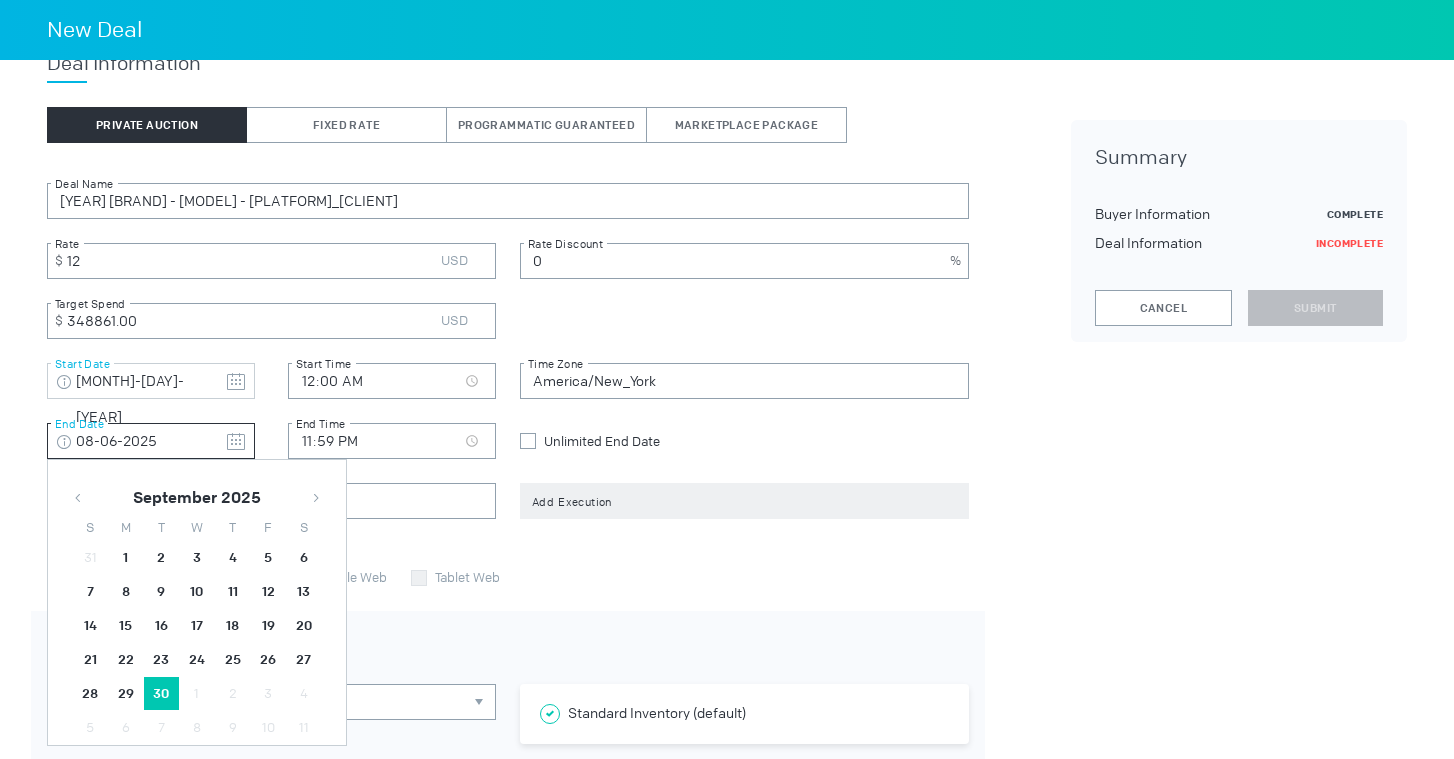 click on "30" at bounding box center (162, 558) 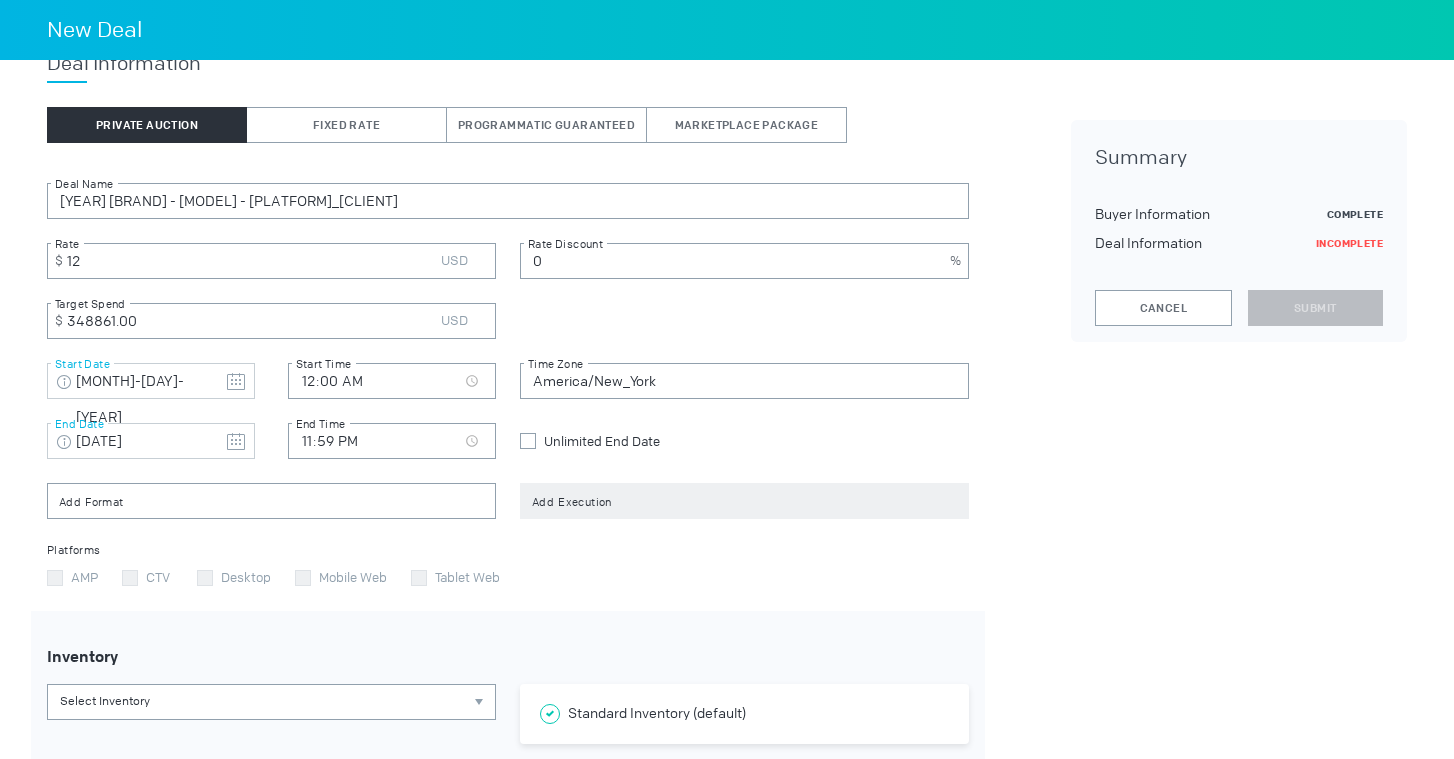 click on "Unlimited End Date" at bounding box center [744, 441] 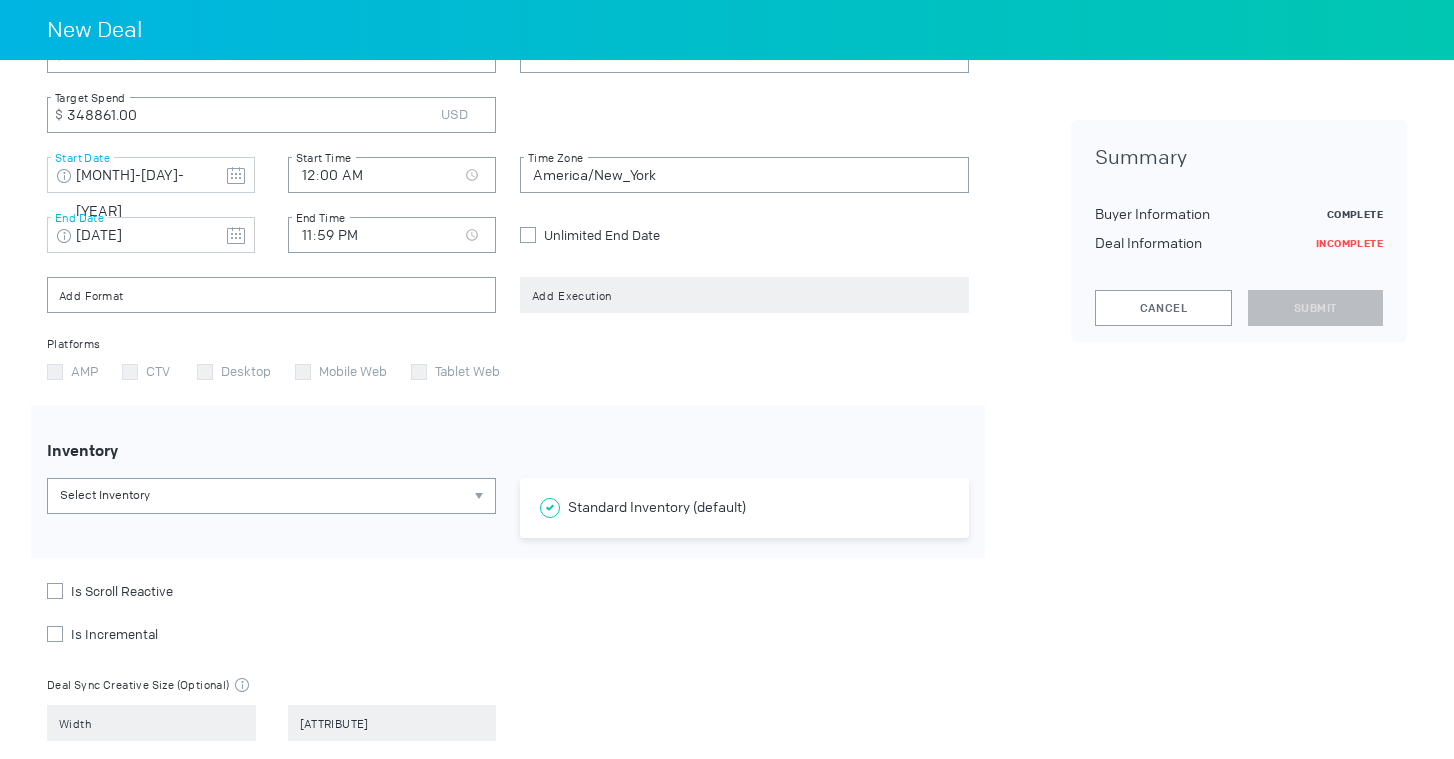 scroll, scrollTop: 562, scrollLeft: 0, axis: vertical 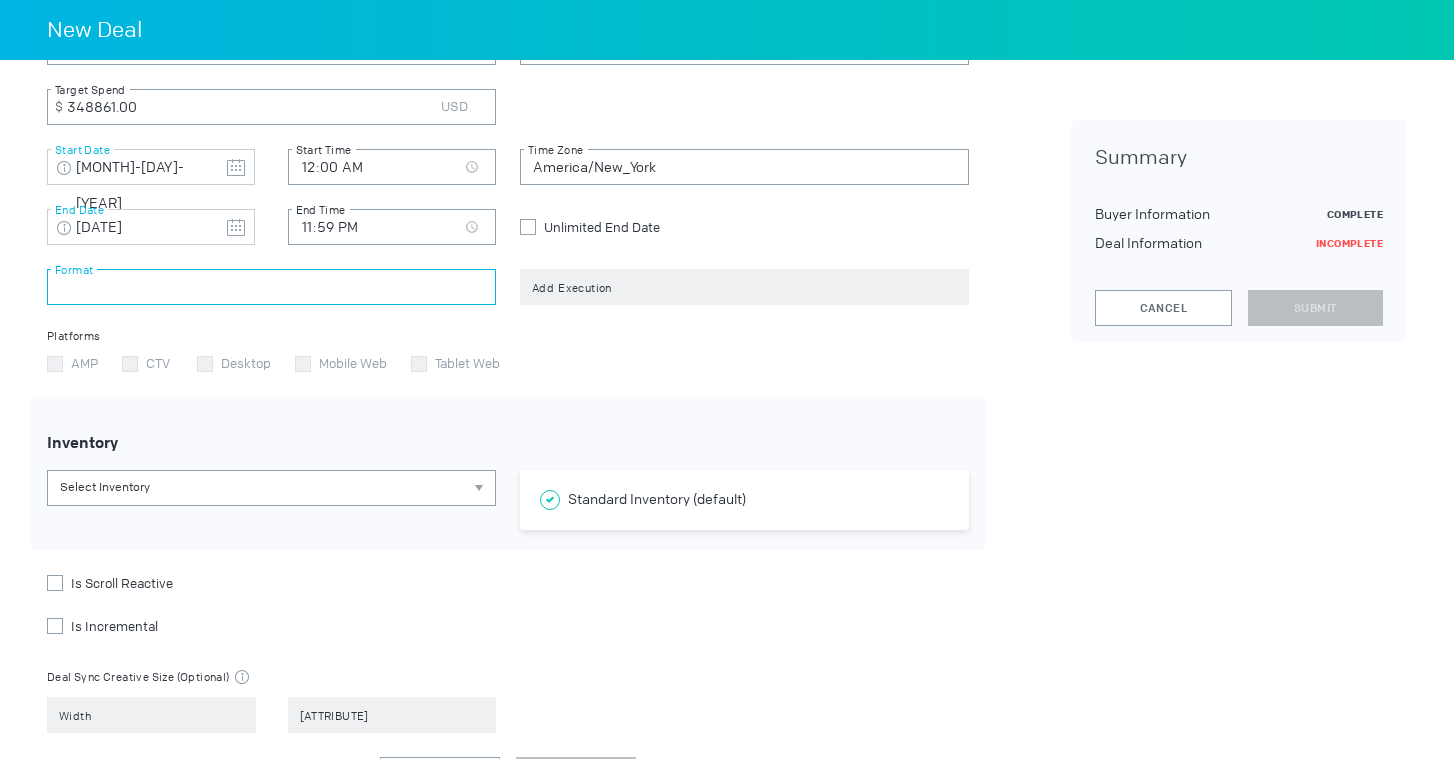 click at bounding box center (271, 287) 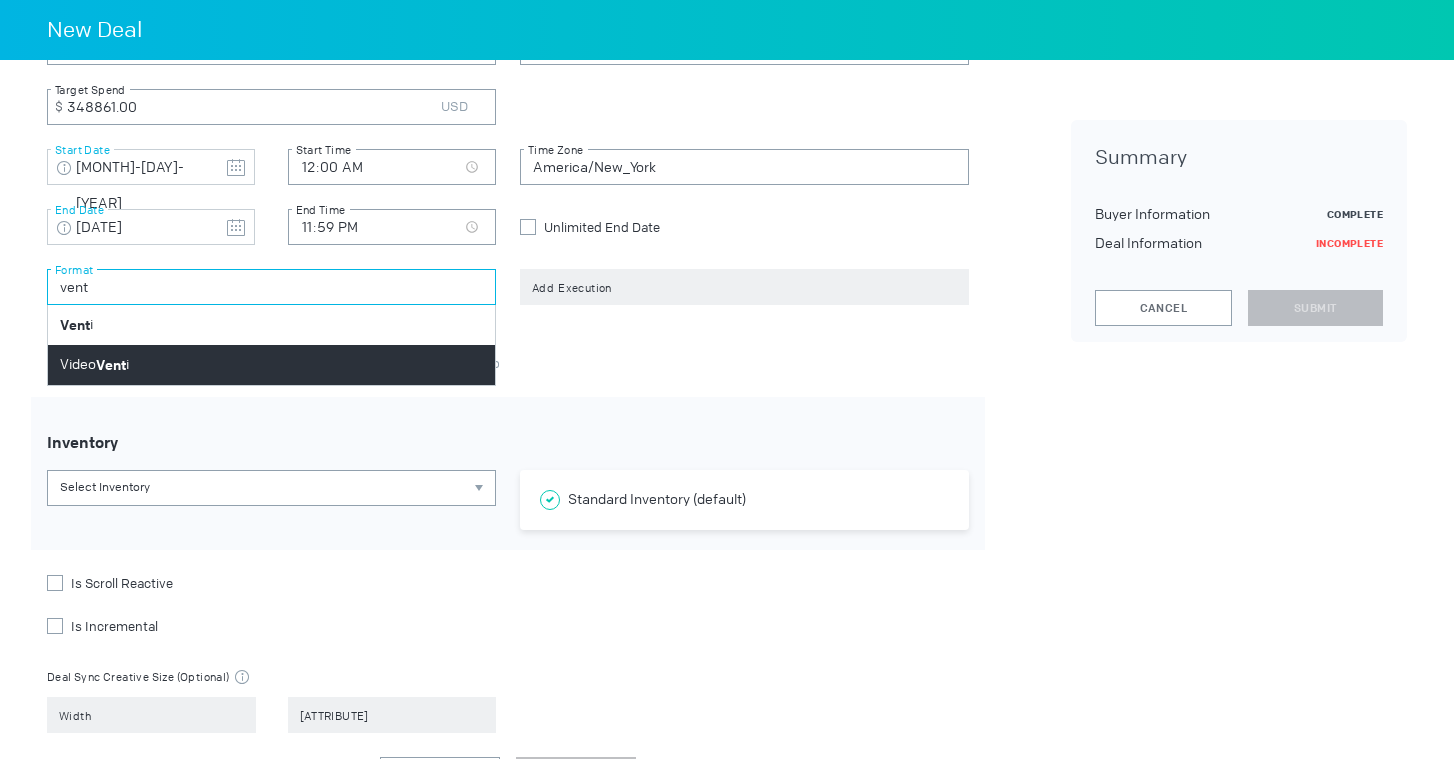 type on "vent" 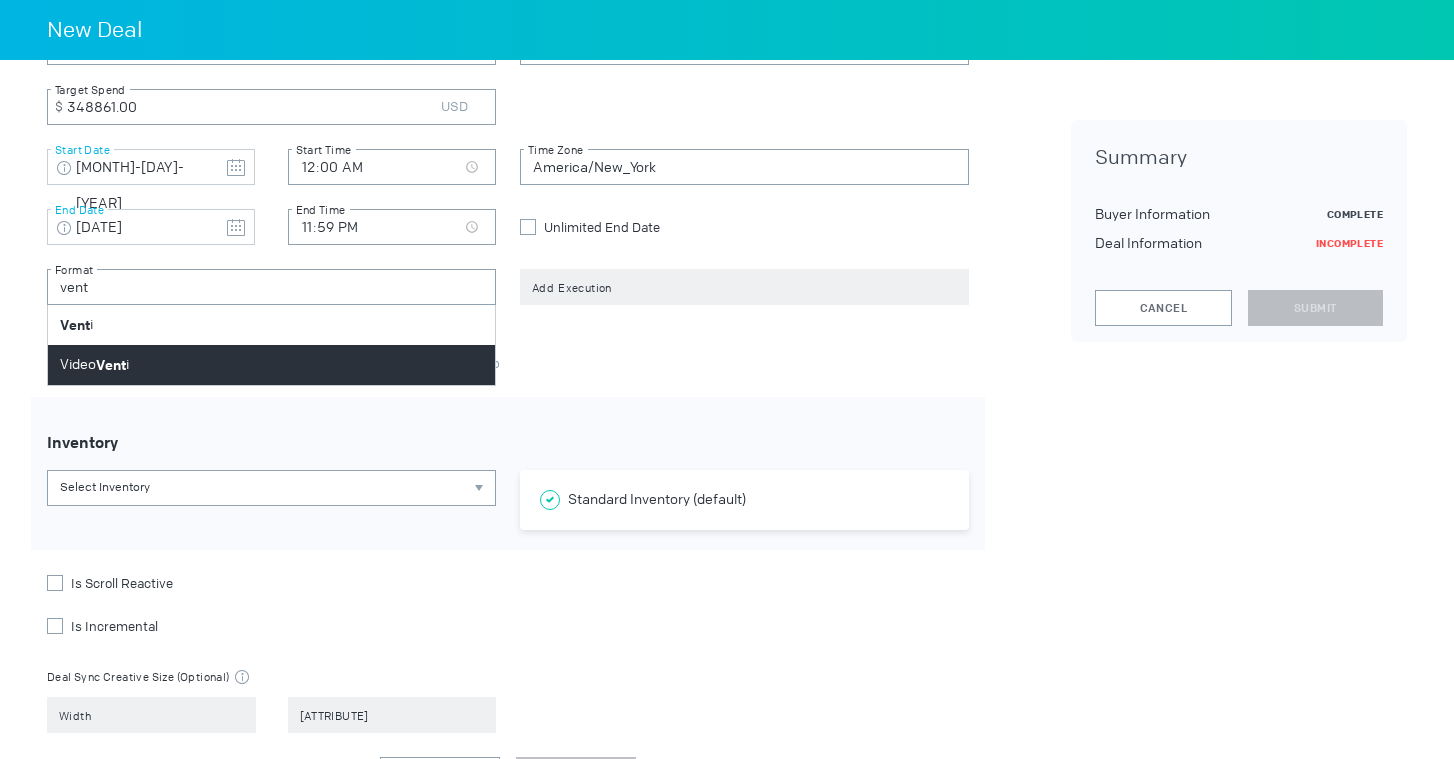 click on "Vent" at bounding box center [111, 365] 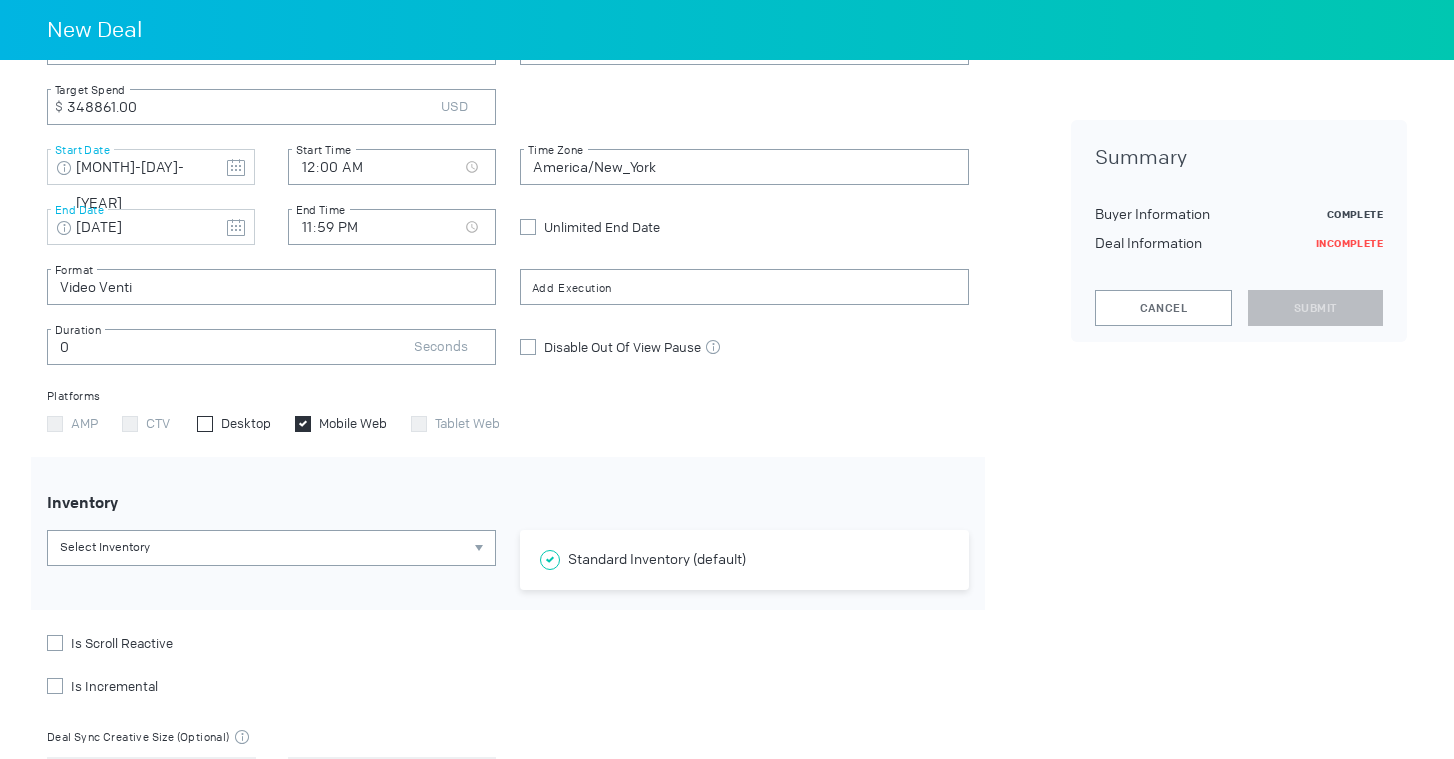 click at bounding box center [205, 424] 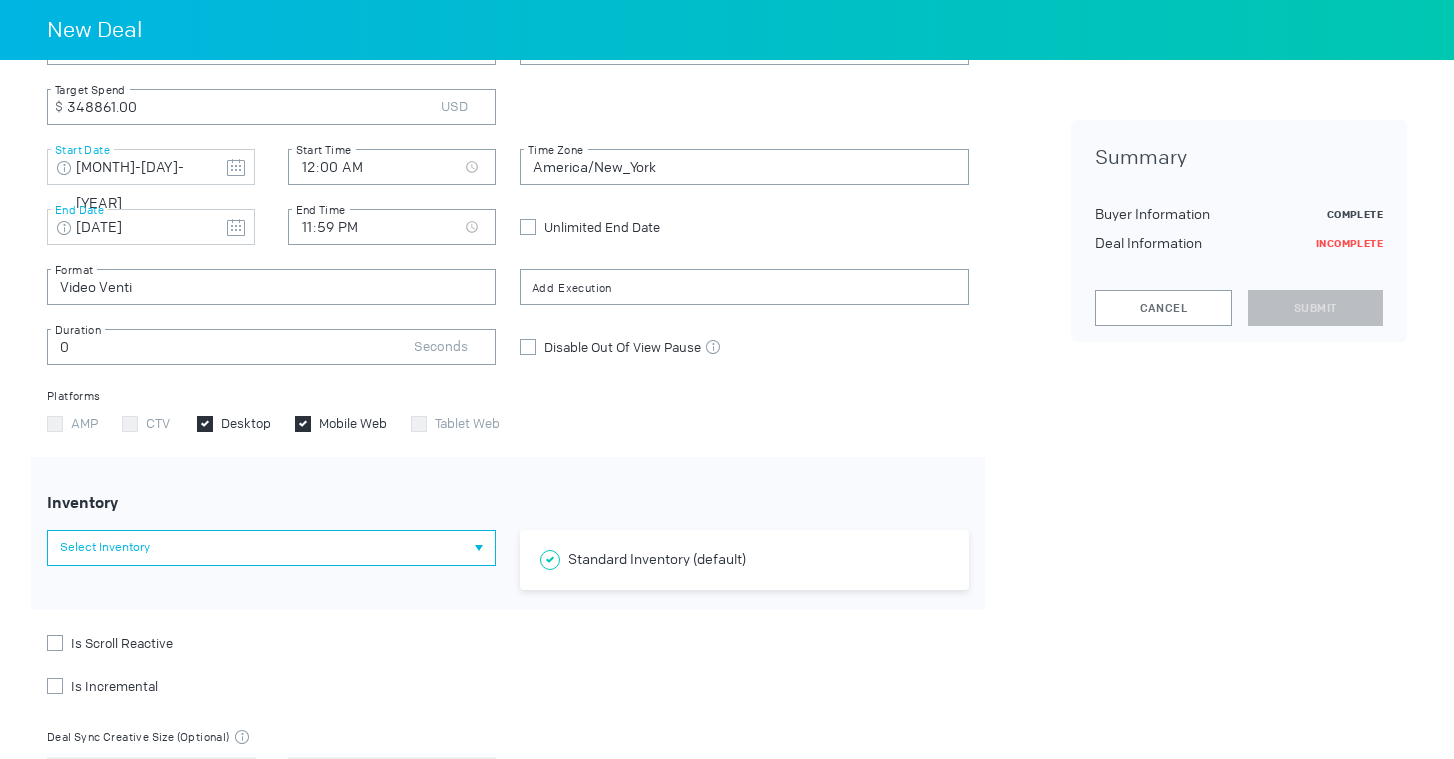 click on "Select Inventory" at bounding box center (271, 548) 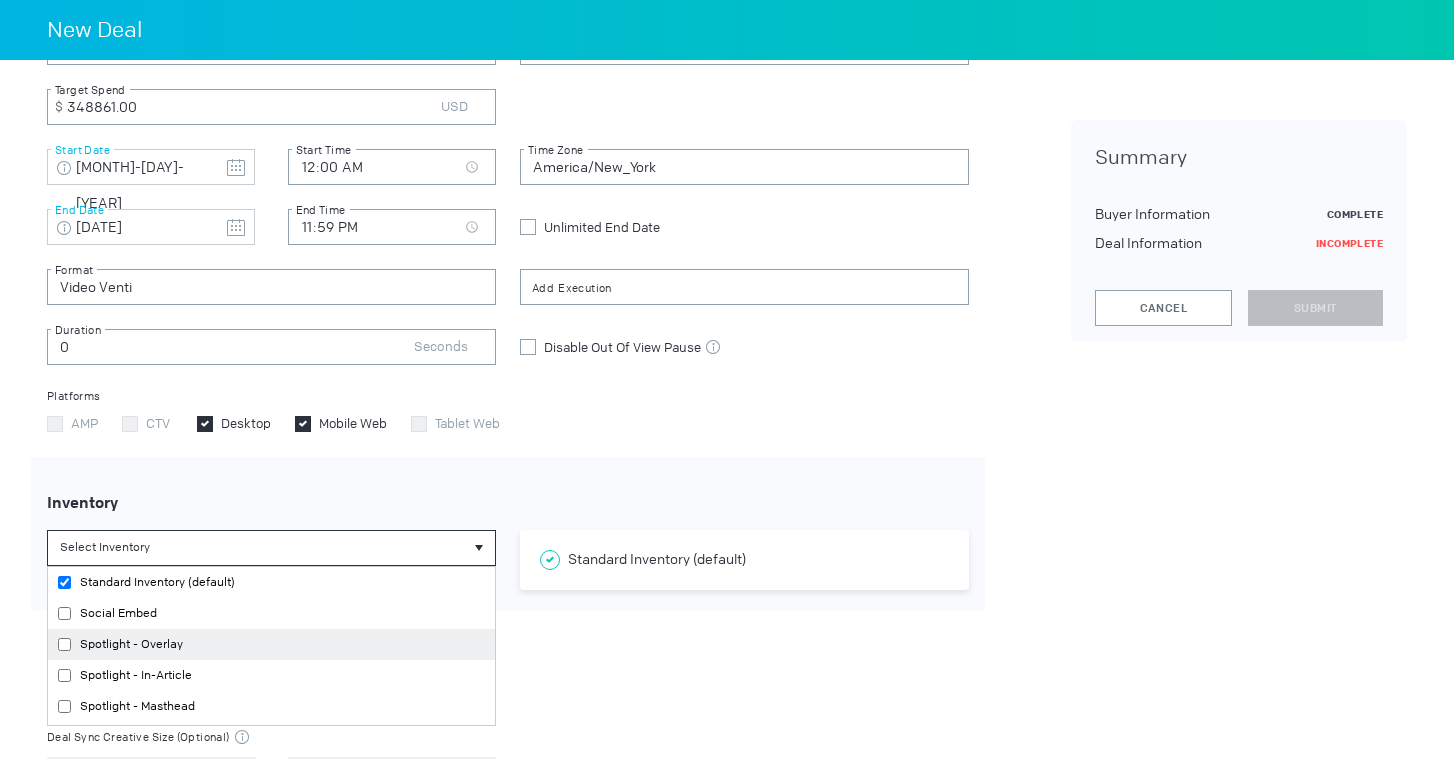 click on "Spotlight - Overlay" at bounding box center (64, 582) 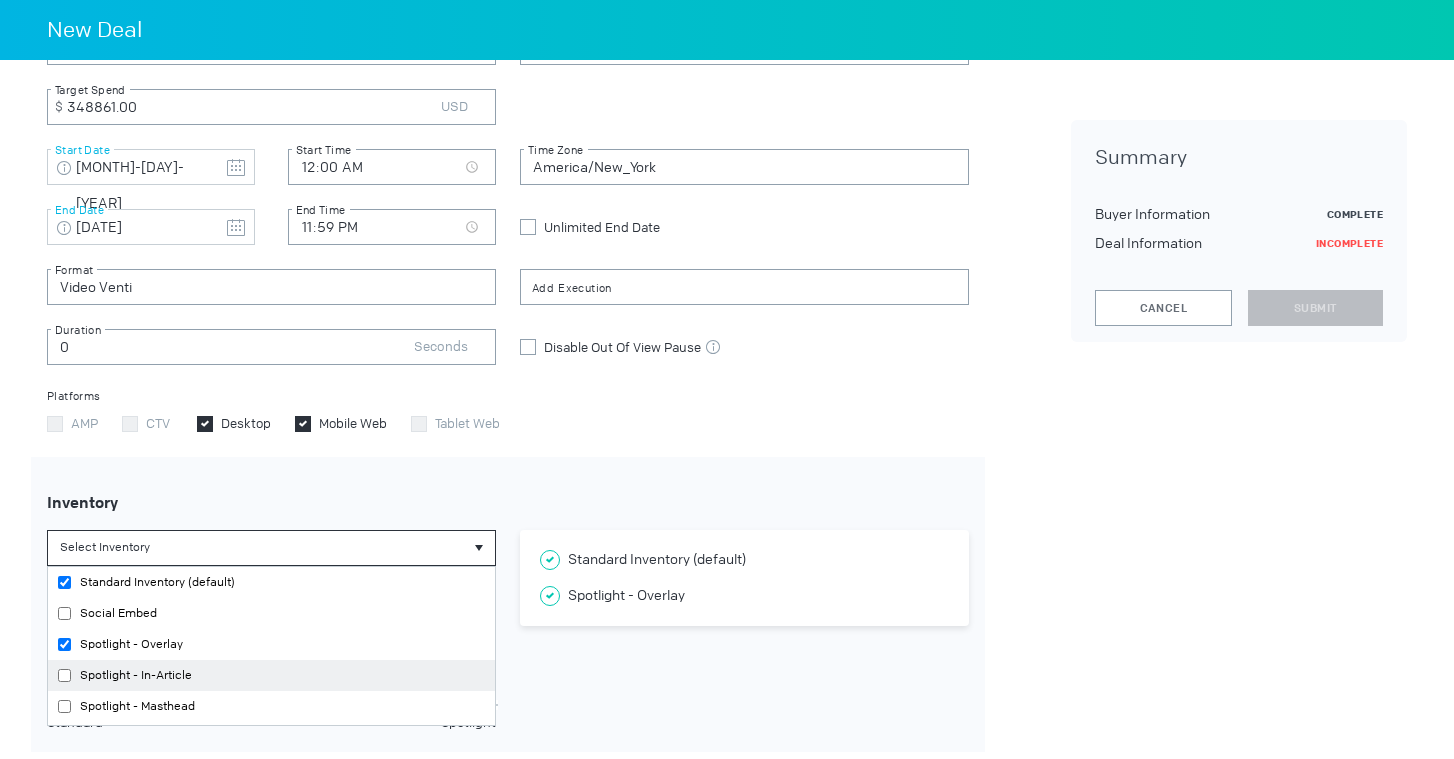 click on "Spotlight - In-Article" at bounding box center [64, 582] 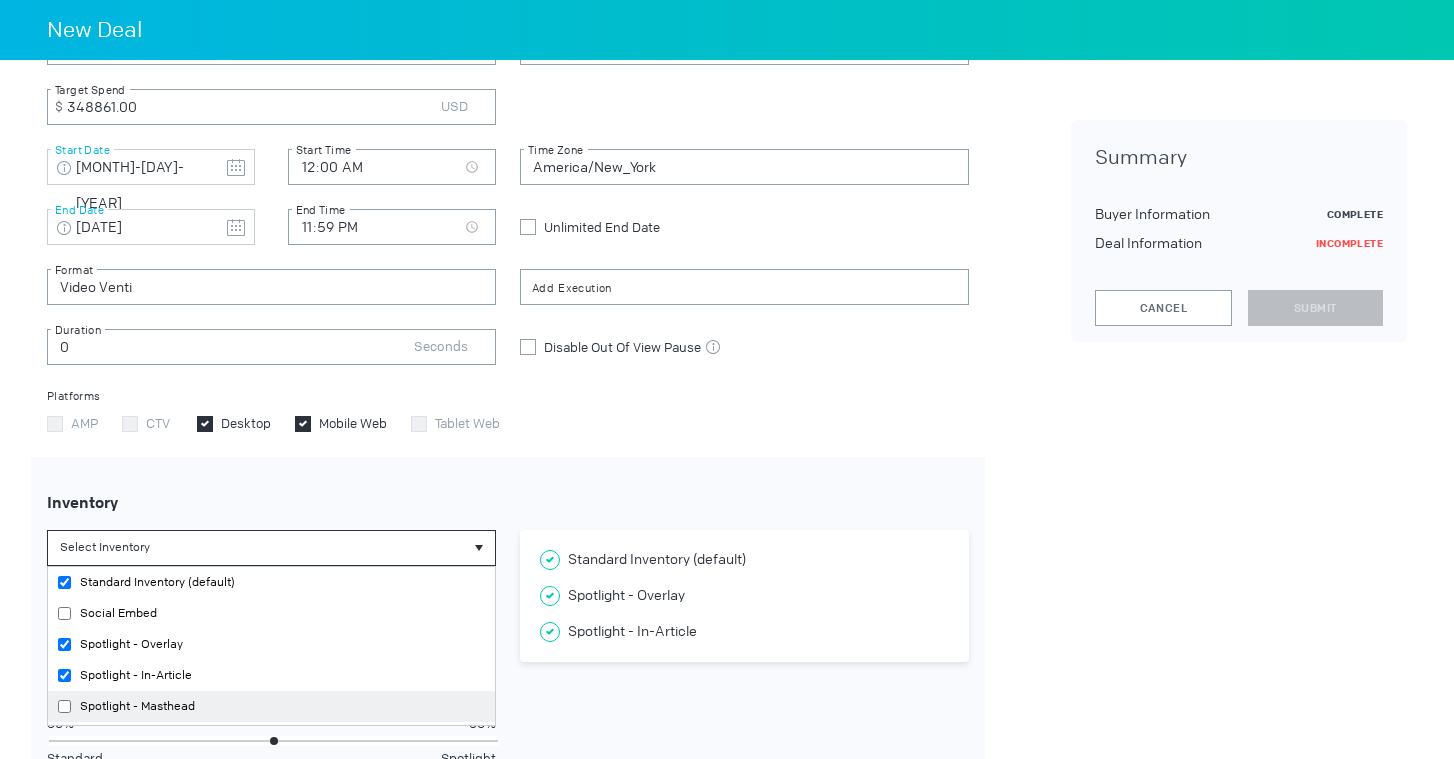click on "Spotlight - Masthead" at bounding box center [64, 582] 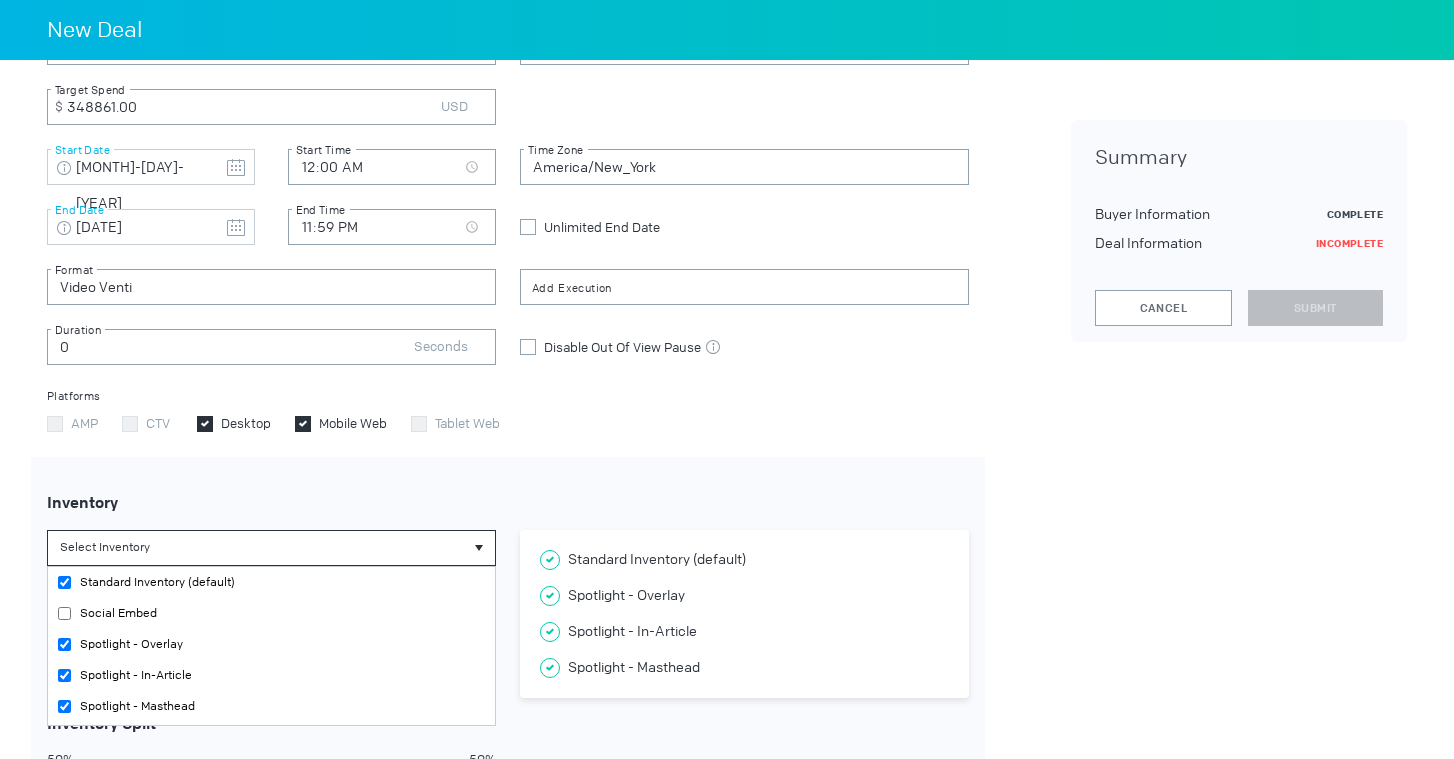 click on "Buyer Information Verizon Bidder Starcom Programmatic Seat Agency Trade Desk (Optional) Agency (Optional) Samsung Electronics Co., Ltd. Advertiser Deal Information Private Auction Fixed Rate Programmatic Guaranteed Marketplace Package 2025 Samsung - Q7B7 - OLV_Verizon_Video Venti_300x250 Deal Name 12 Rate 0 Rate Discount 348861.00 Target Spend Note: All Flight Dates will be saved in GMT 07-25-2025 Start Date 00:00 Start Time America/New_York Time Zone Note: All Flight Dates will be saved in GMT 09-30-2025 End Date 23:59 End Time Unlimited End Date Video Venti Format Execution 0 Duration Disable Out Of View Pause If checked, video will not pause when scrolled out of view Platforms AMP CTV Desktop Mobile Web Tablet Web Inventory Select Inventory Standard Inventory (default) Social Embed Spotlight - Overlay Spotlight - In-Article Spotlight - Masthead Fabrik Video Player [object Object],[object Object],[object Object],[object Object] Standard Inventory (default) Spotlight - Overlay Inventory Split" at bounding box center (727, 312) 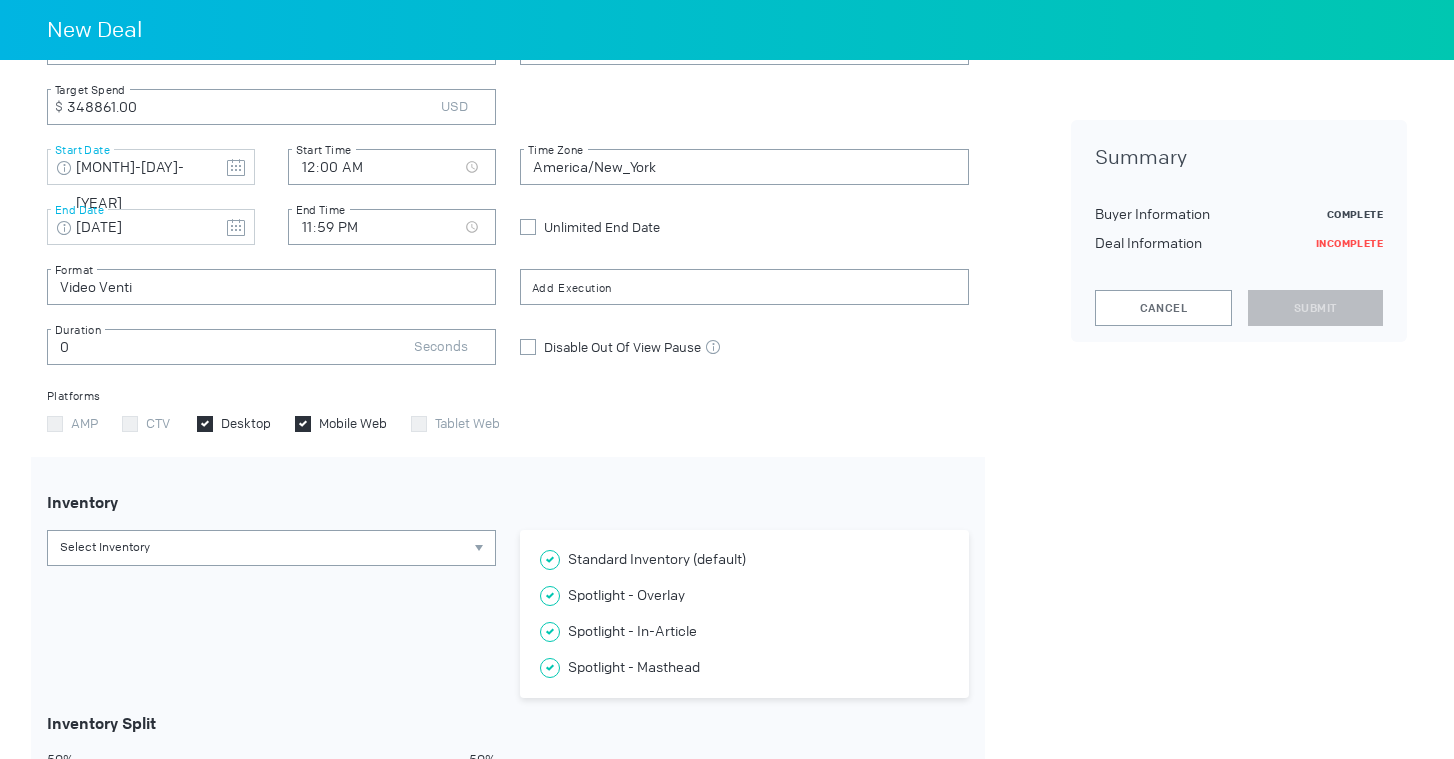 scroll, scrollTop: 586, scrollLeft: 0, axis: vertical 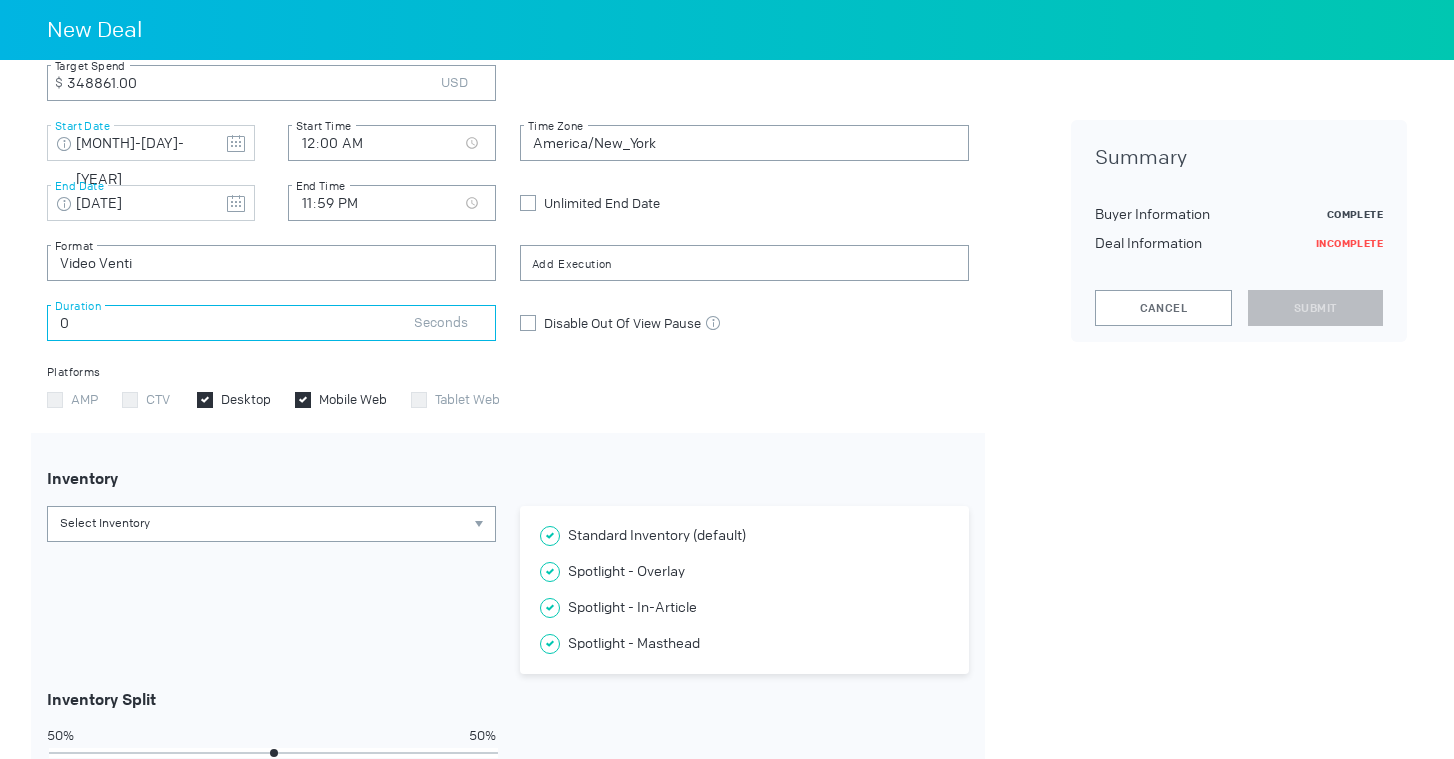 click on "0" at bounding box center [271, 323] 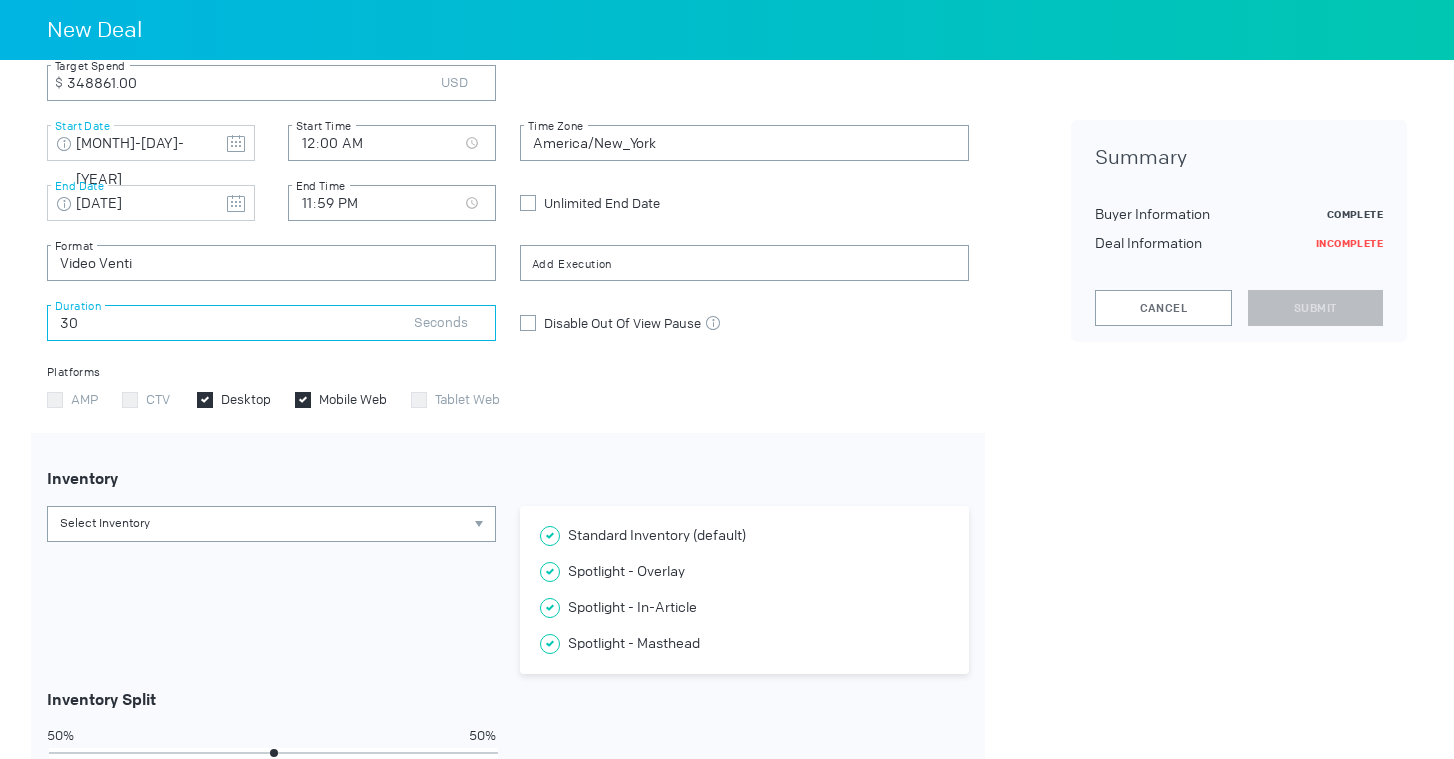 type on "30" 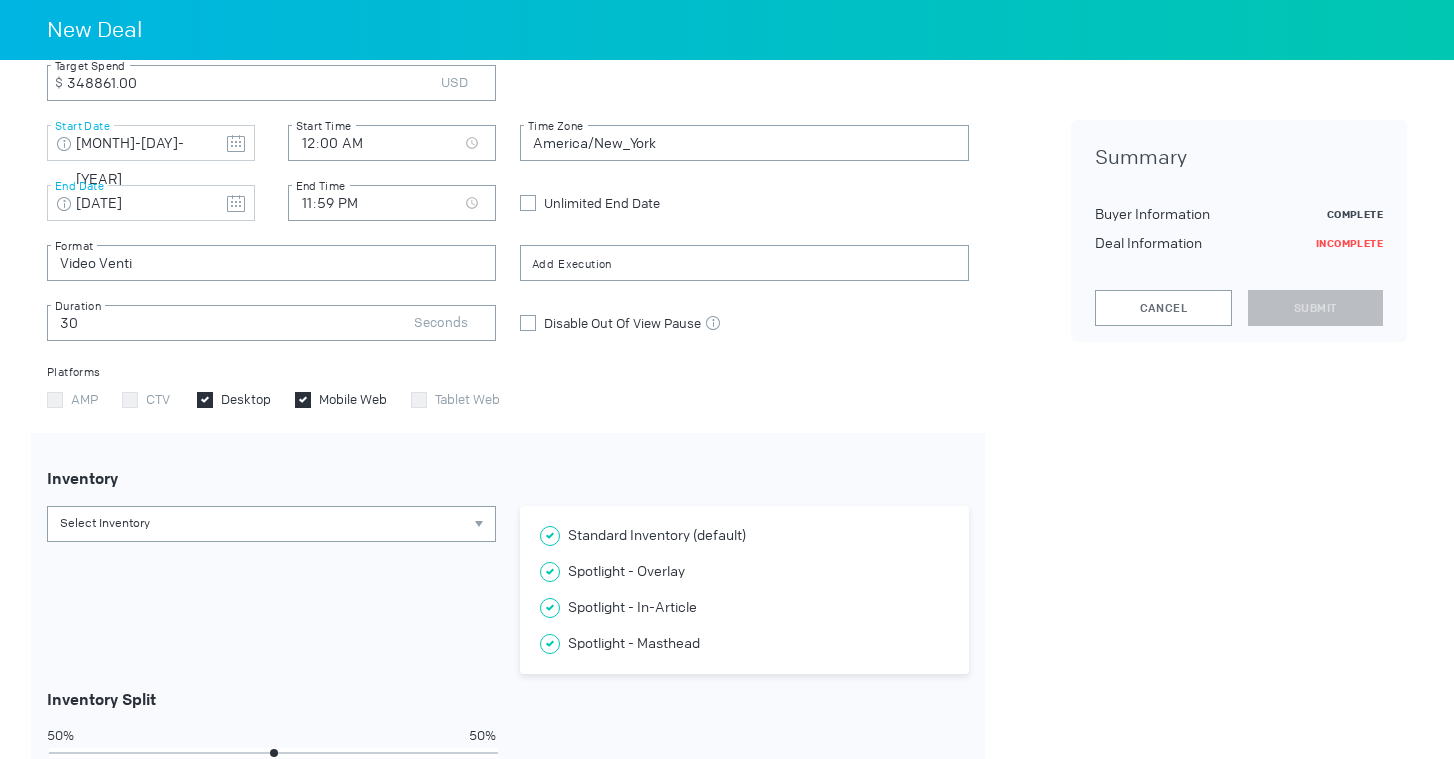click on "Buyer Information Verizon Bidder Starcom Programmatic Seat Agency Trade Desk (Optional) Agency (Optional) Samsung Electronics Co., Ltd. Advertiser Deal Information Private Auction Fixed Rate Programmatic Guaranteed Marketplace Package 2025 Samsung - Q7B7 - OLV_Verizon_Video Venti_300x250 Deal Name 12 Rate 0 Rate Discount 348861.00 Target Spend Note: All Flight Dates will be saved in GMT [MONTH]-[DAY]-[YEAR] Start Date 00:00 Start Time America/New_York Time Zone Note: All Flight Dates will be saved in GMT [MONTH]-[DAY]-[YEAR] End Date 23:59 End Time Unlimited End Date Video Venti Format Execution 30 Duration Disable Out Of View Pause If checked, video will not pause when scrolled out of view Platforms AMP CTV Desktop Mobile Web Tablet Web Inventory Select Inventory Standard Inventory (default) Social Embed Spotlight - Overlay Spotlight - In-Article Spotlight - Masthead Fabrik Video Player [object Object],[object Object],[object Object],[object Object] Standard Inventory (default) Spotlight - Overlay 50% 50% Standard" at bounding box center [727, 288] 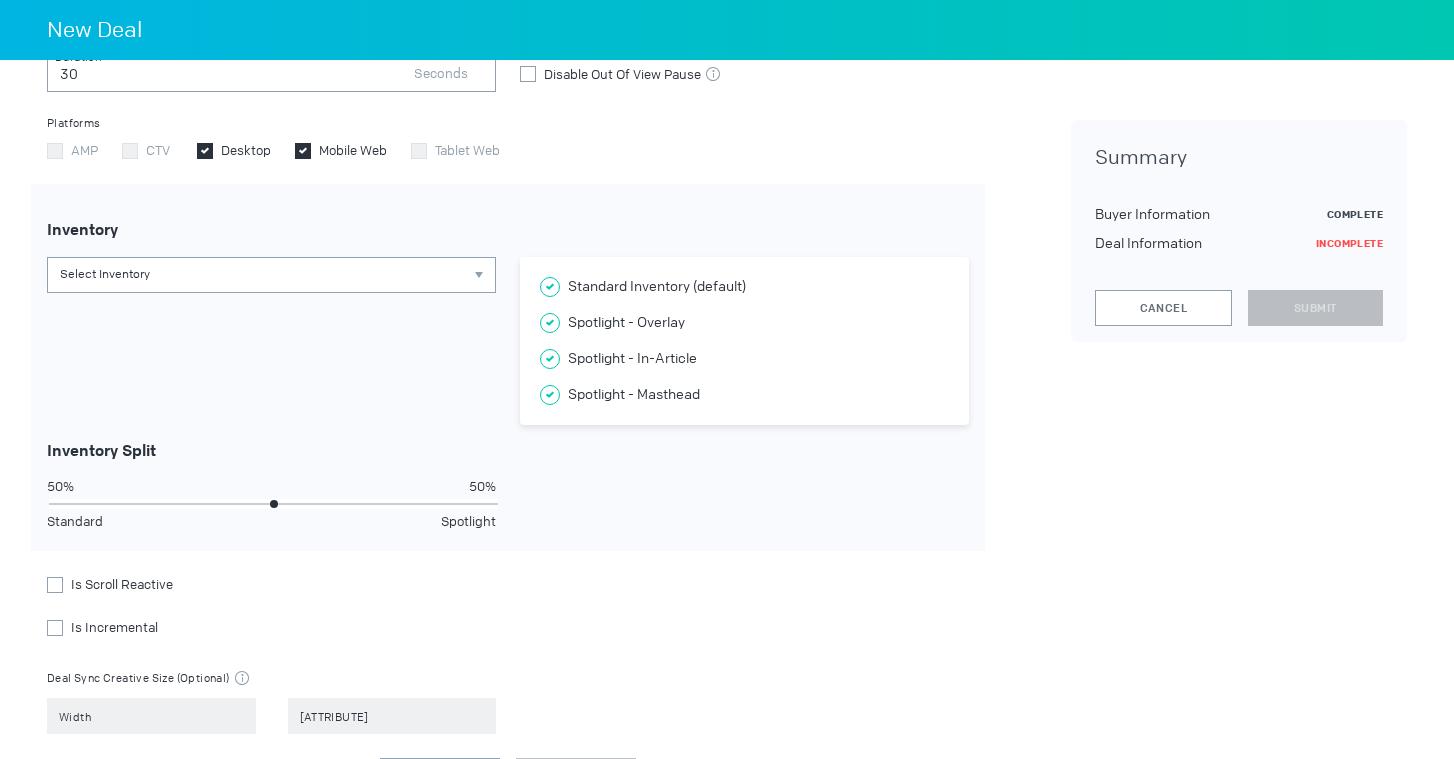 scroll, scrollTop: 837, scrollLeft: 0, axis: vertical 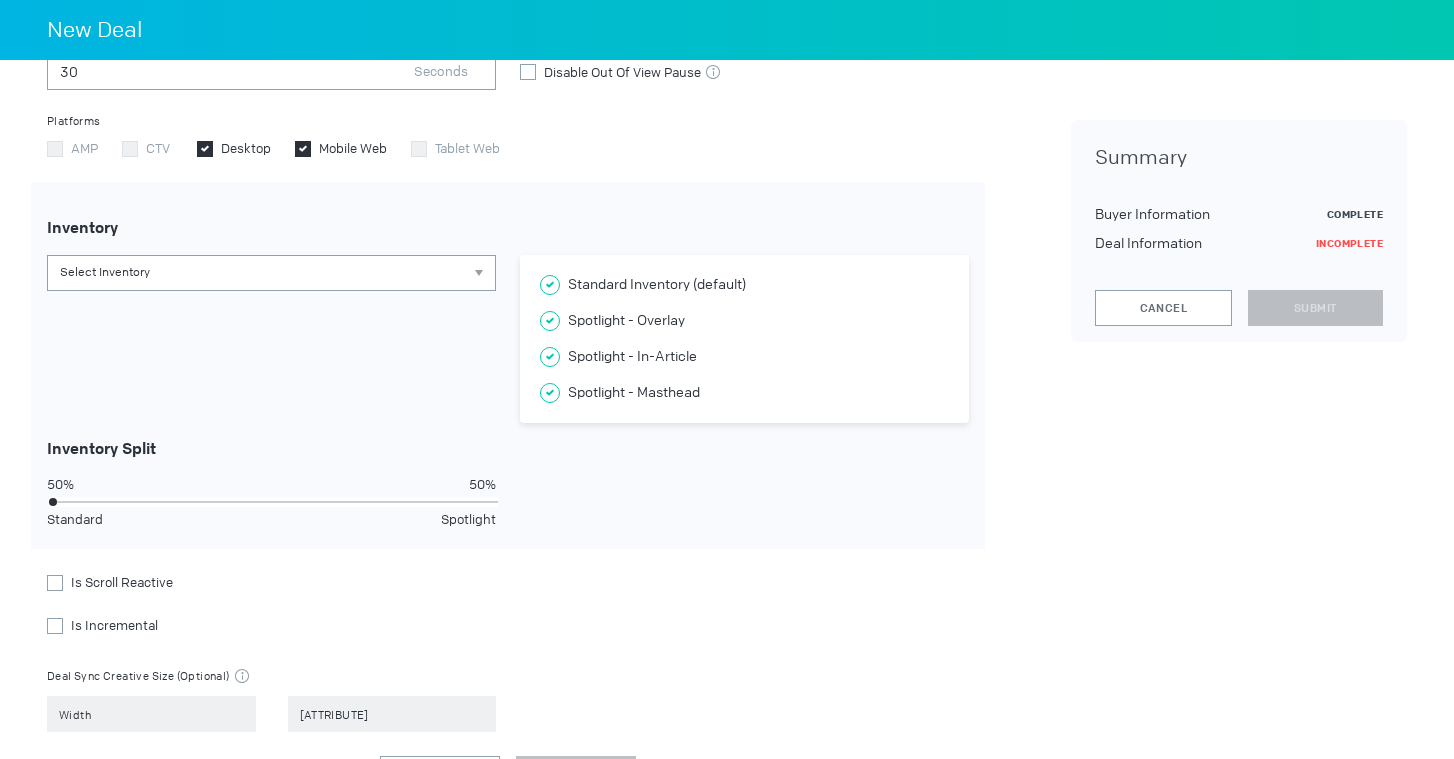 type on "0" 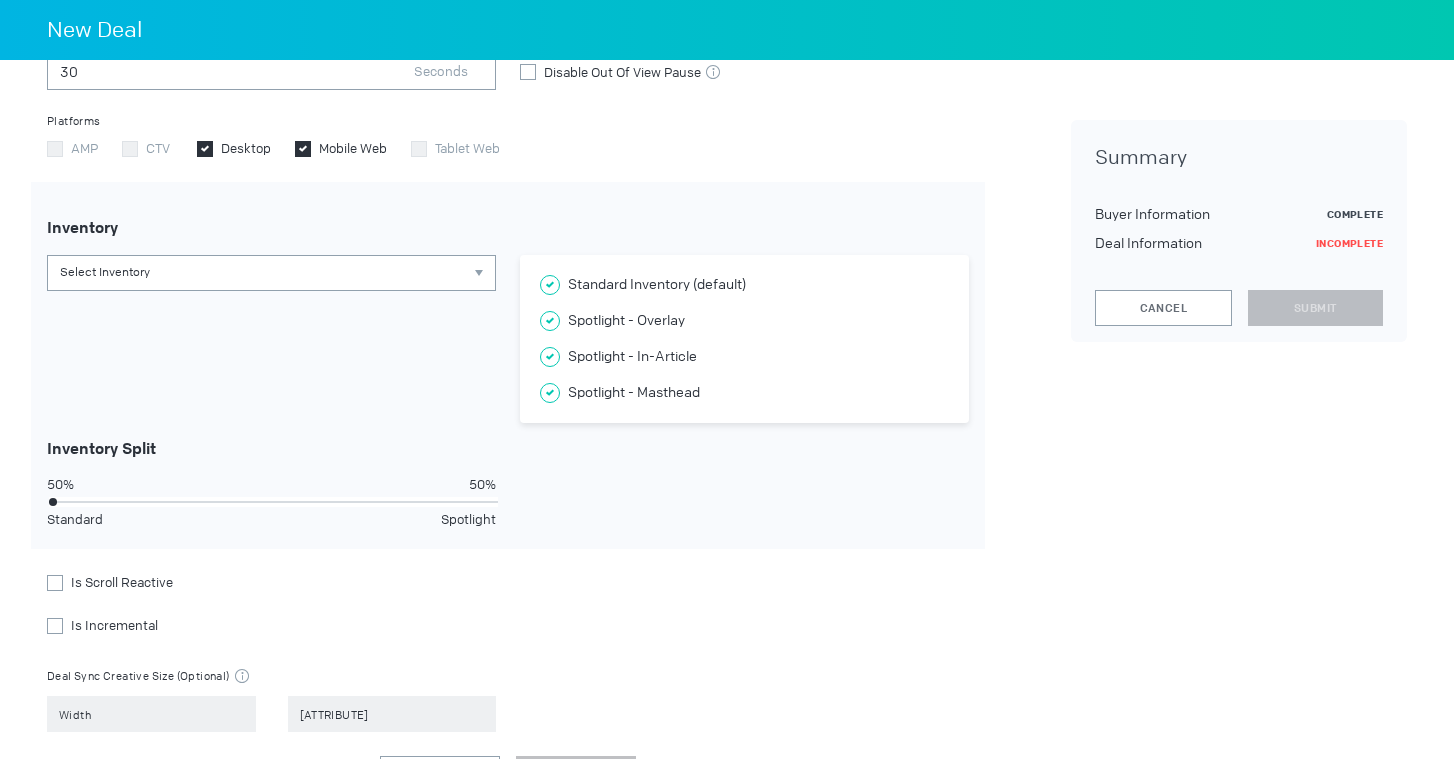drag, startPoint x: 270, startPoint y: 498, endPoint x: 44, endPoint y: 506, distance: 226.14156 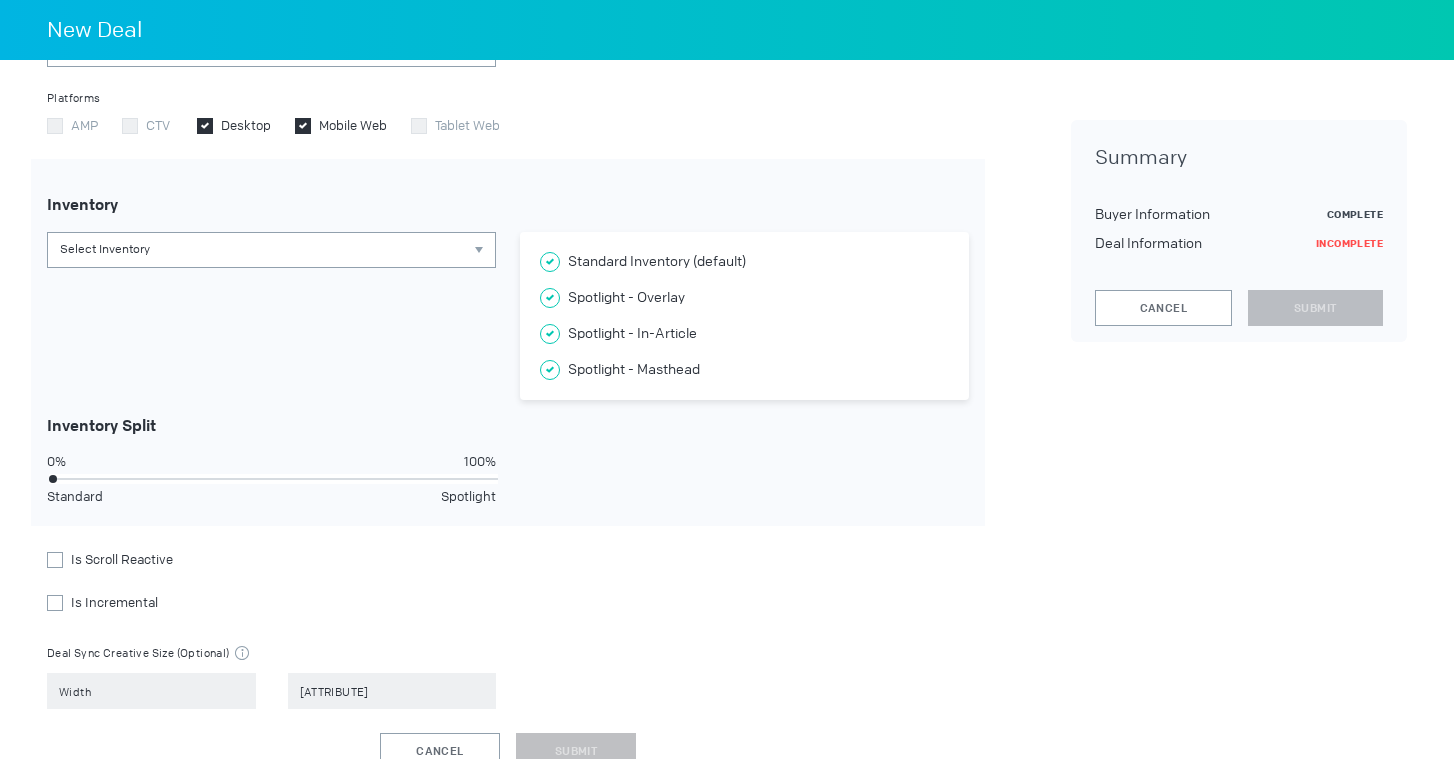 scroll, scrollTop: 870, scrollLeft: 0, axis: vertical 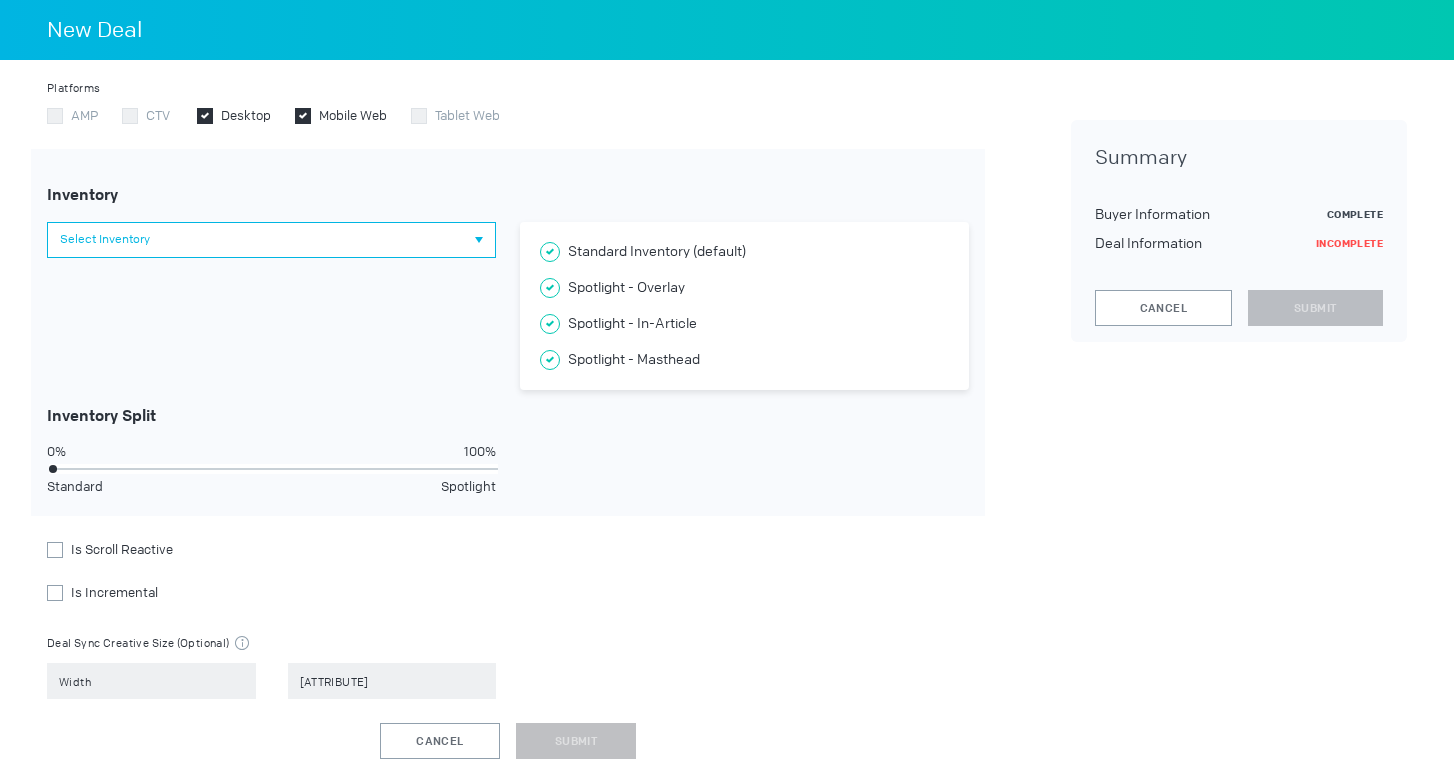 click on "Select Inventory" at bounding box center (271, 240) 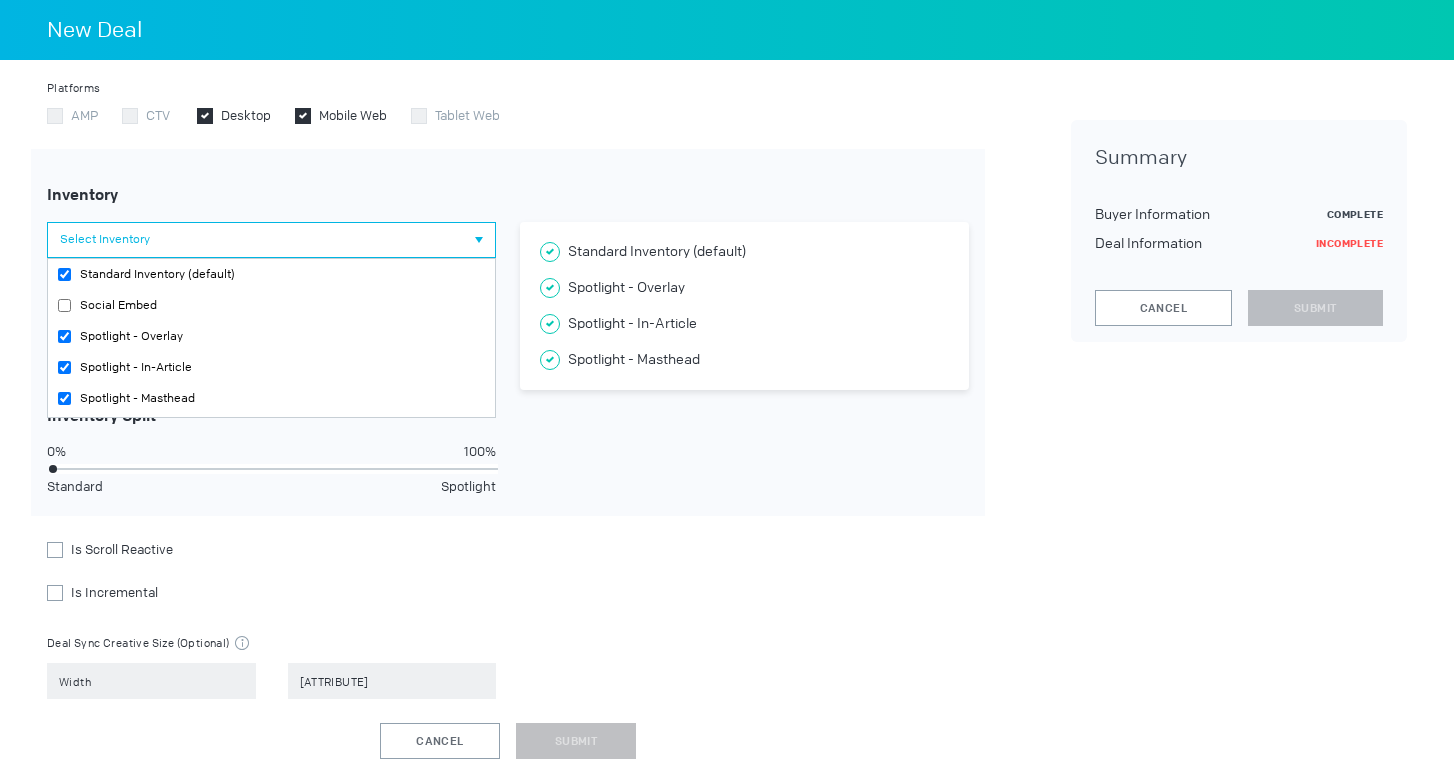 click on "Select Inventory" at bounding box center [271, 240] 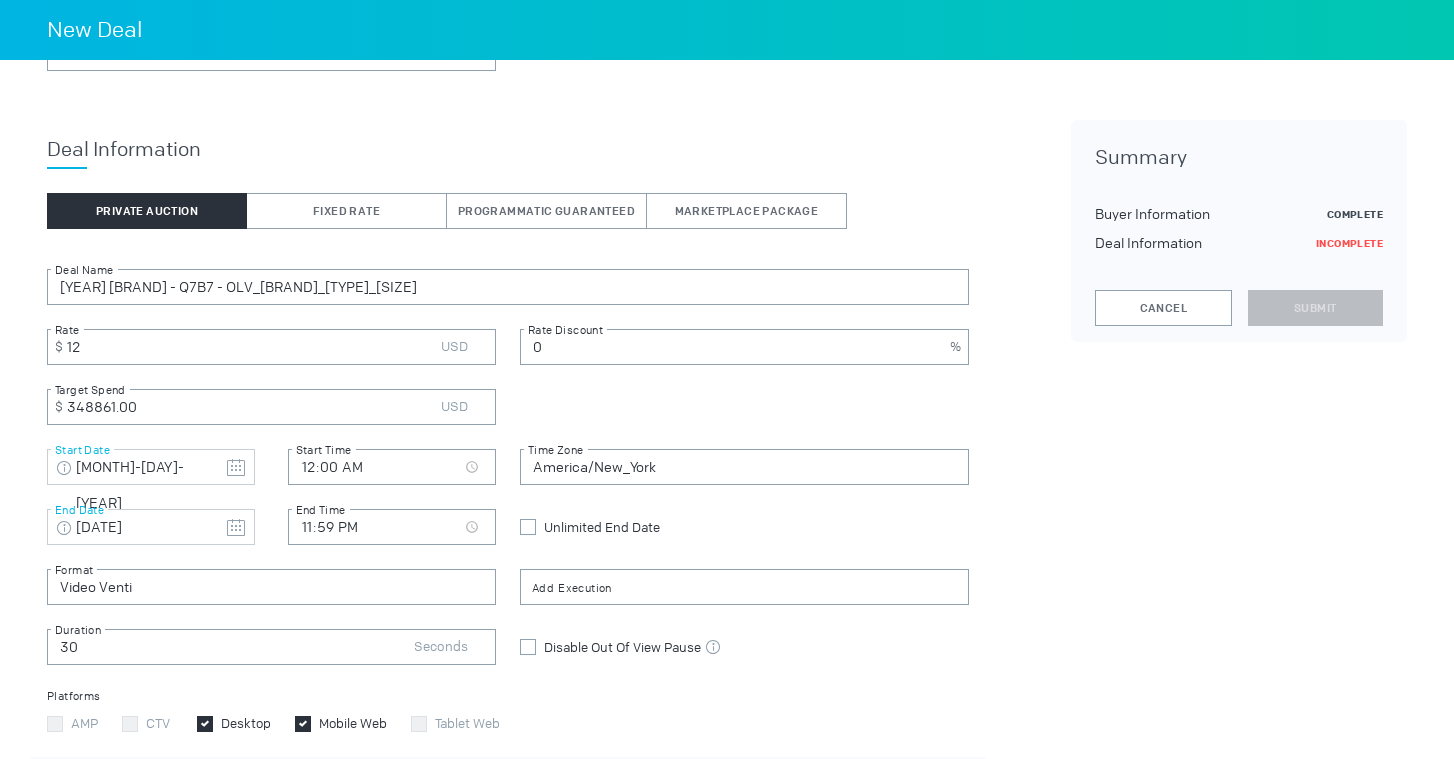 scroll, scrollTop: 255, scrollLeft: 0, axis: vertical 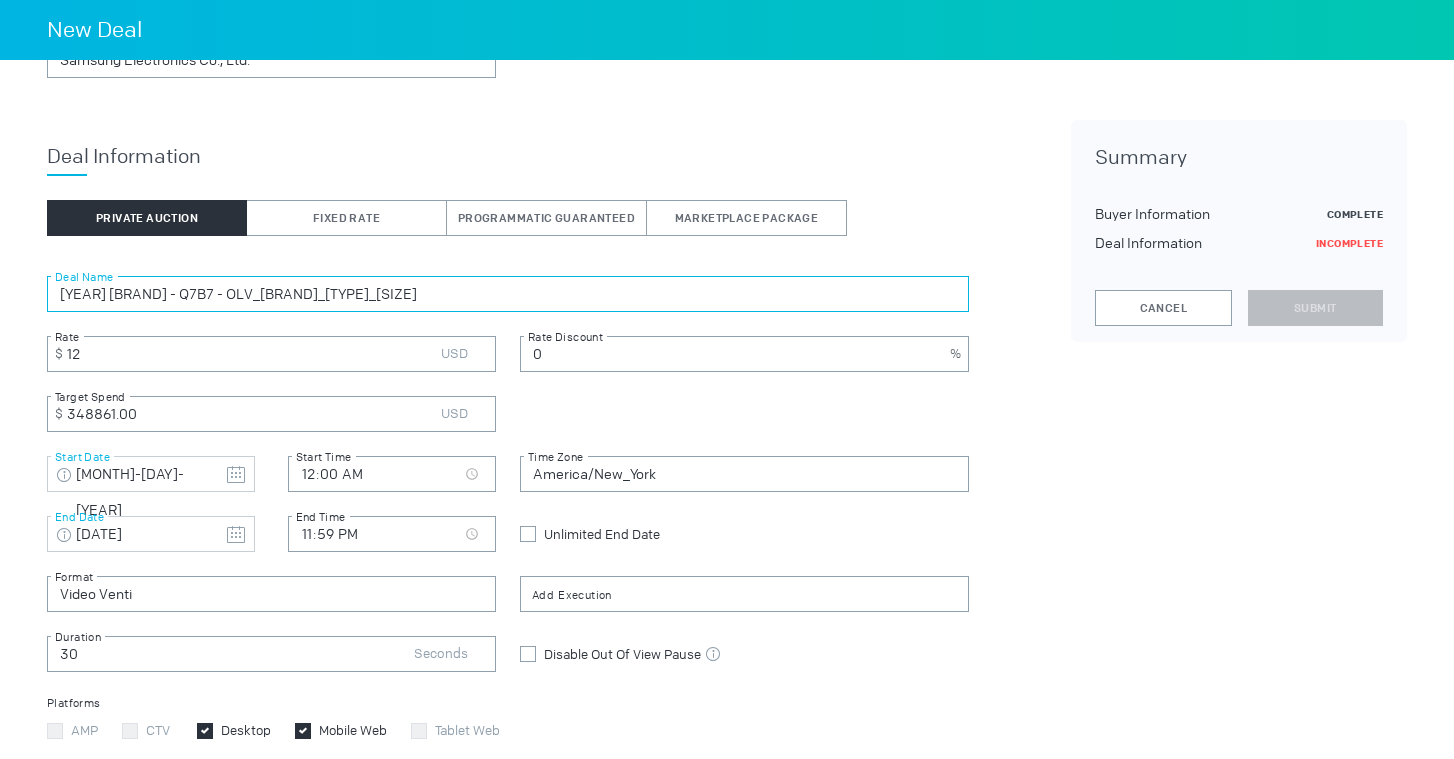 drag, startPoint x: 376, startPoint y: 296, endPoint x: 309, endPoint y: 296, distance: 67 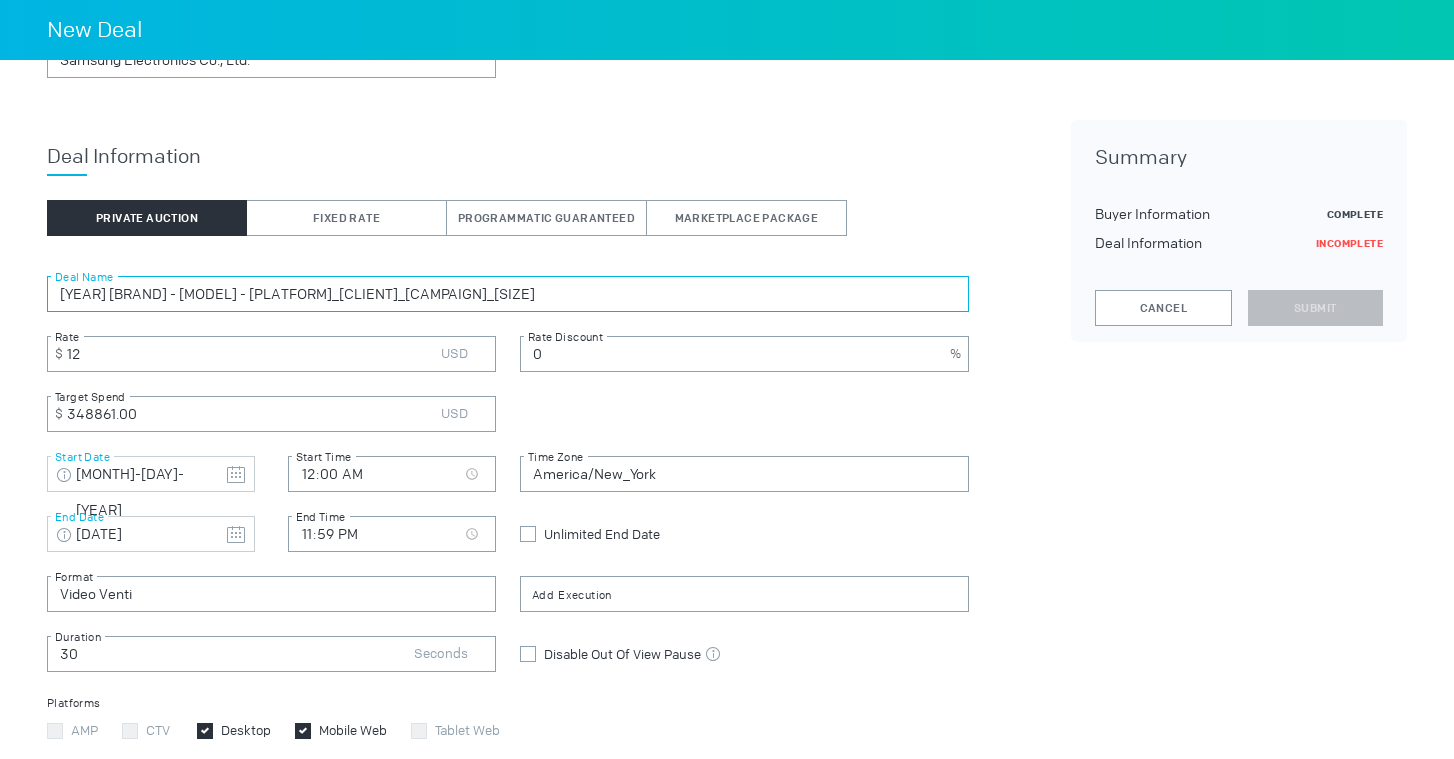type on "[YEAR] [BRAND] - [MODEL] - [PLATFORM]_[CLIENT]_[CAMPAIGN]_[SIZE]" 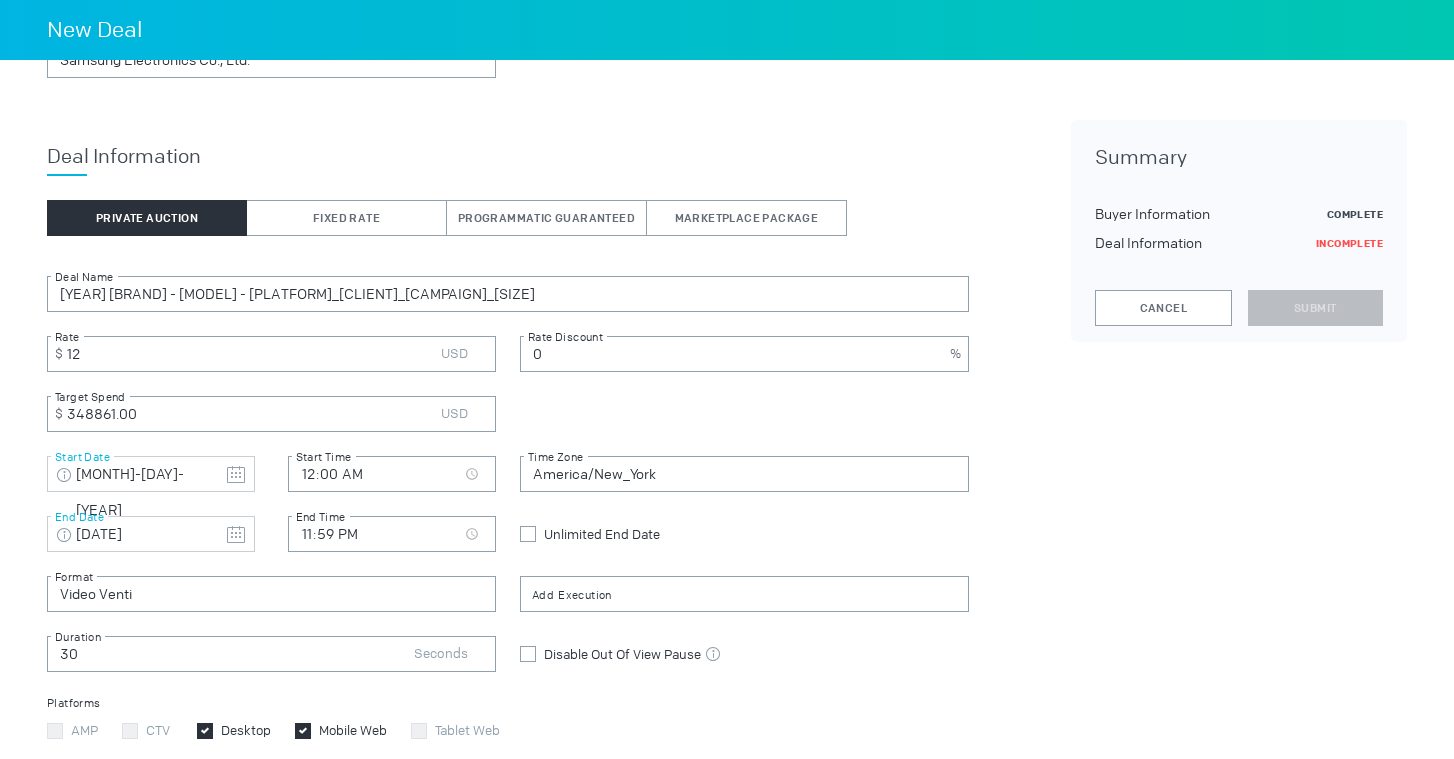 click on "Summary  Buyer Information   Complete   Deal Information   Incomplete   Cancel   Submit" at bounding box center [1239, 619] 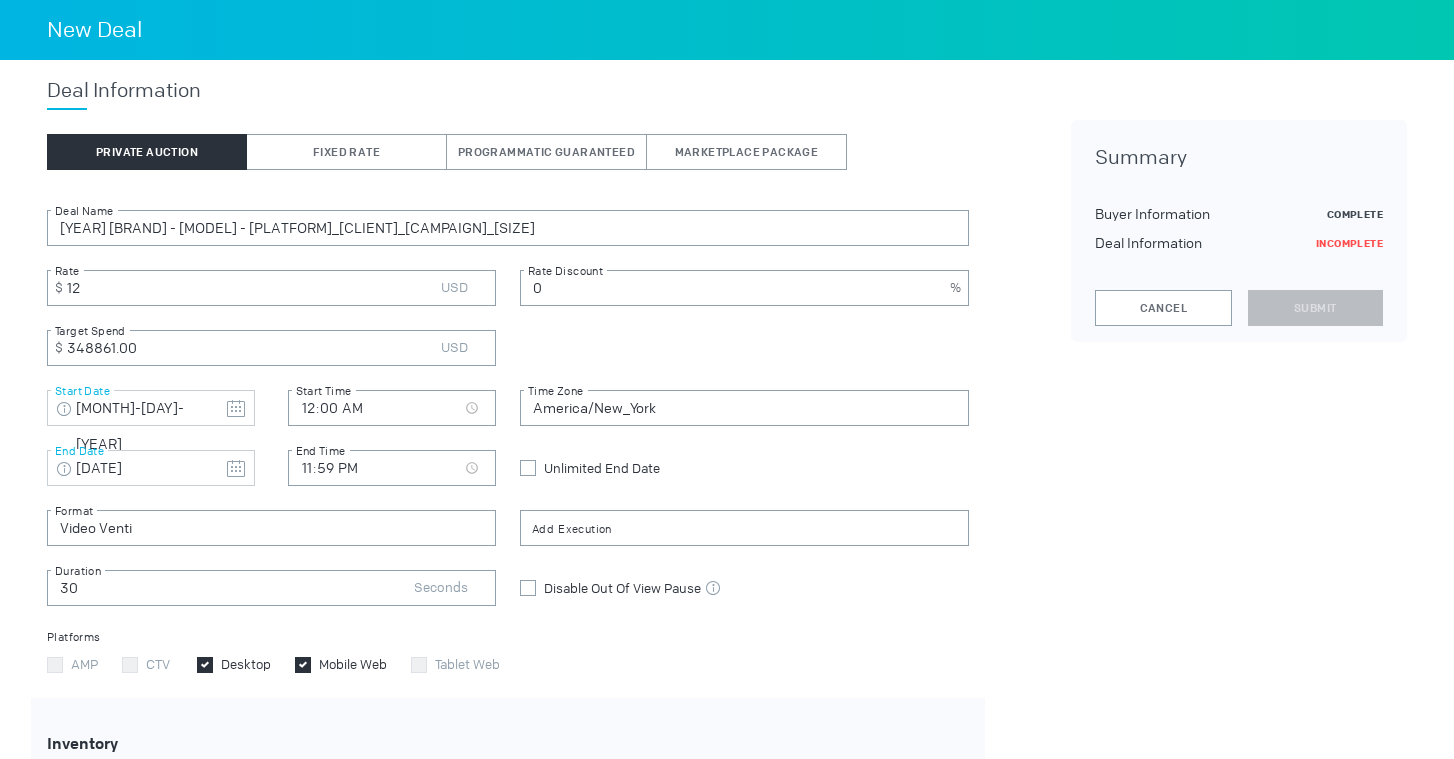 scroll, scrollTop: 360, scrollLeft: 0, axis: vertical 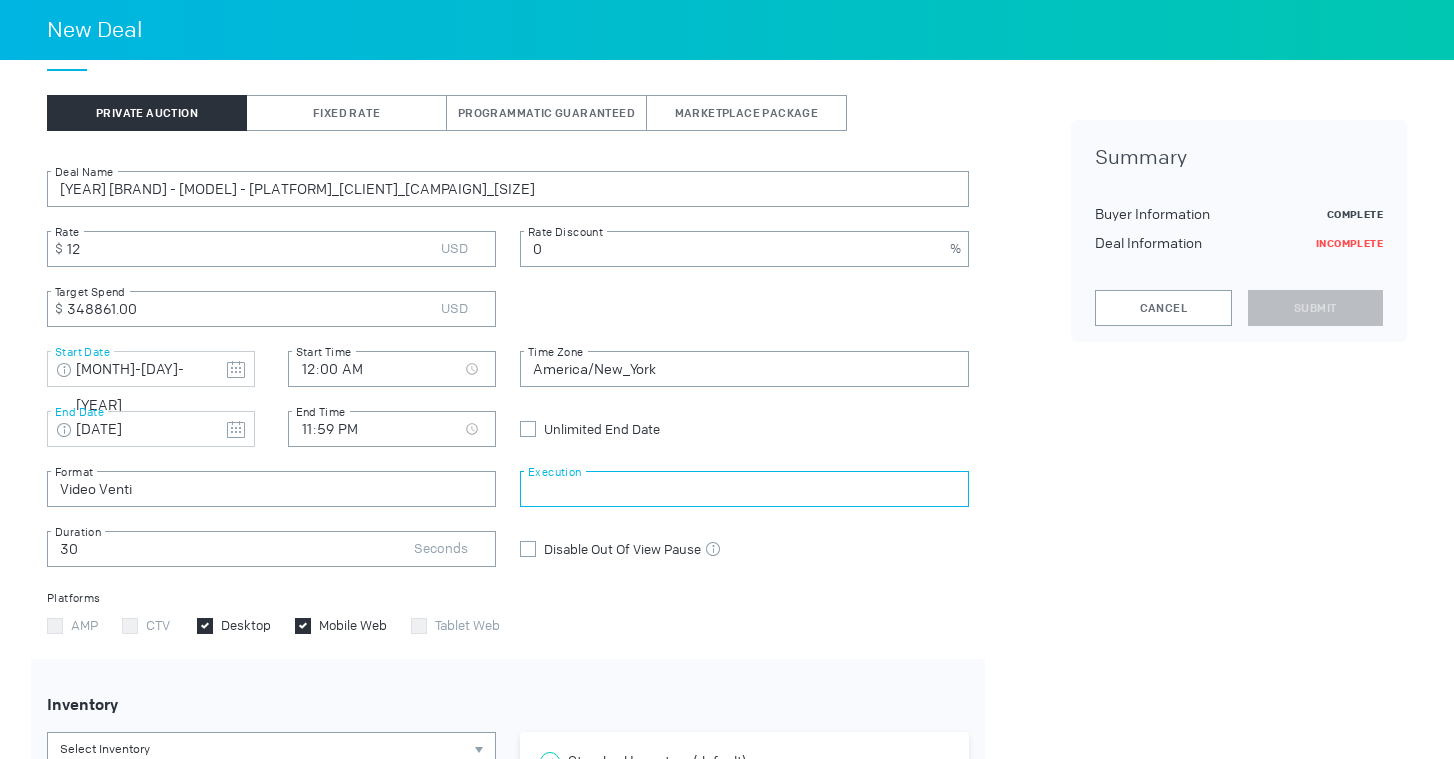 click at bounding box center (744, 489) 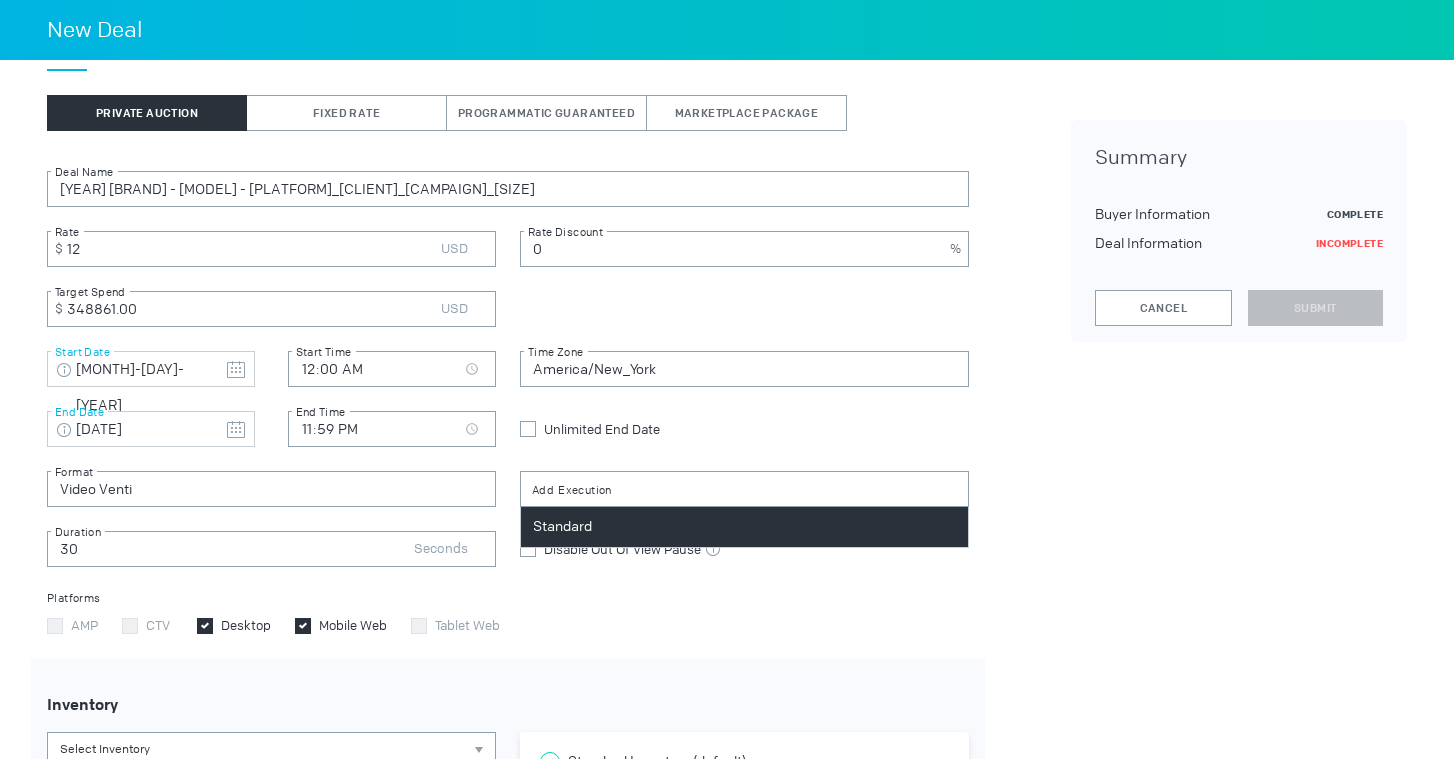 click on "Standard" at bounding box center [744, 527] 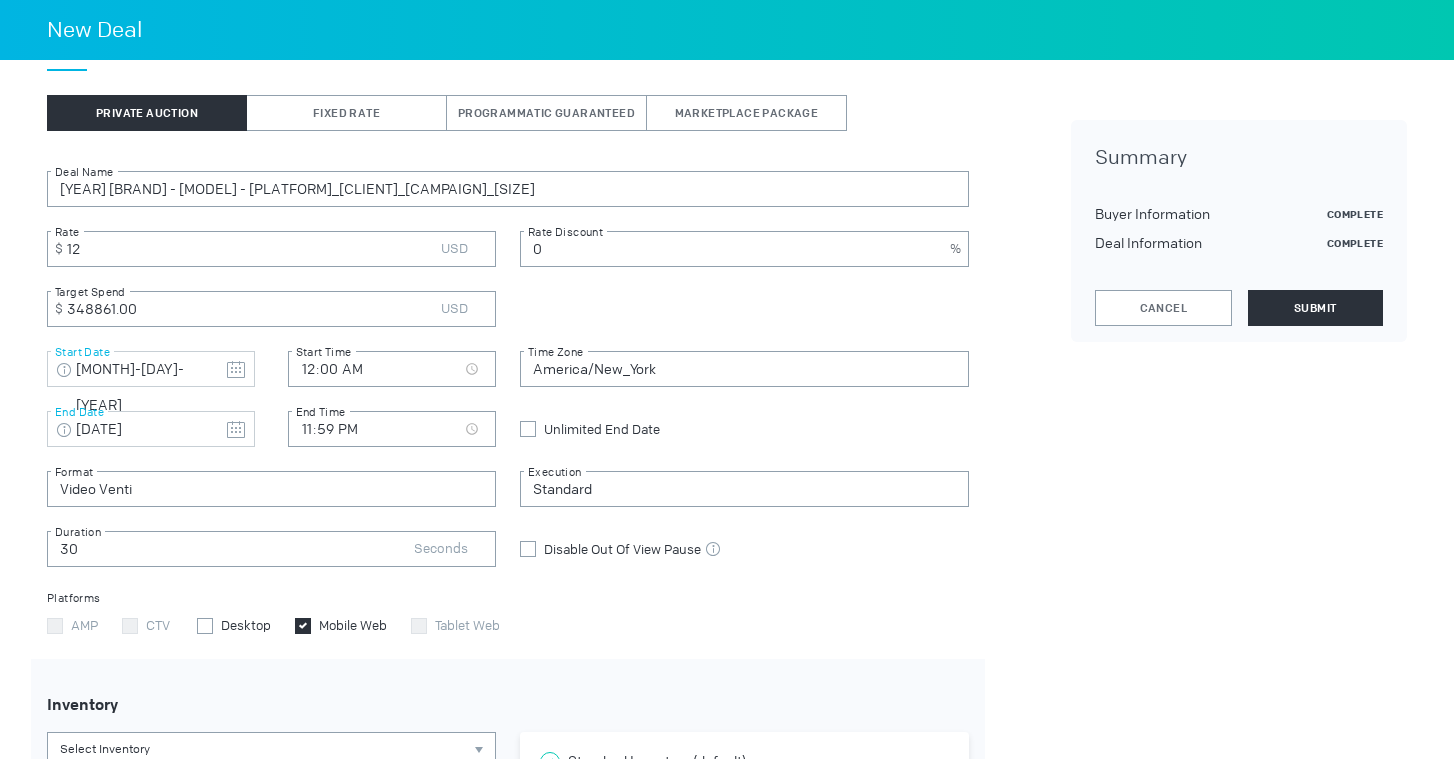 click on "[YEAR] [BRAND] - [MODEL] - [PLATFORM]_[CLIENT]_[CAMPAIGN]_[SIZE] [DEAL_NAME] [RATE] [RATE_DISCOUNT] [TARGET_SPEND] [NOTE] [START_DATE] [START_TIME] [TIME_ZONE] [END_DATE] [END_TIME] [END_DATE_TYPE] [VIDEO_FORMAT] [EXECUTION] [DURATION] [PAUSE_SETTING] [PLATFORMS] [INVENTORY_OPTIONS] [INVENTORY_SPLIT] [DEAL_SYNC] [CREATIVE_SIZE]" at bounding box center [508, 682] 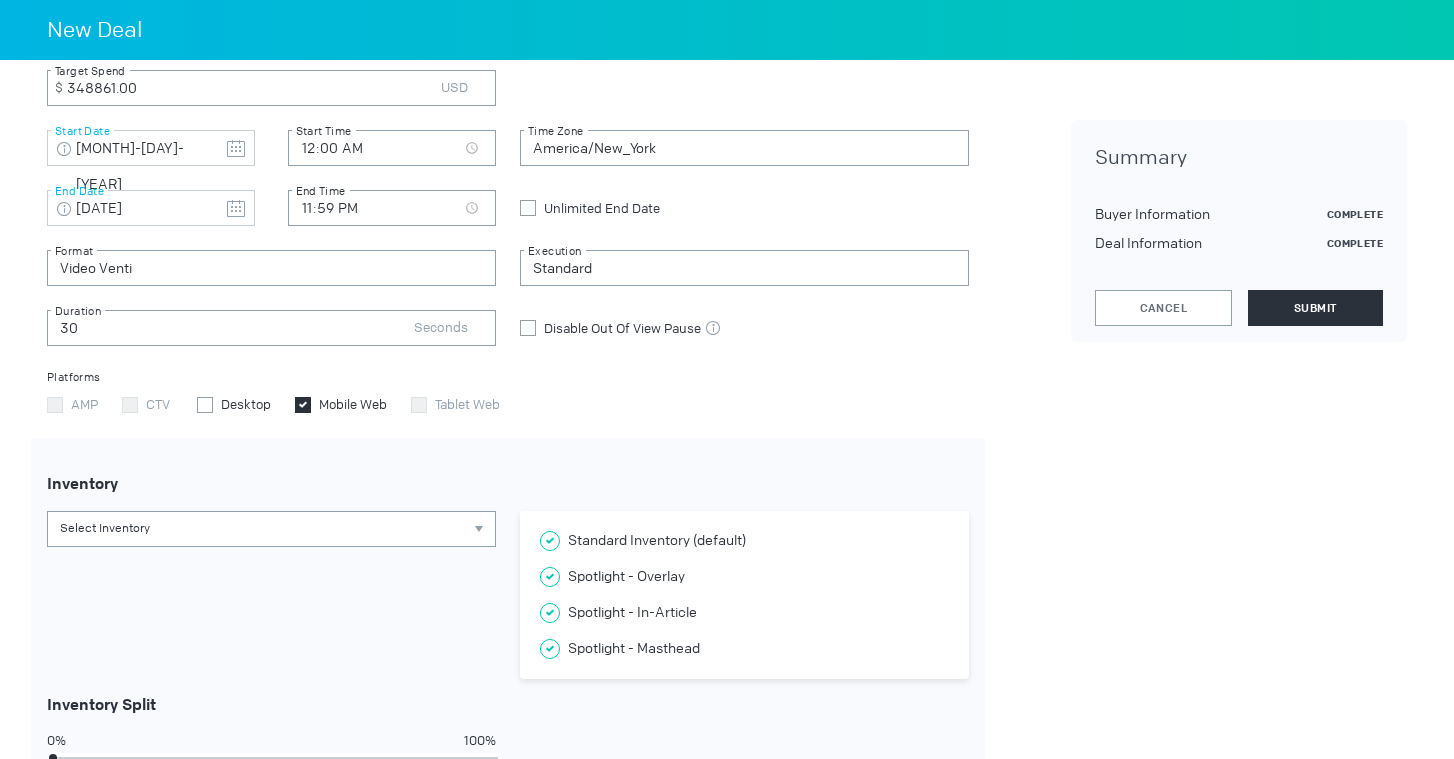 scroll, scrollTop: 582, scrollLeft: 0, axis: vertical 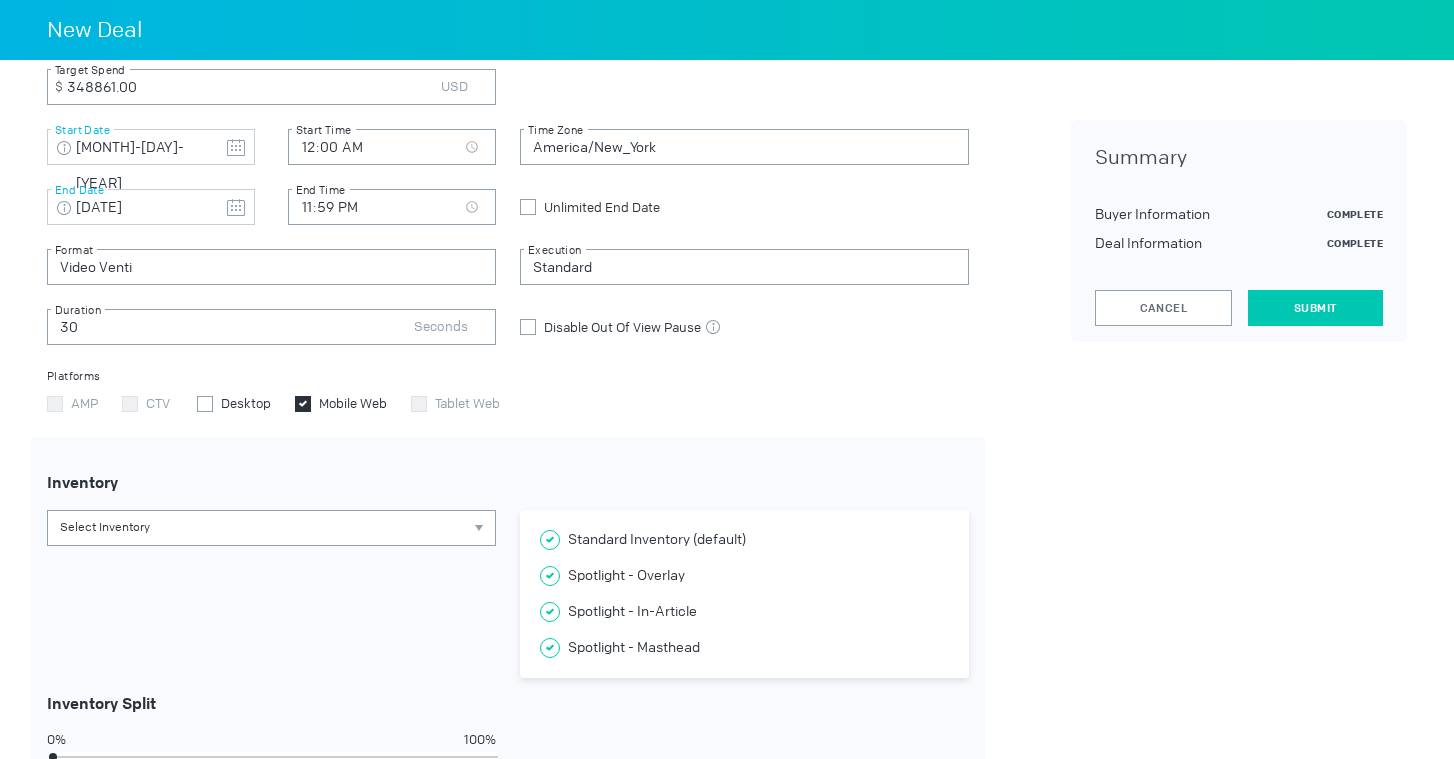 click on "Submit" at bounding box center [1315, 308] 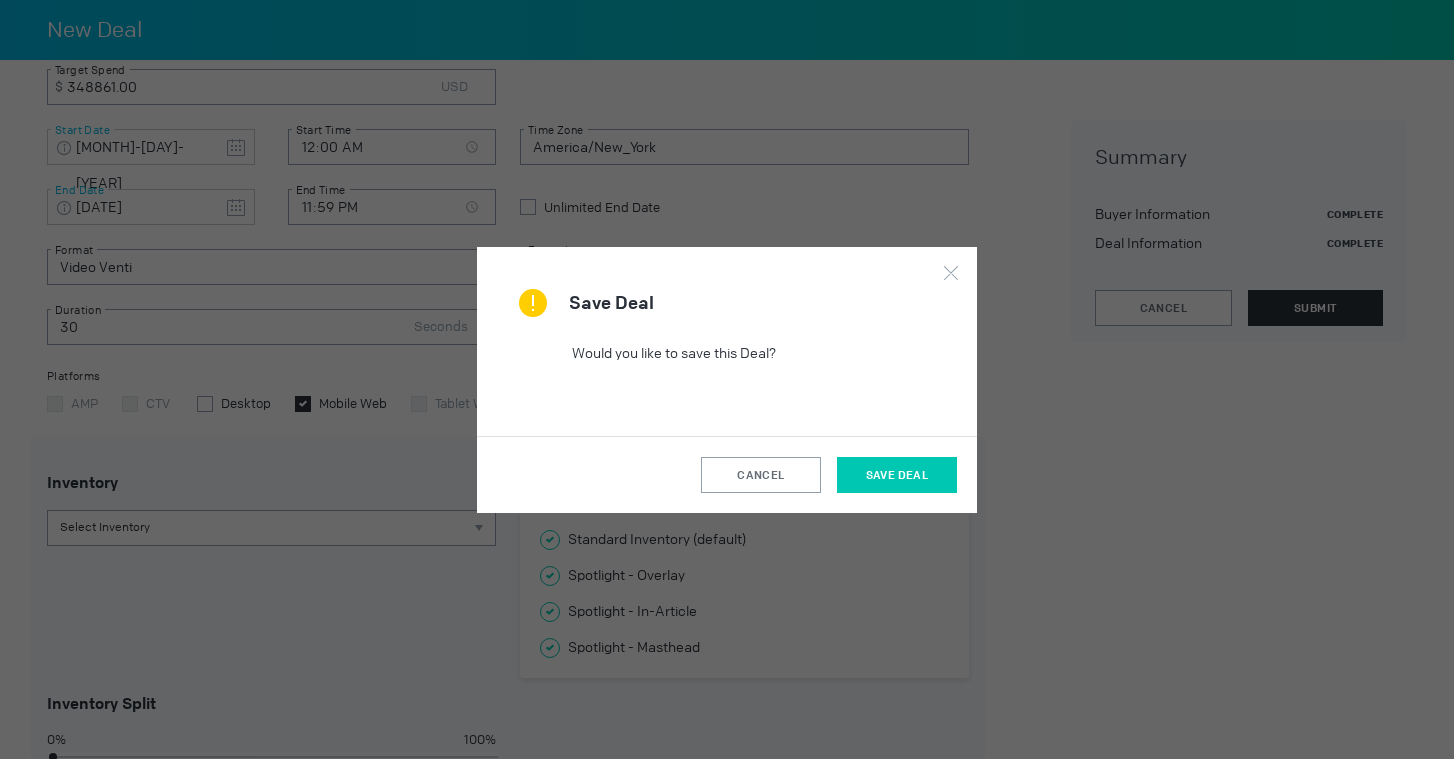 click on "Save Deal" at bounding box center (897, 475) 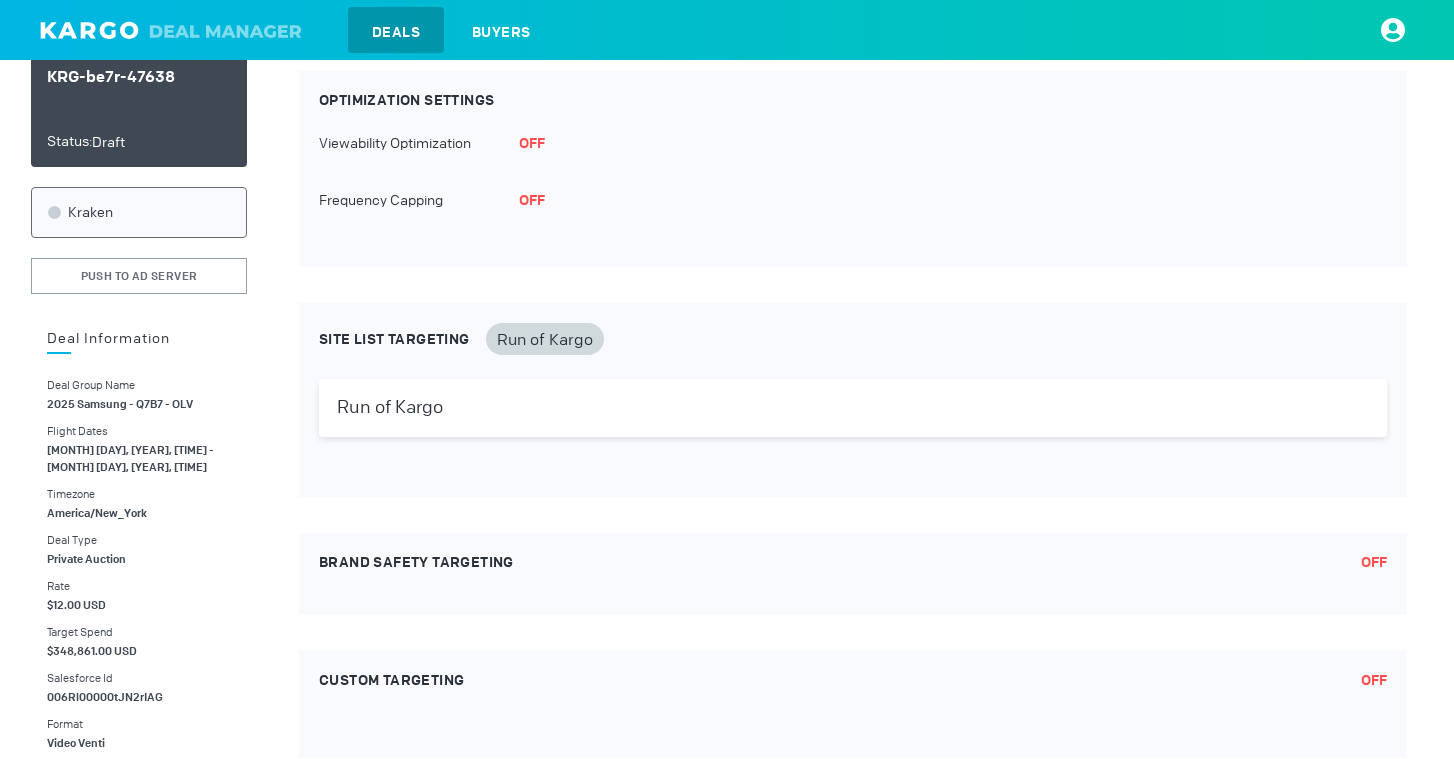 scroll, scrollTop: 0, scrollLeft: 0, axis: both 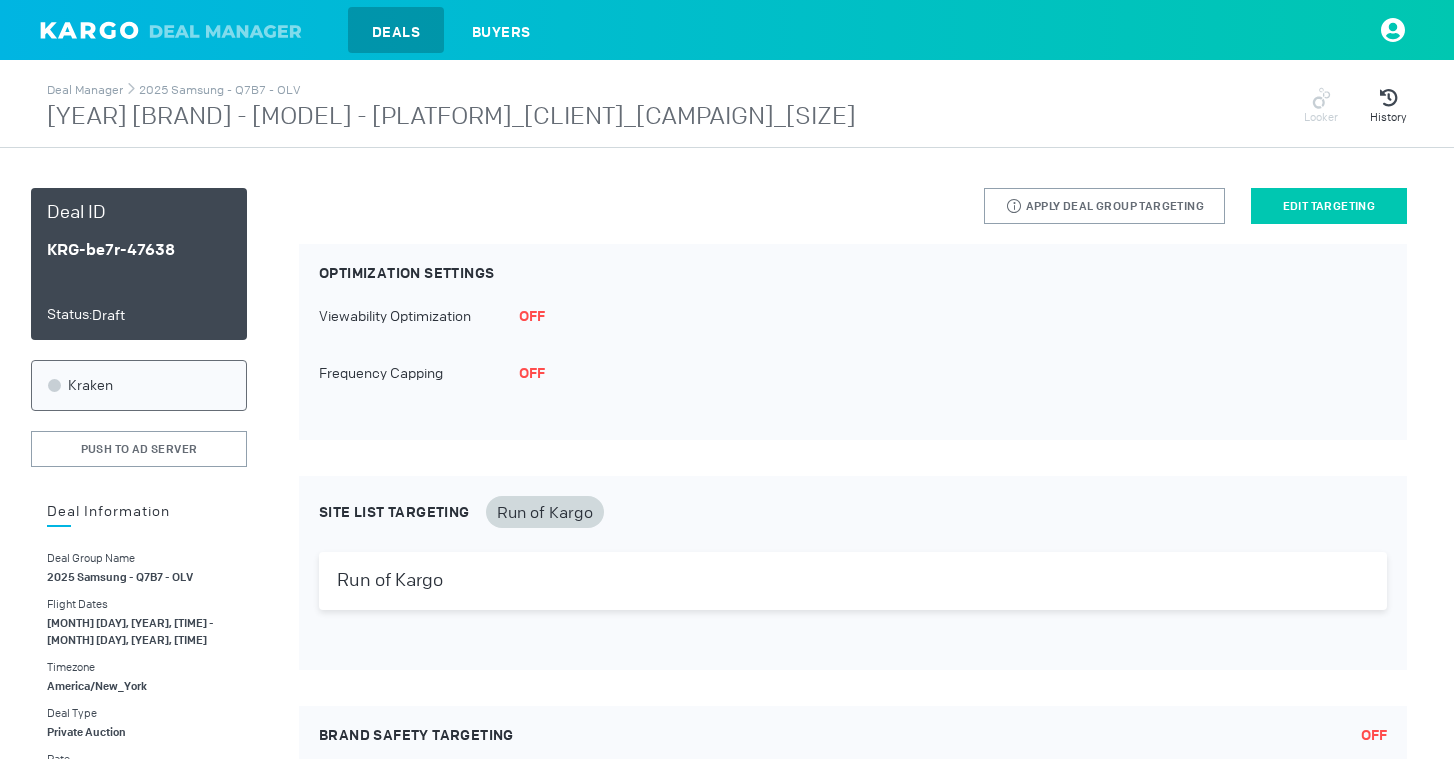 click on "Edit Targeting" at bounding box center [1329, 206] 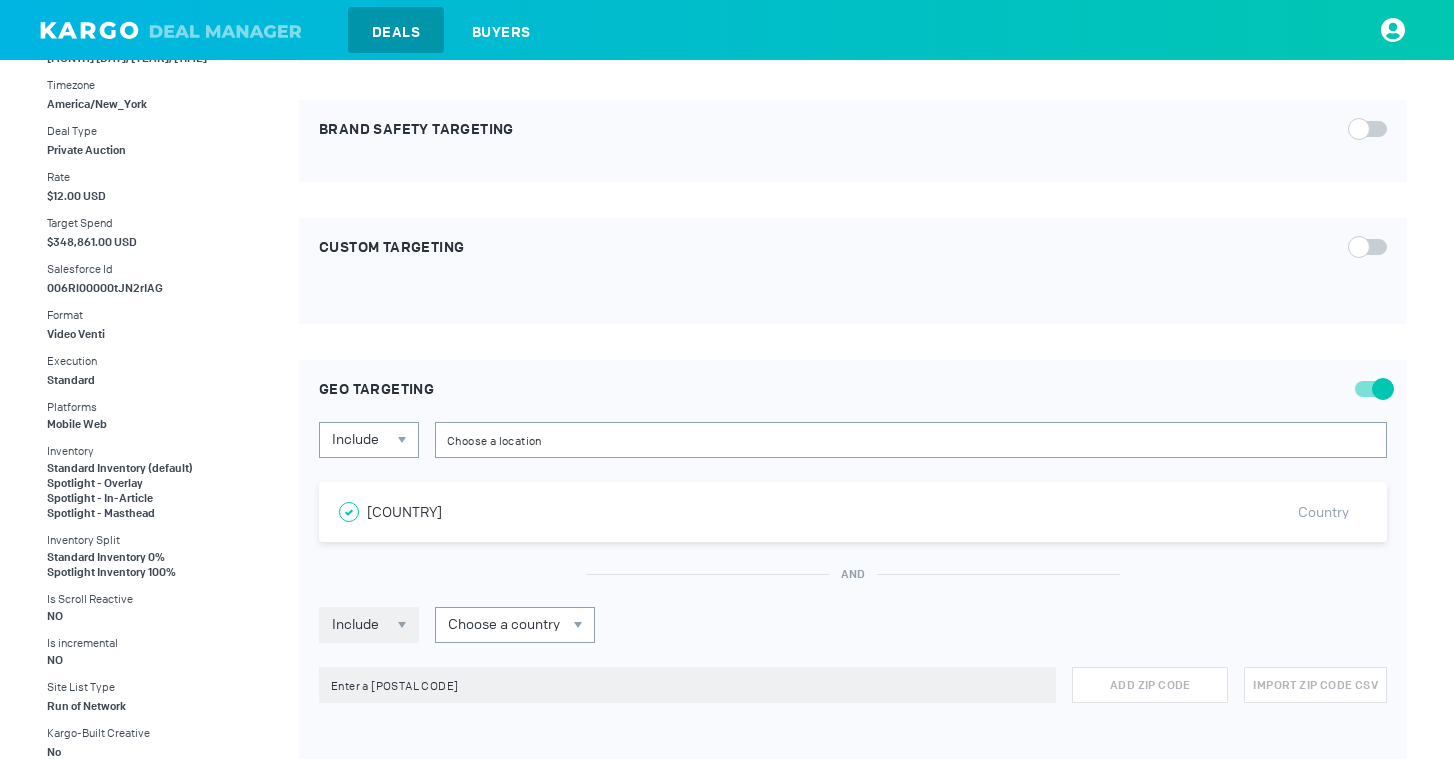 scroll, scrollTop: 583, scrollLeft: 0, axis: vertical 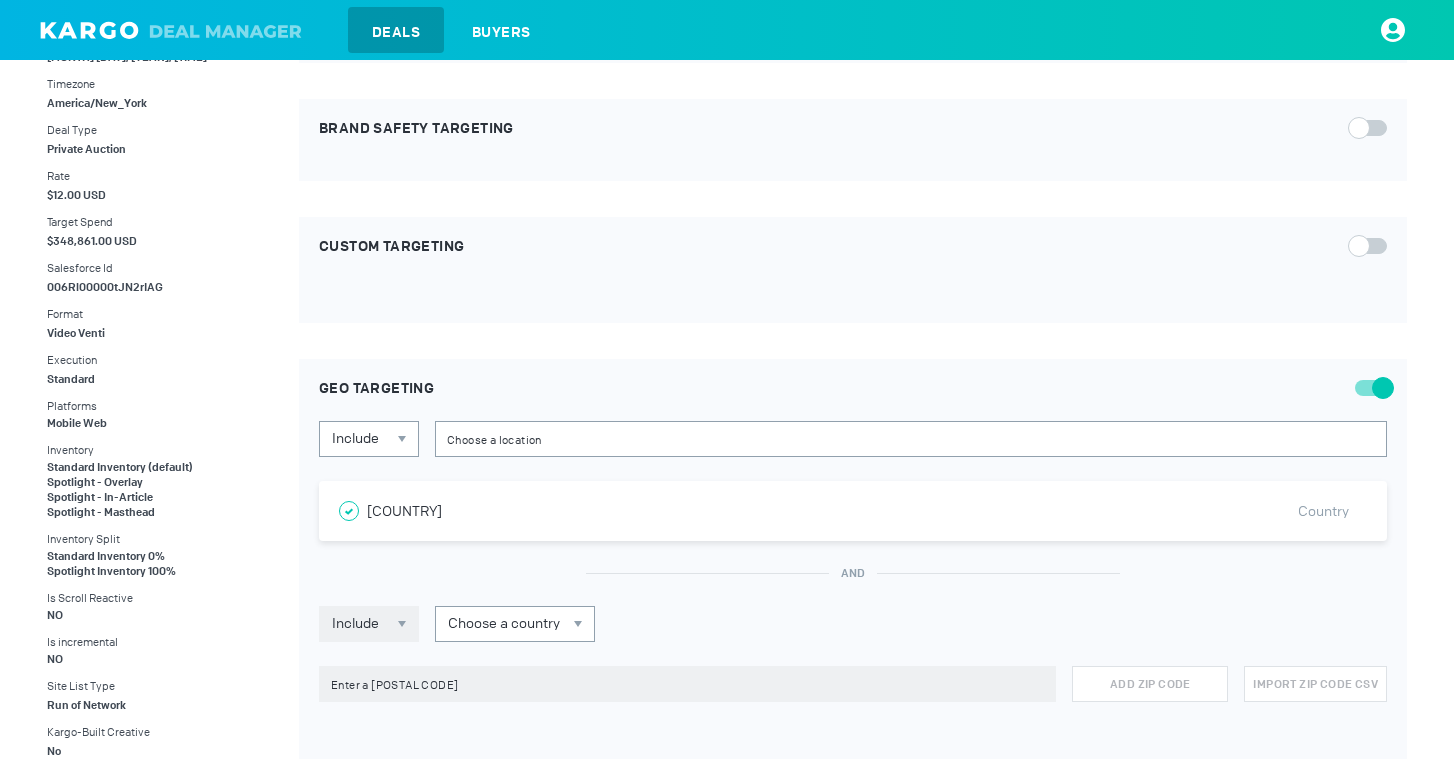 click on "Custom Targeting" at bounding box center [853, 270] 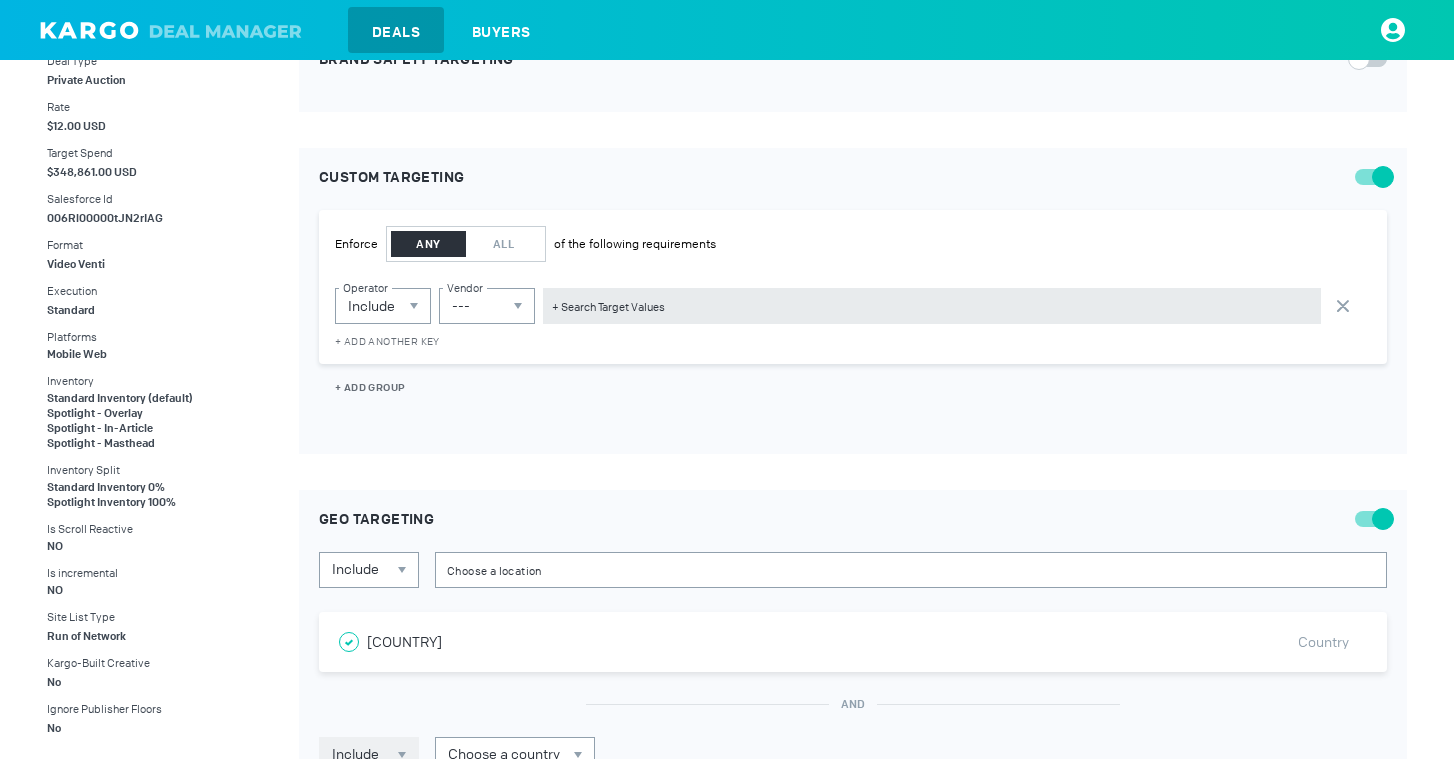 scroll, scrollTop: 647, scrollLeft: 0, axis: vertical 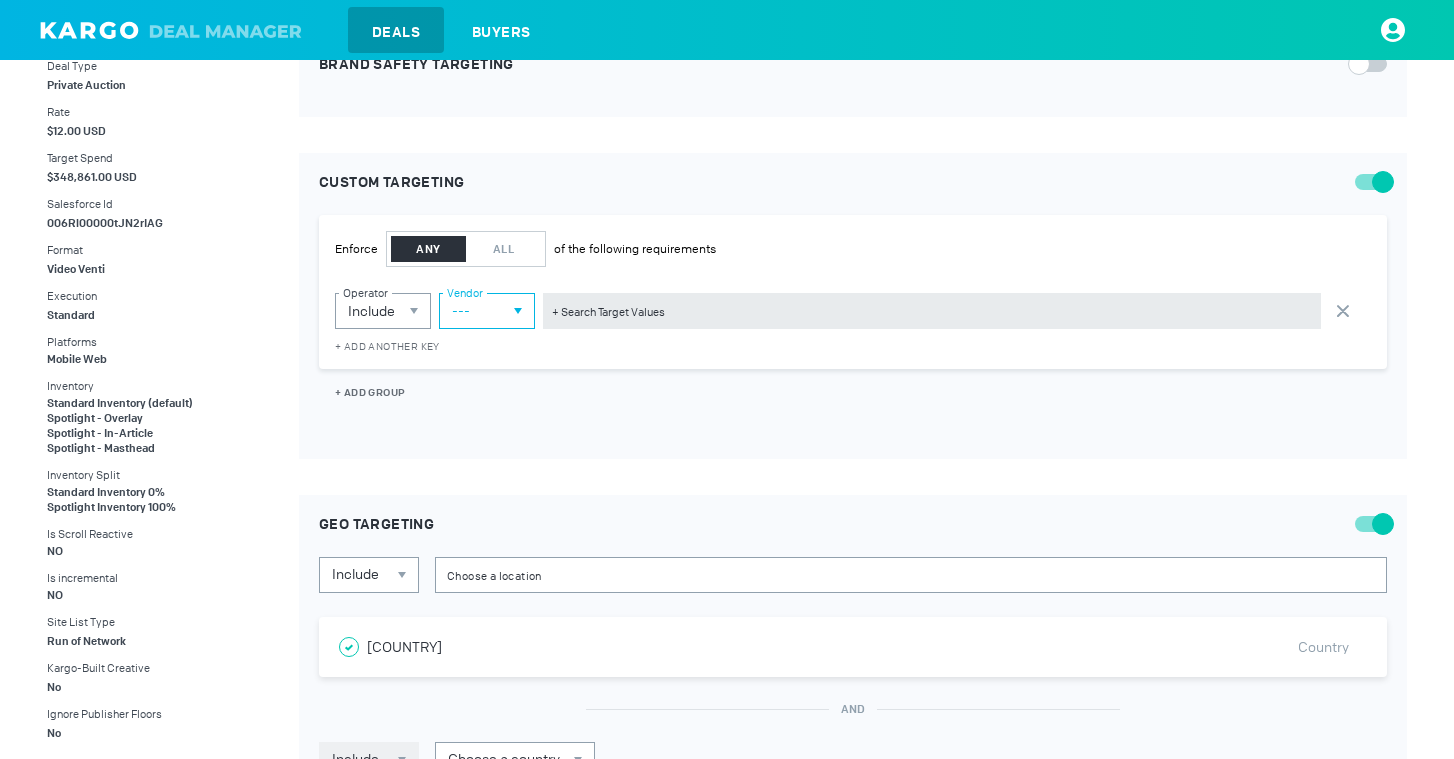 click on "---" at bounding box center [487, 311] 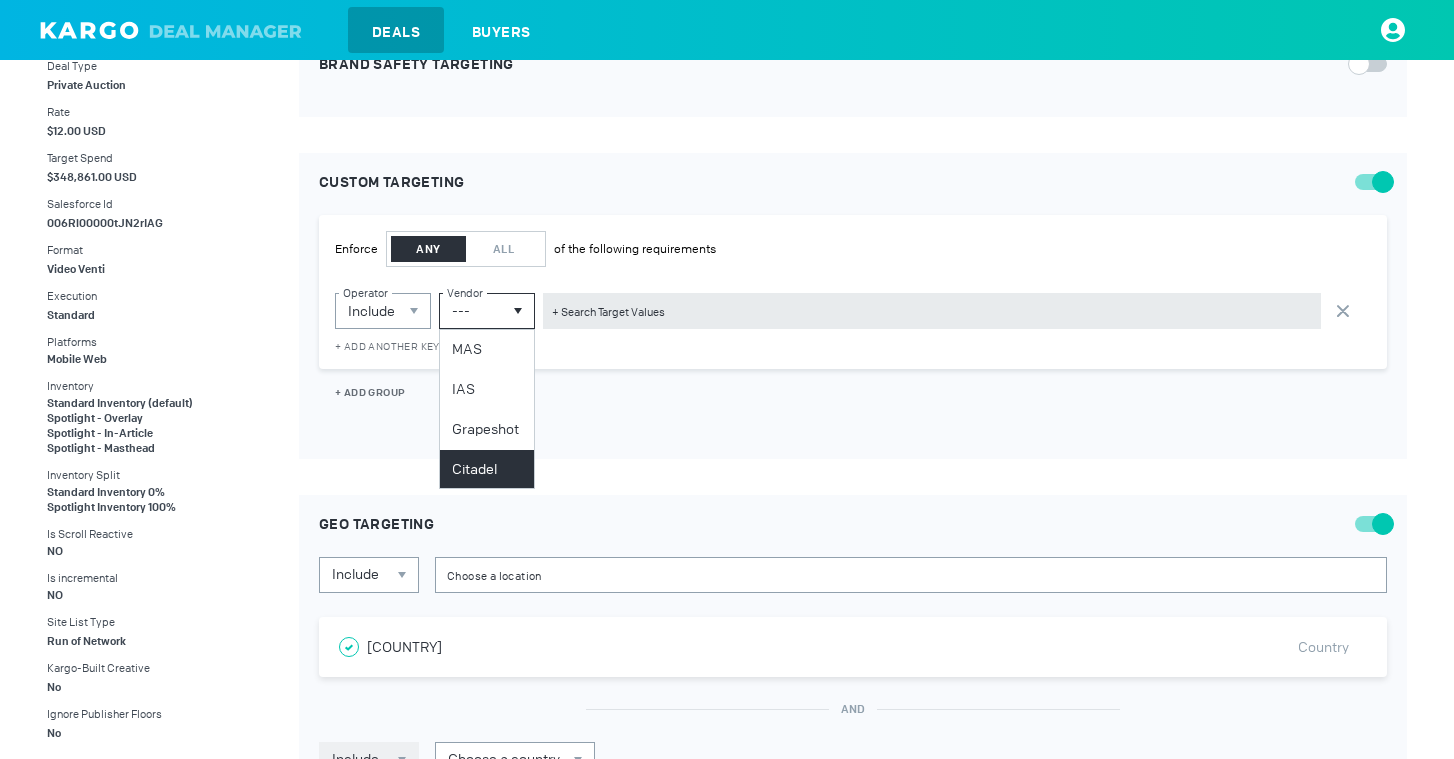 click on "Citadel" at bounding box center [487, 470] 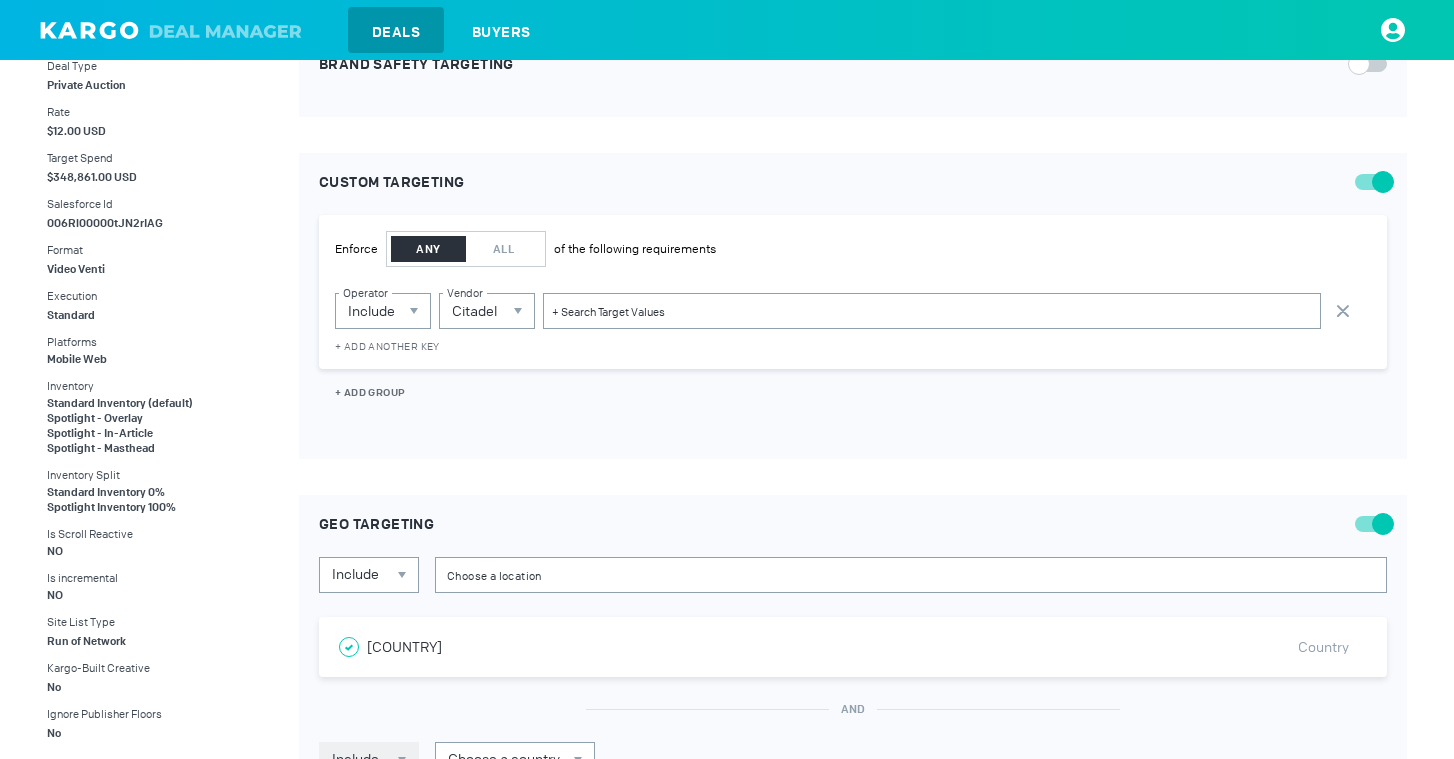 click at bounding box center [932, 311] 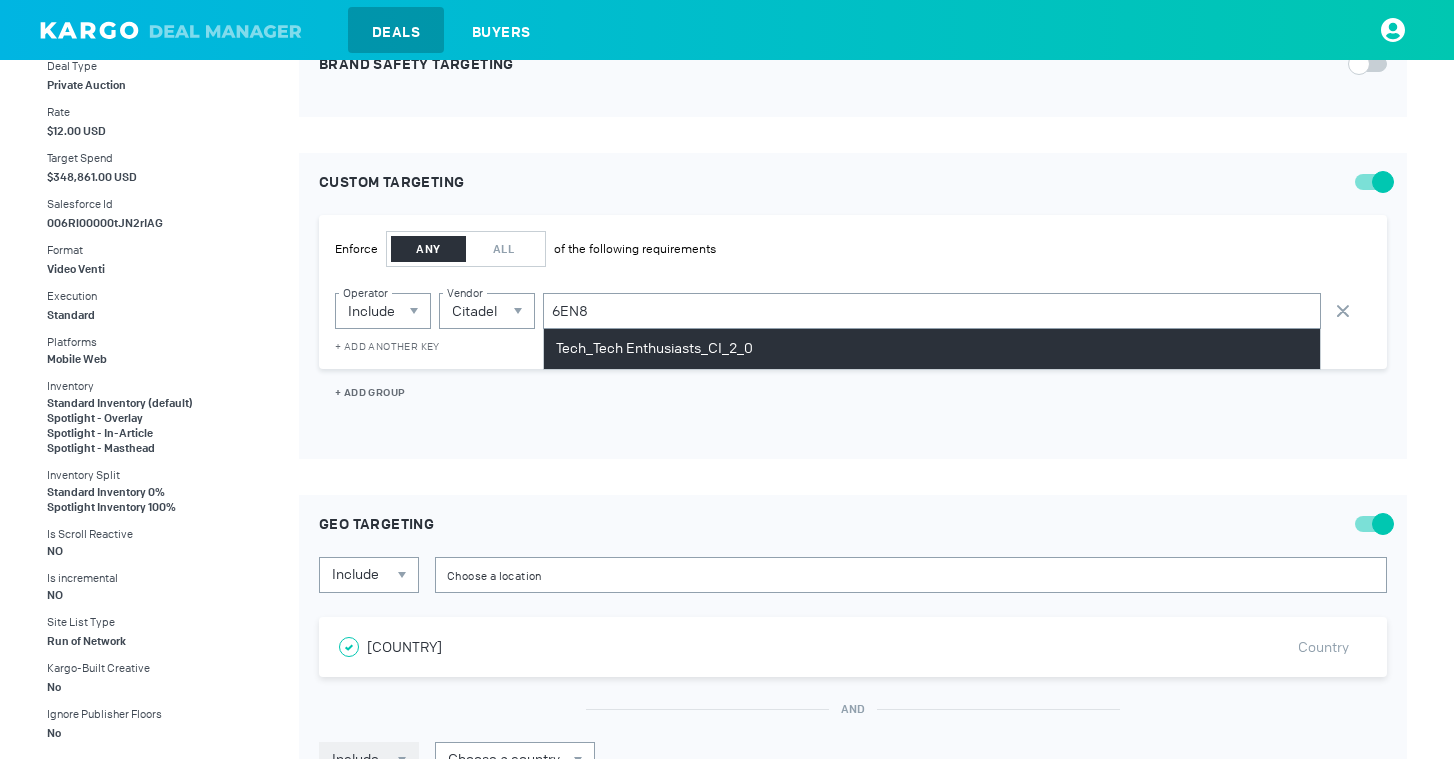click on "Tech_Tech Enthusiasts_CI_2_0" at bounding box center (932, 349) 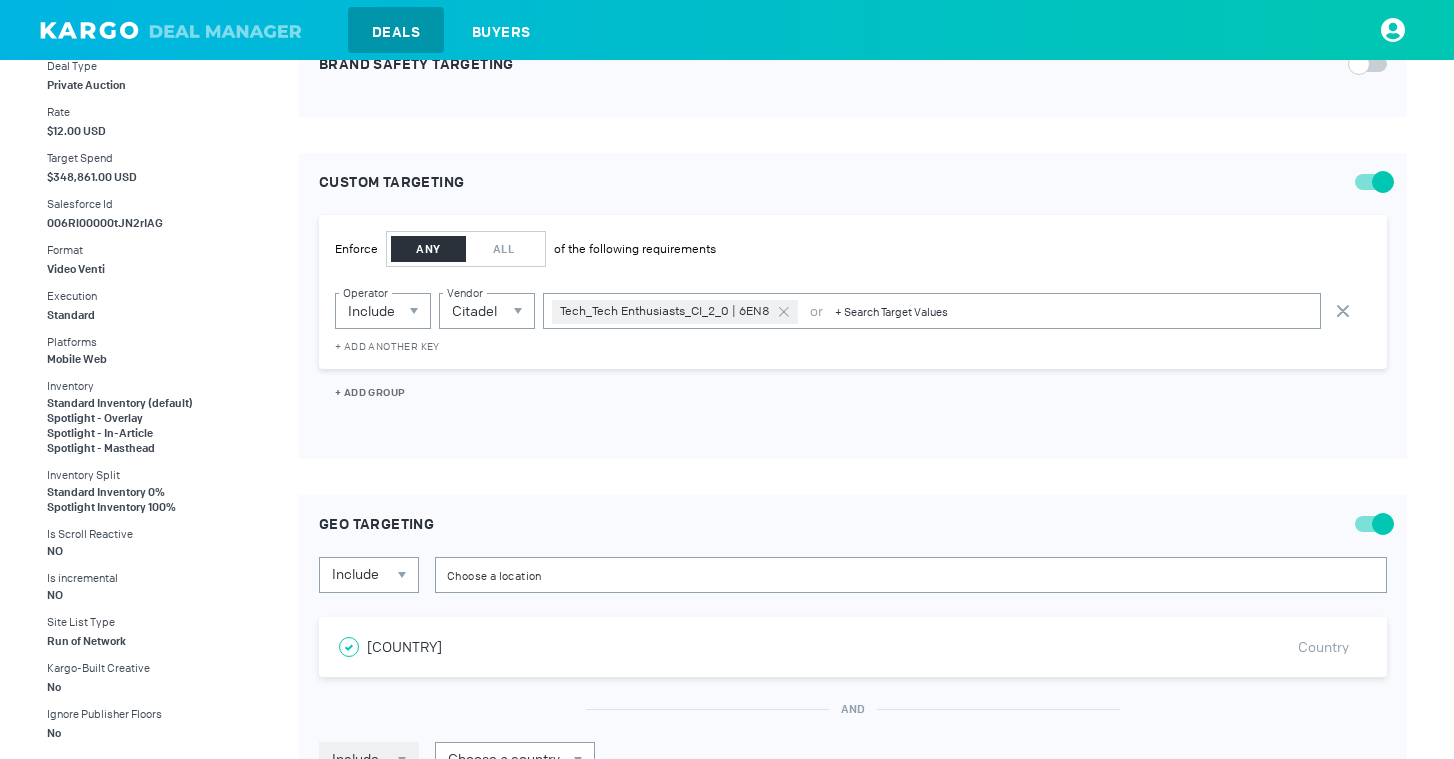click at bounding box center (1073, 311) 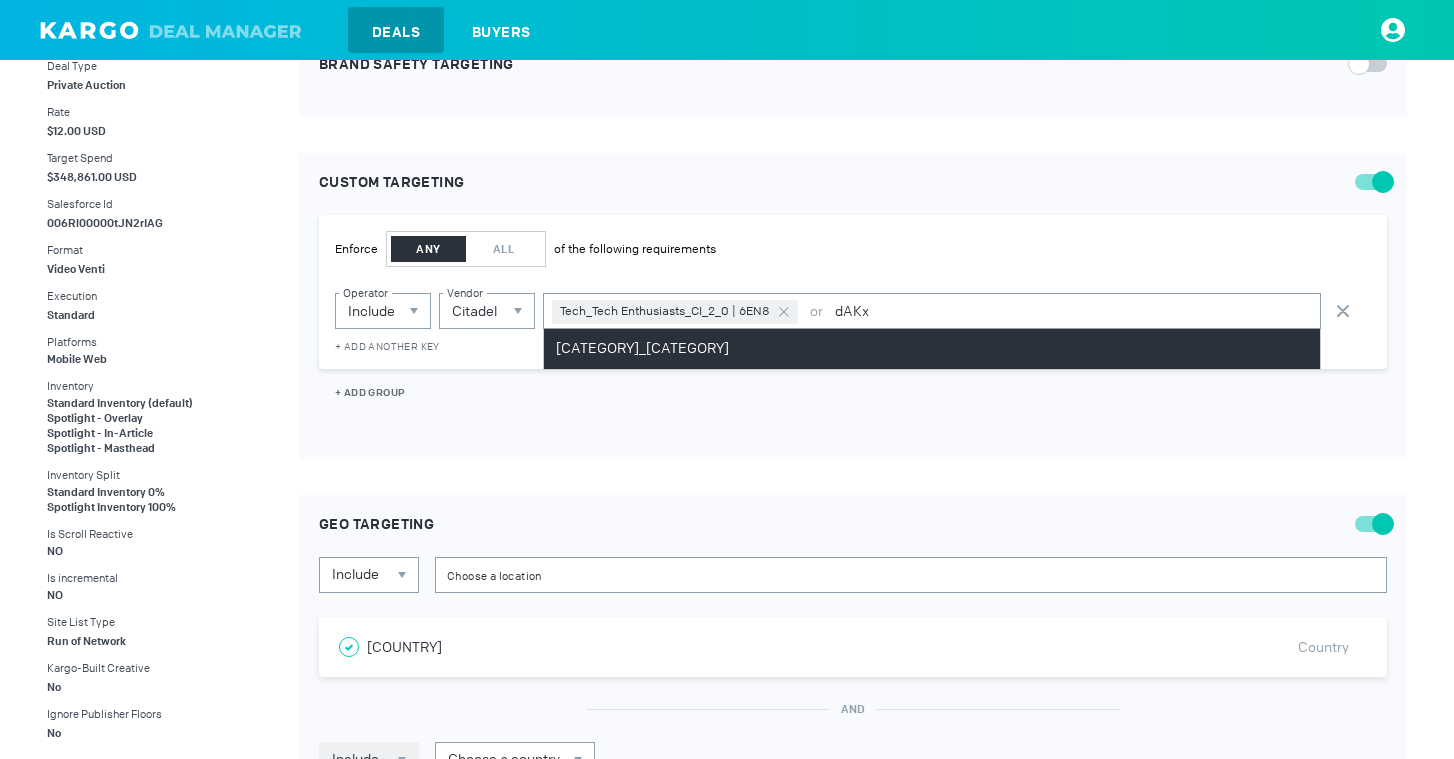 click on "[CATEGORY]_[CATEGORY]" at bounding box center (932, 349) 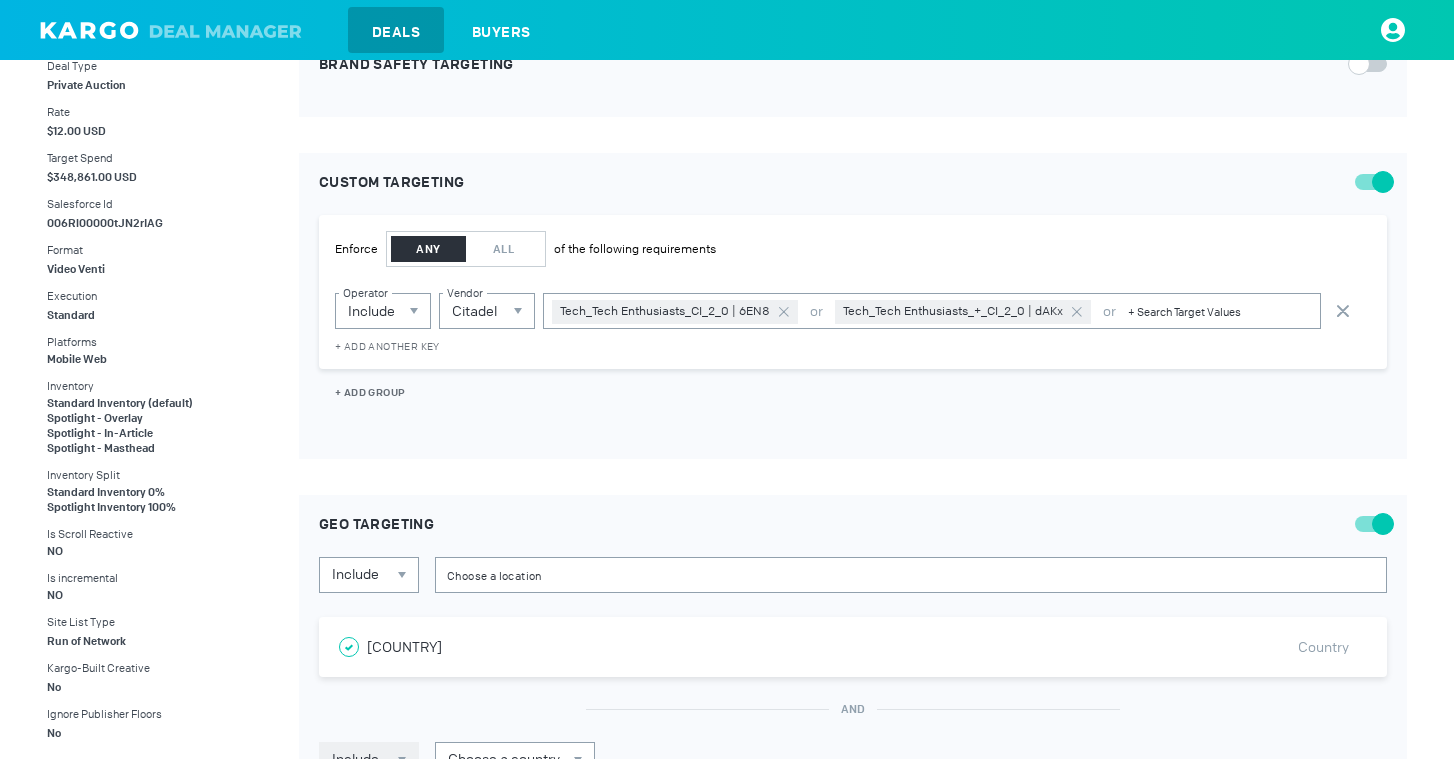 click at bounding box center (1220, 311) 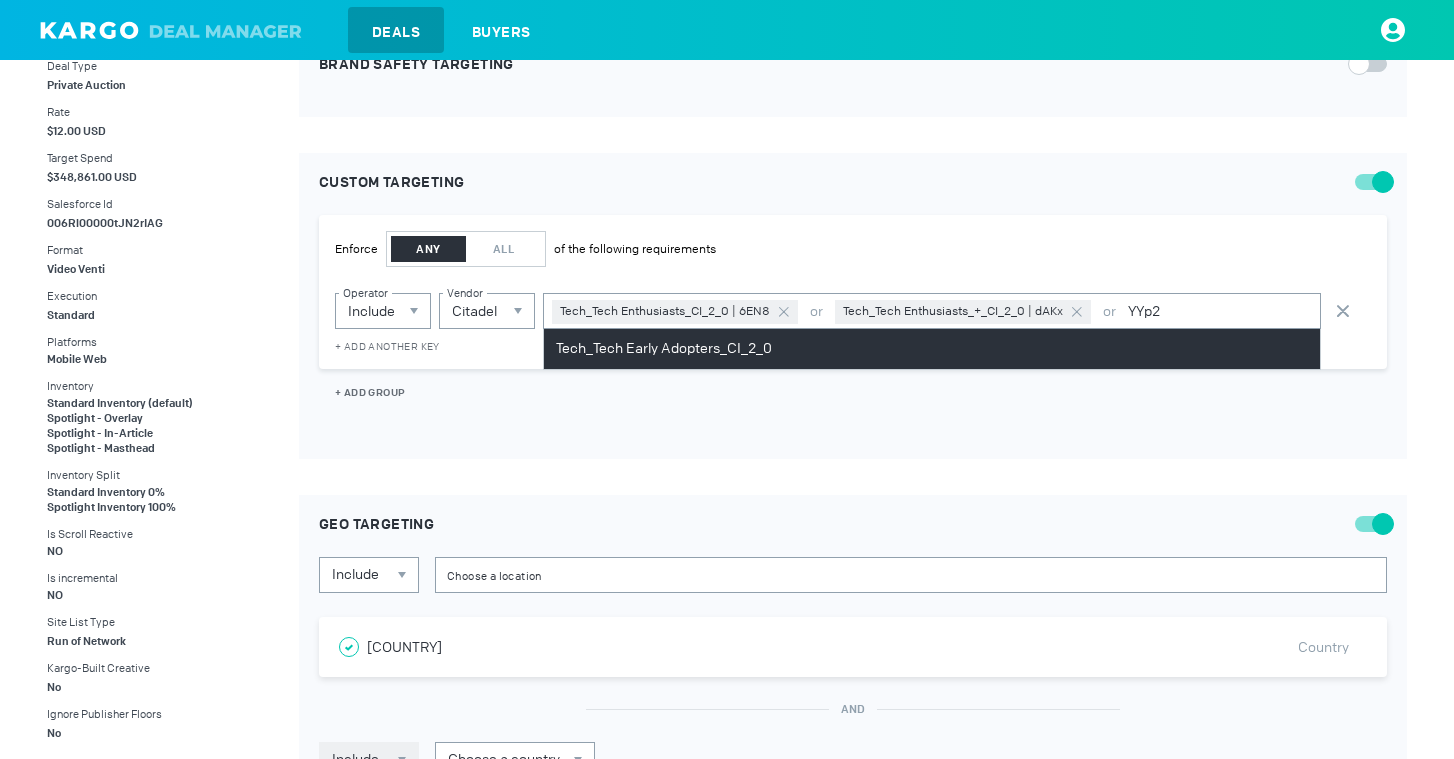 click on "Tech_Tech Early Adopters_CI_2_0" at bounding box center (932, 349) 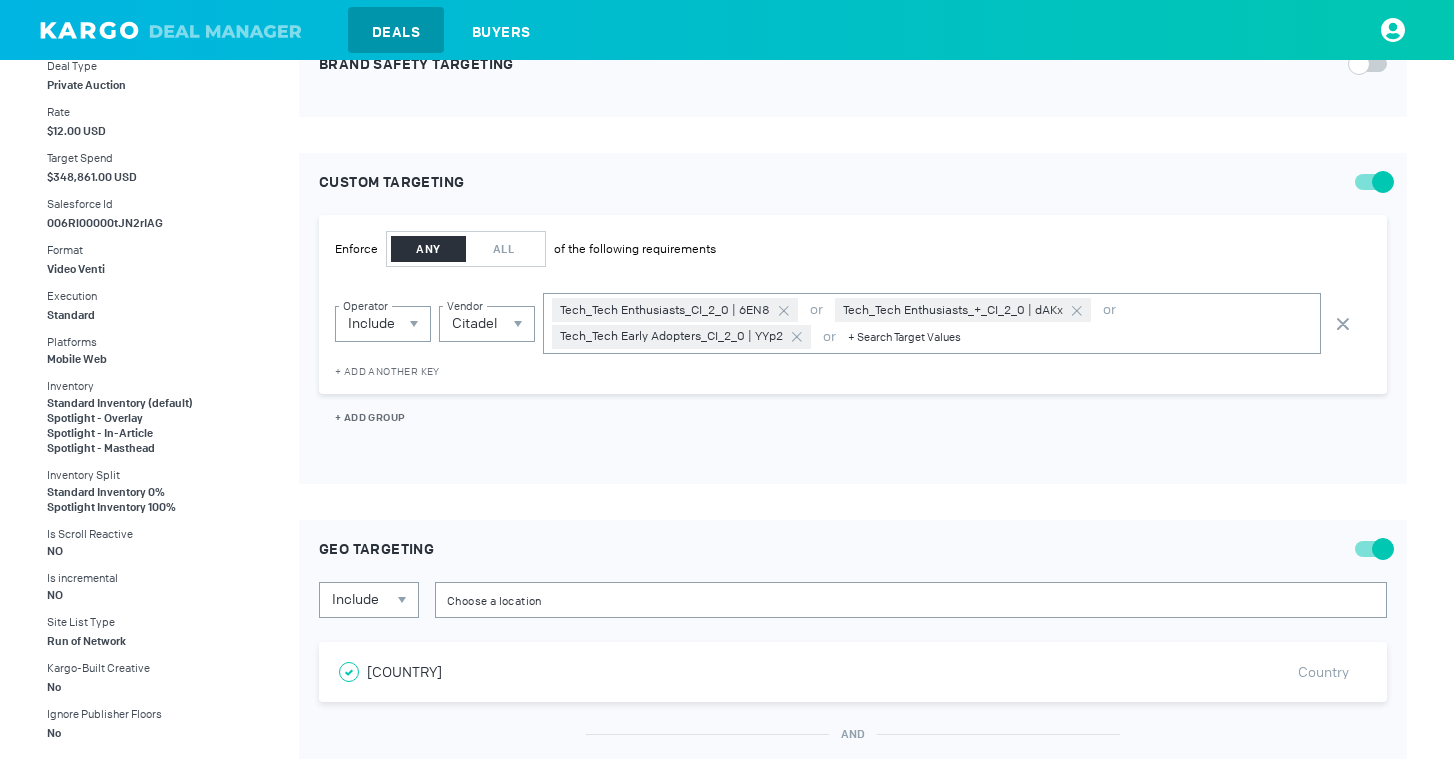 click on "Tech_Tech Enthusiasts_CI_2_0 | 6EN8 or Tech_Tech Enthusiasts_+_CI_2_0 | dAKx or Tech_Tech Early Adopters_CI_2_0 | YYp2 or" at bounding box center [932, 323] 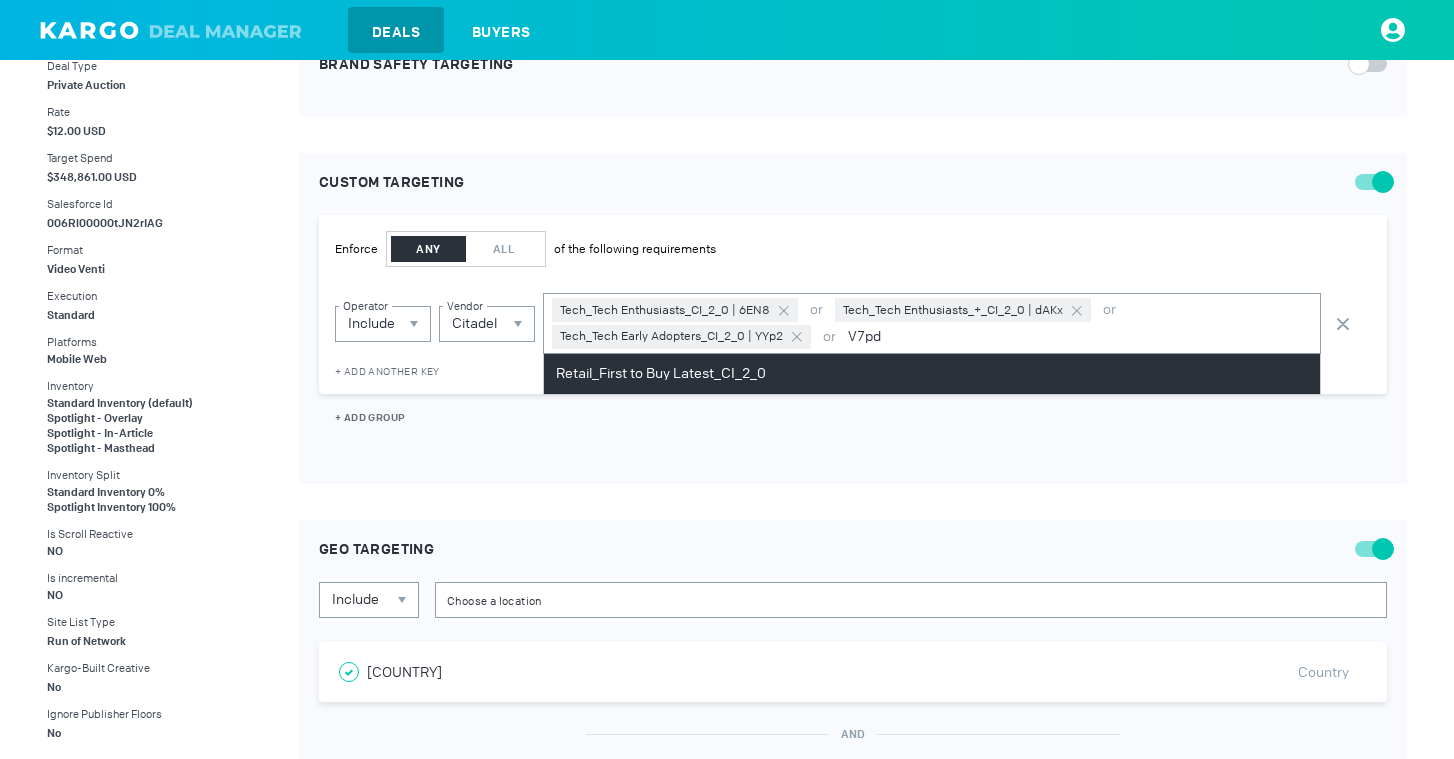 click on "Retail_First to Buy Latest_CI_2_0" at bounding box center (932, 374) 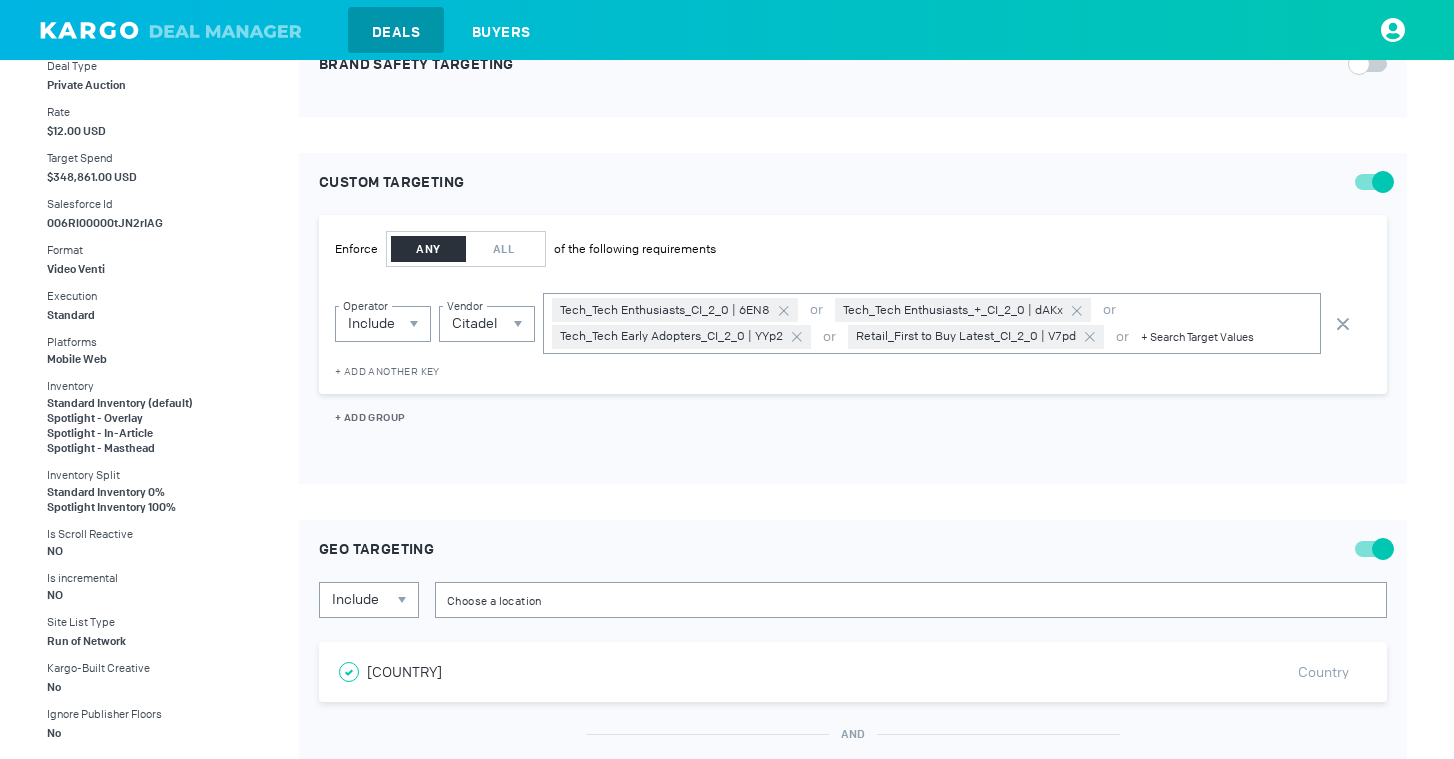 click at bounding box center (1226, 336) 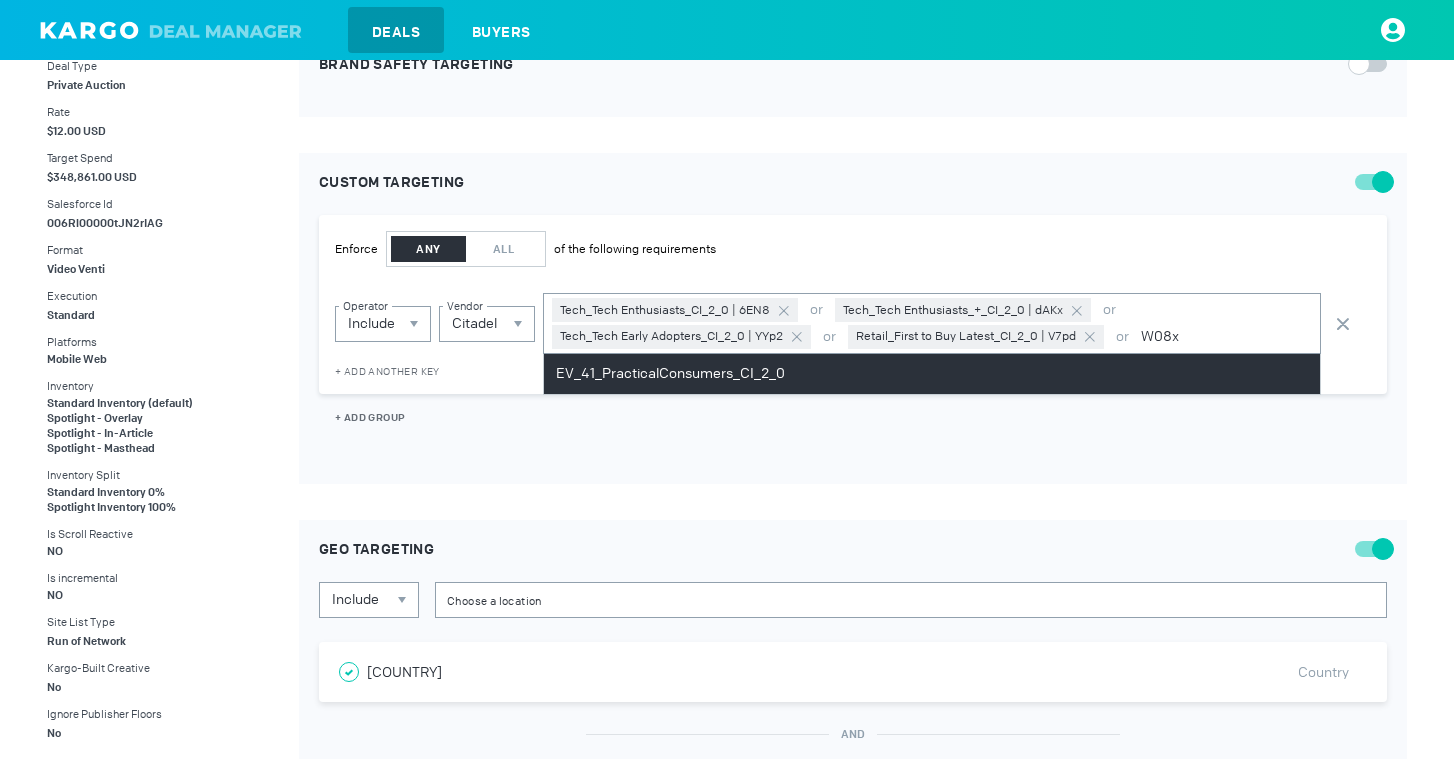 type on "W08x" 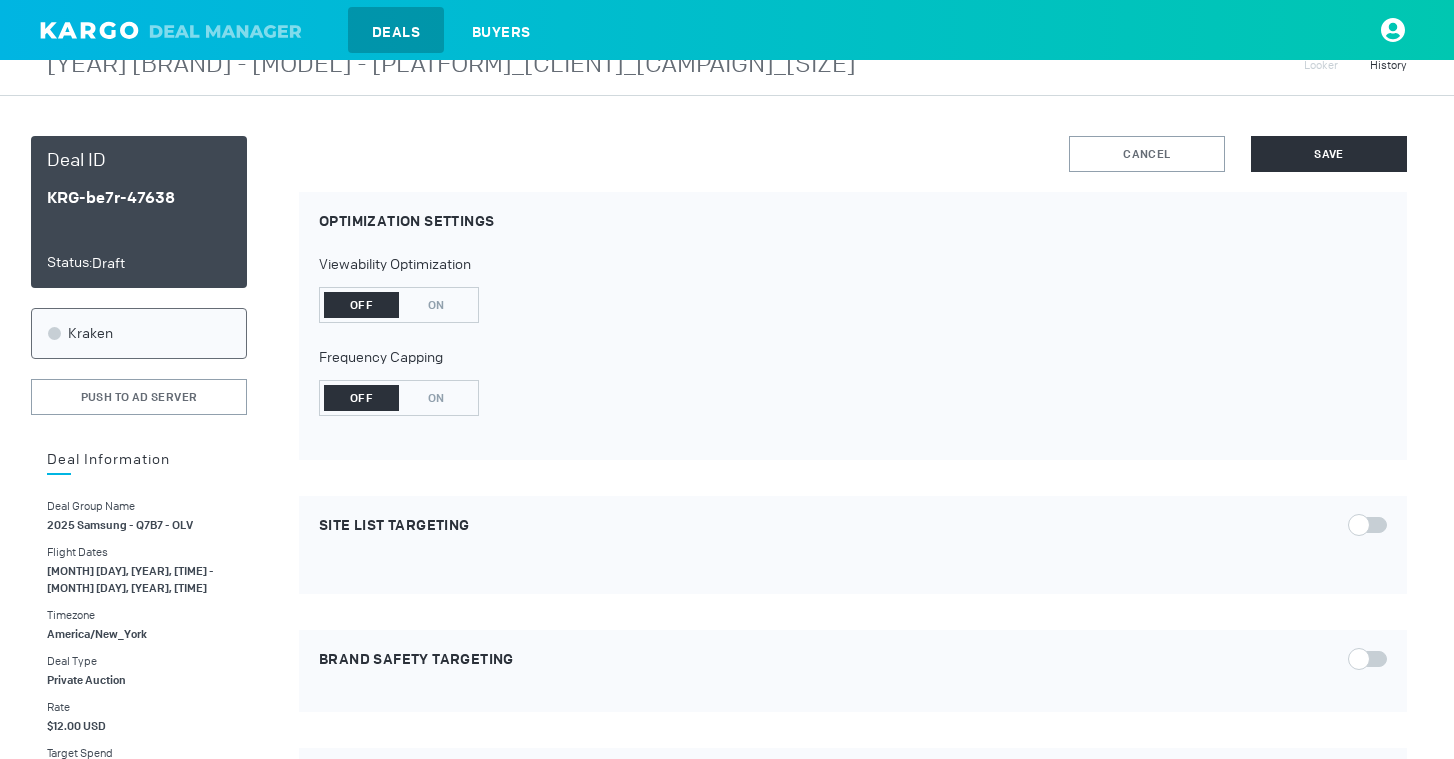 scroll, scrollTop: 0, scrollLeft: 0, axis: both 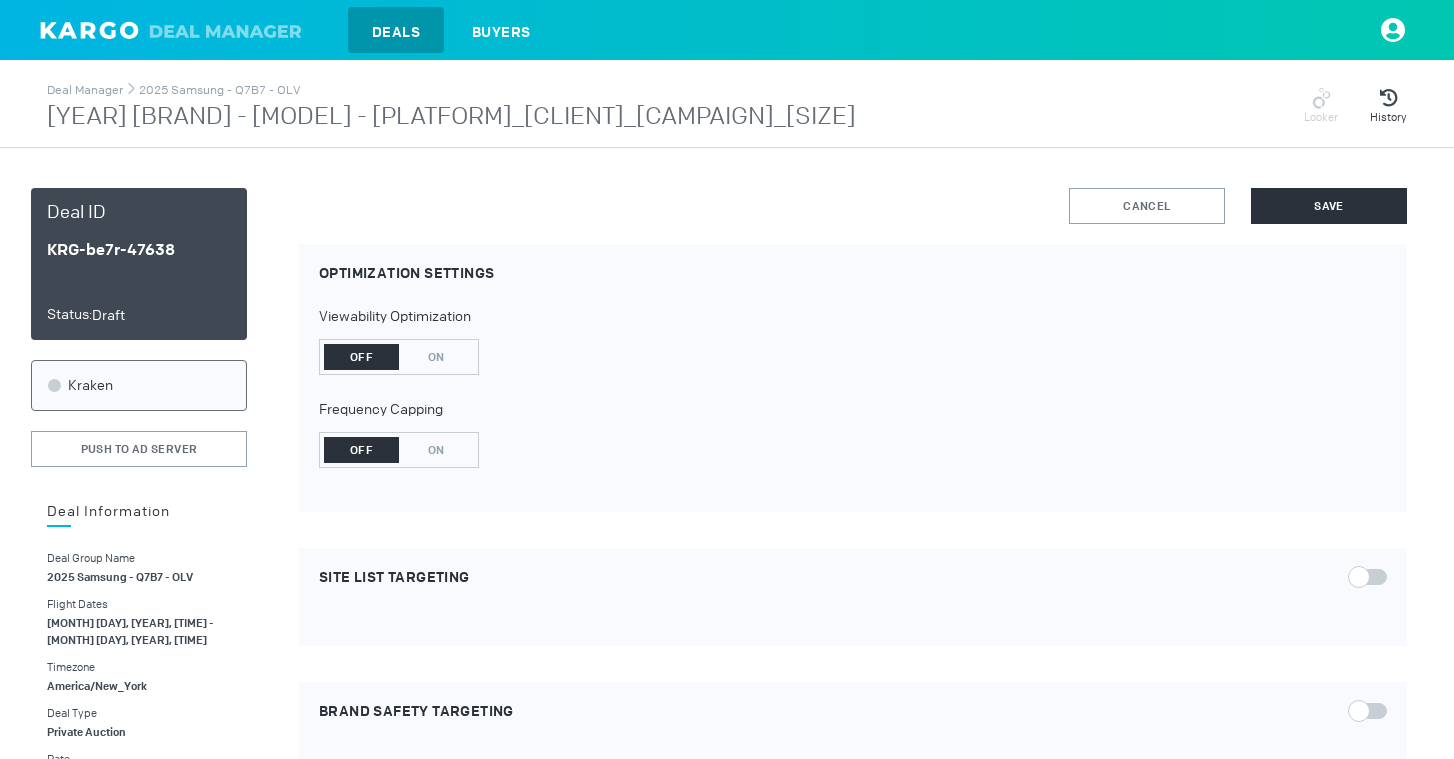 click on "Deal Manager [YEAR] Samsung - Q7B7 - OLV [YEAR] Samsung - Q7B7 - OLV_Verizon_Spotlight Video_300x250  Looker History  Deal ID  KRG-be7r-47638  Status:   Draft  yes Waiting to be synced Kraken  Push to Ad Server  yes Deal Information Edit Deal Group Name [YEAR] Samsung - Q7B7 - OLV Flight Dates  [MONTH] [DAY], [YEAR], [TIME] - [MONTH] [DAY], [YEAR], [TIME]  Timezone  America/New_York  Deal Type Private Auction Rate  $[PRICE] USD  Target Spend  $[PRICE] USD  Salesforce Id 006Rl00000tJN2rIAG Format  Video Venti  Execution Standard Platforms  Mobile Web  Inventory  Standard Inventory (default)   Spotlight - Overlay   Spotlight - In-Article   Spotlight - Masthead  Inventory Split  Standard Inventory 0%   Spotlight Inventory 100%  Is Scroll Reactive  NO  Is incremental  NO  Site List Type  Run of Network  Kargo-Built Creative No Ignore Publisher Floors No Buyer Bidder Verizon Seat Starcom Programmatic Agency Trade Desk - Agency - Advertisers Samsung Electronics Co., Ltd.  Archive  Cancel Save Optimization Settings Off On Off On ANY" at bounding box center (727, 960) 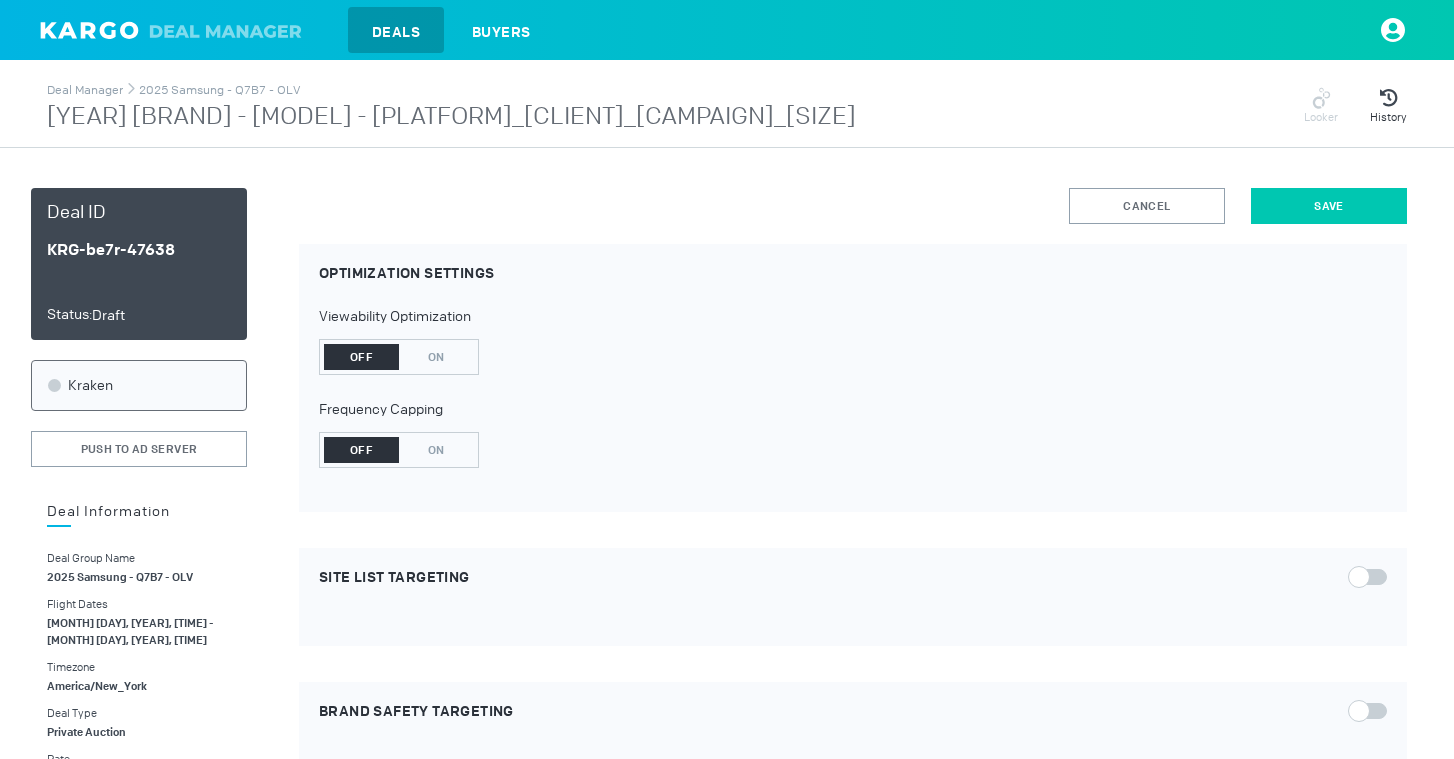 click on "Save" at bounding box center (1329, 206) 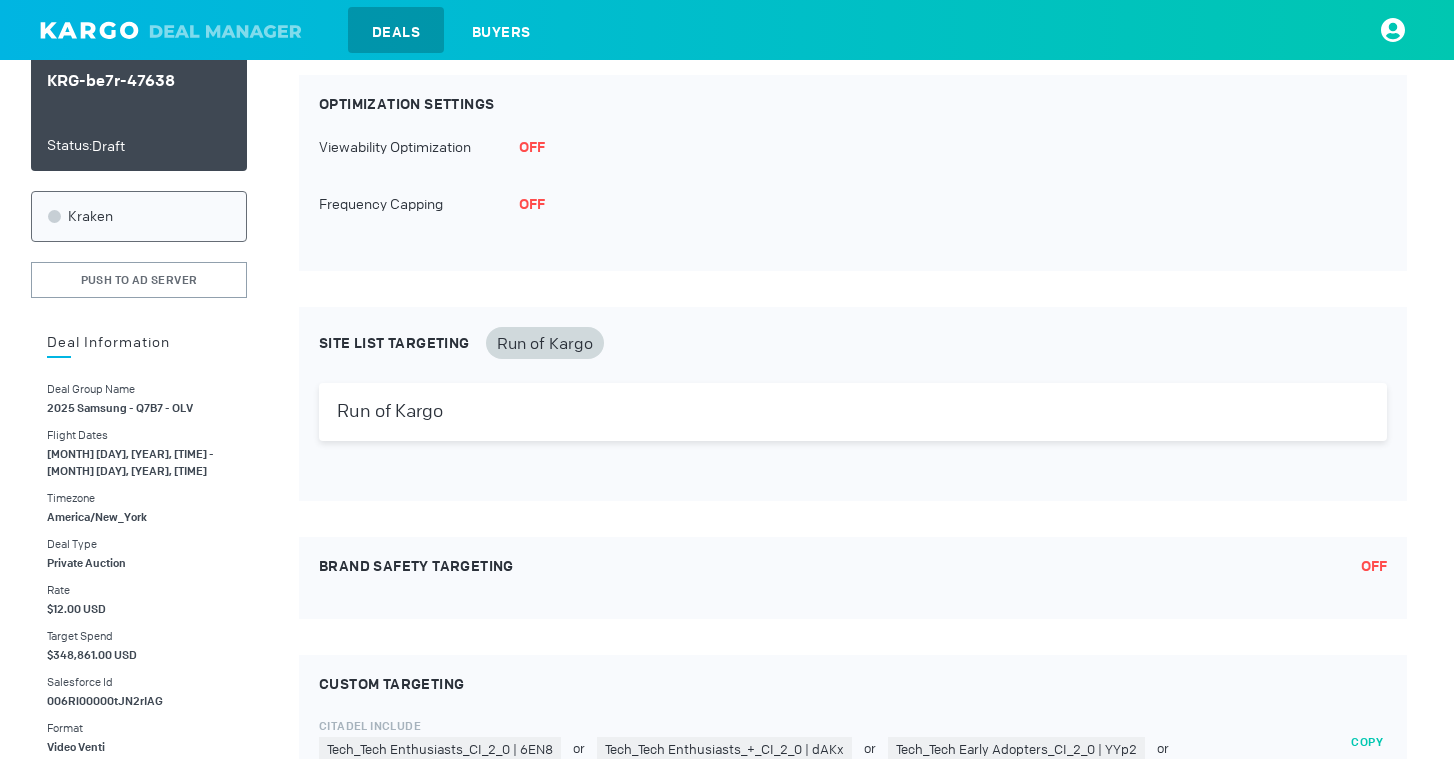 scroll, scrollTop: 134, scrollLeft: 0, axis: vertical 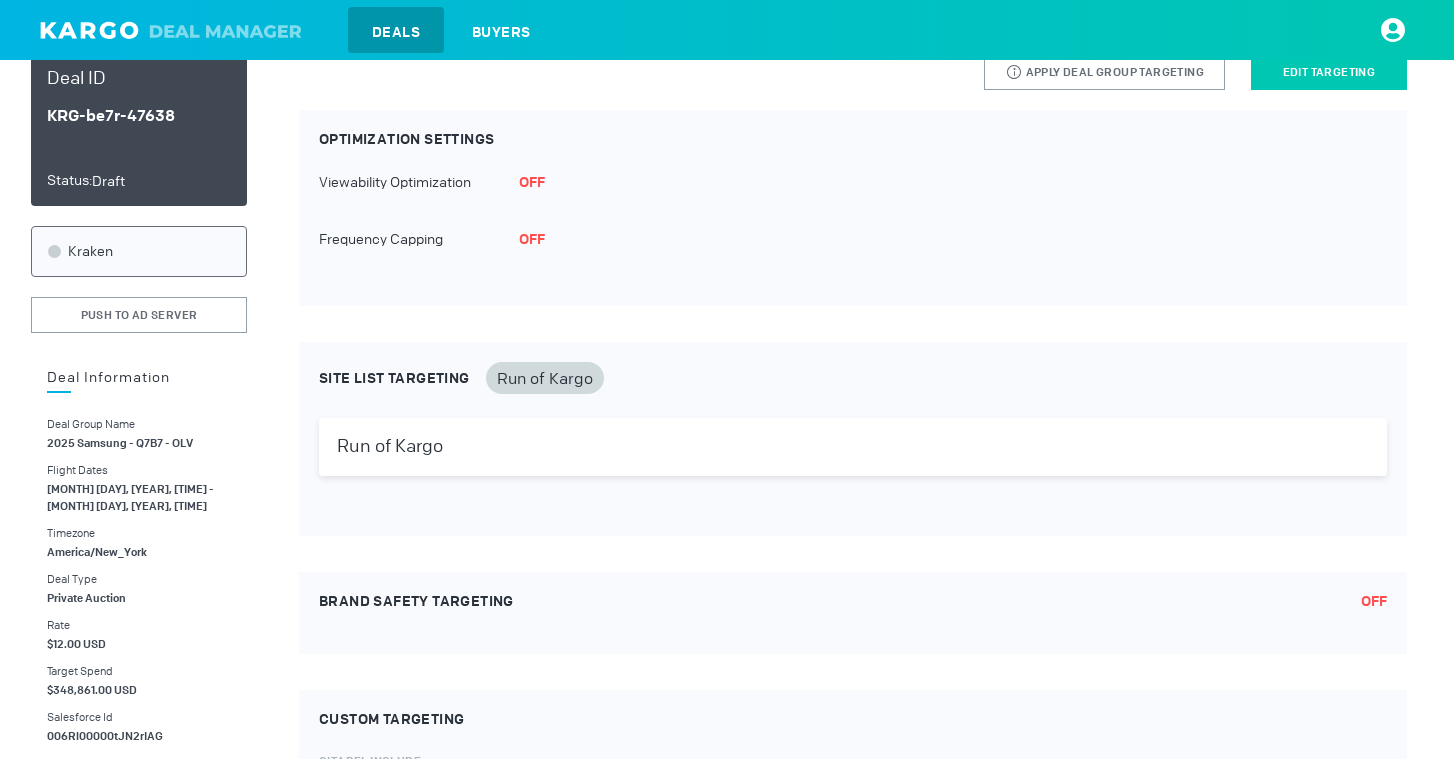 click on "Edit Targeting" at bounding box center (1329, 72) 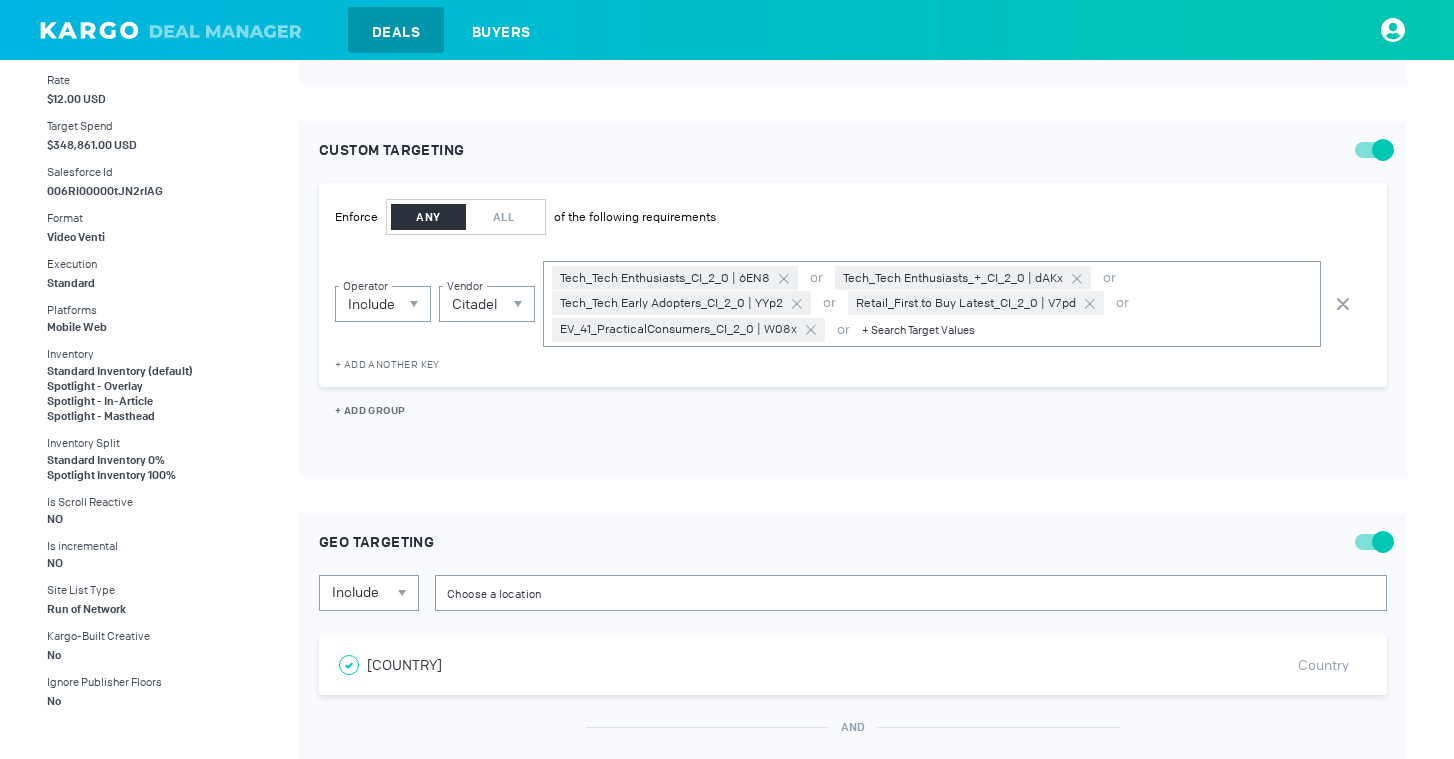 scroll, scrollTop: 723, scrollLeft: 0, axis: vertical 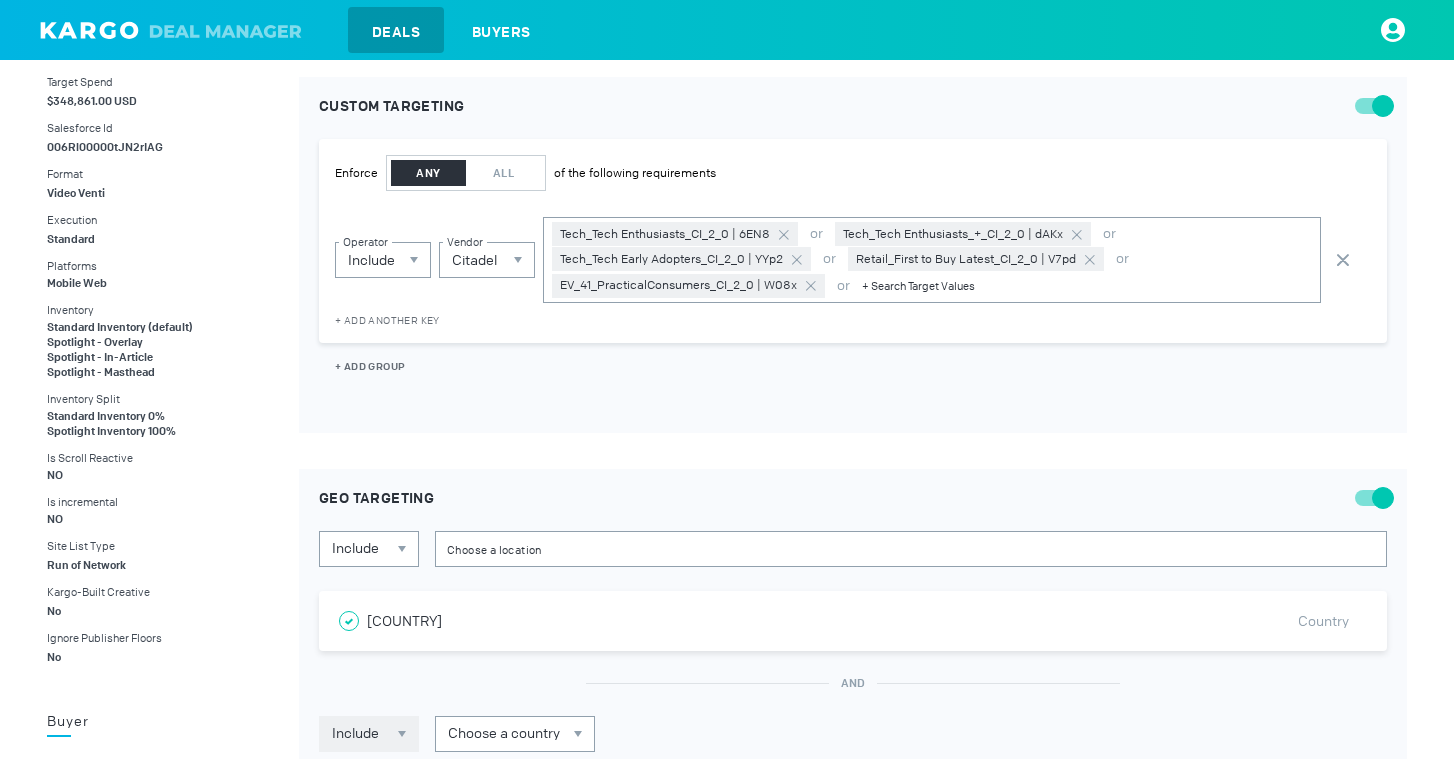click on "+ ADD ANOTHER KEY" at bounding box center (387, 320) 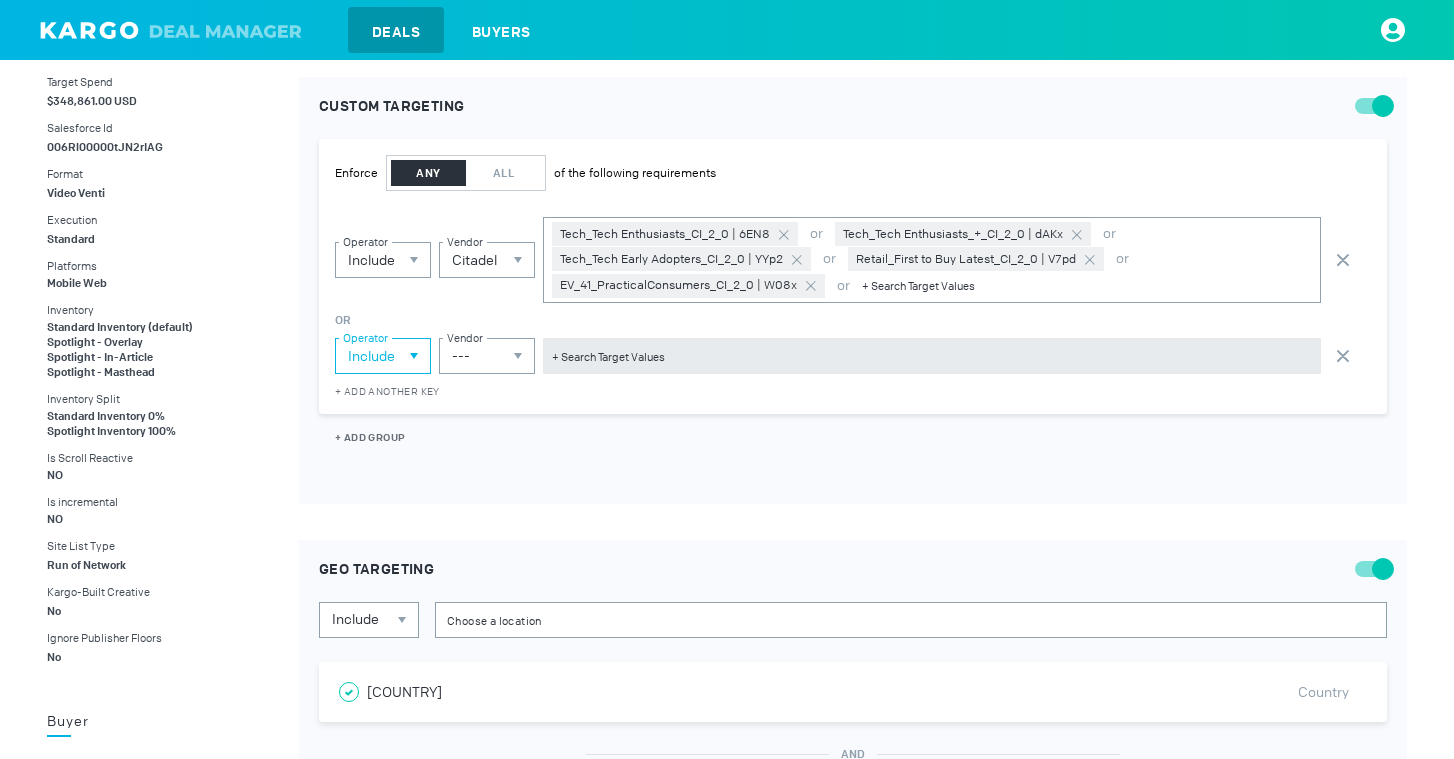 click on "Include" at bounding box center (371, 260) 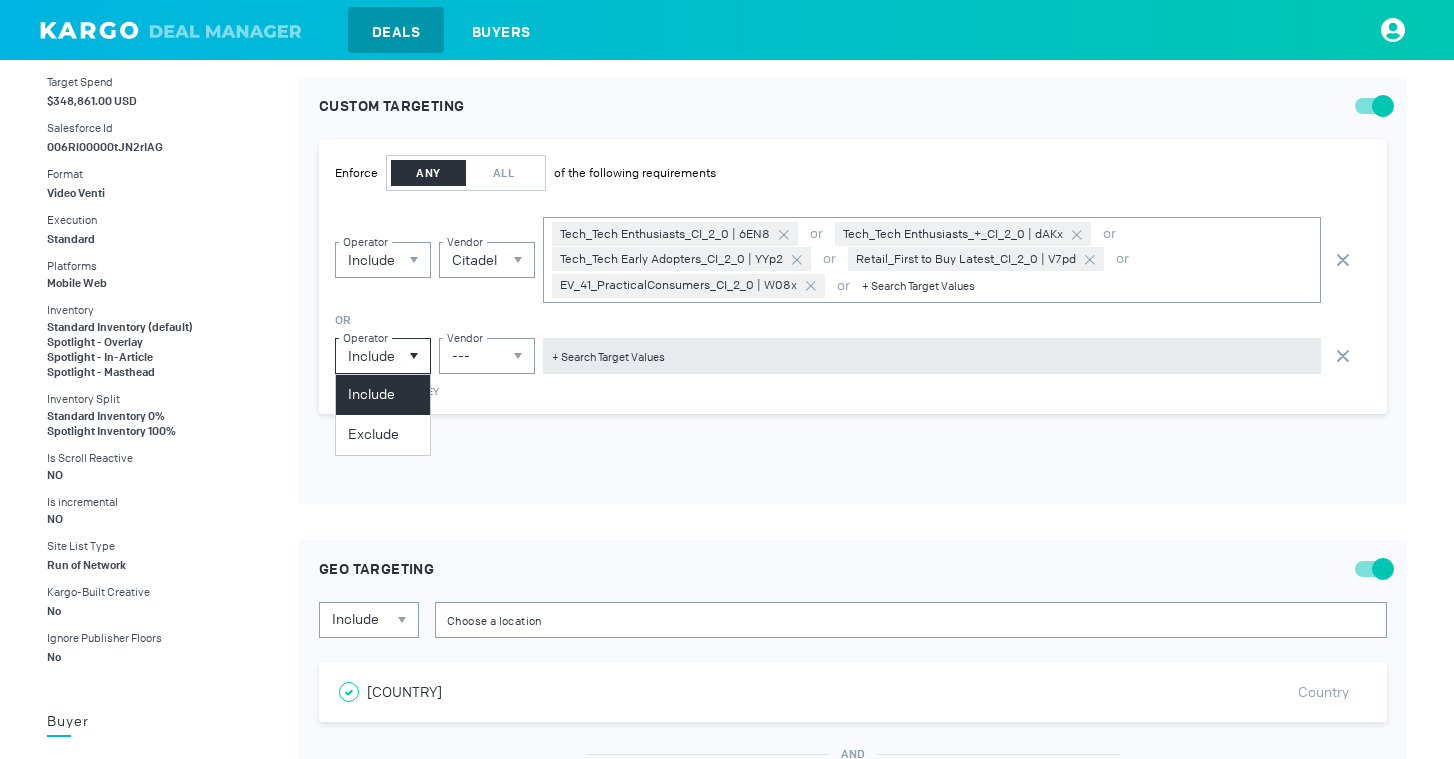 click on "Include" at bounding box center (383, 395) 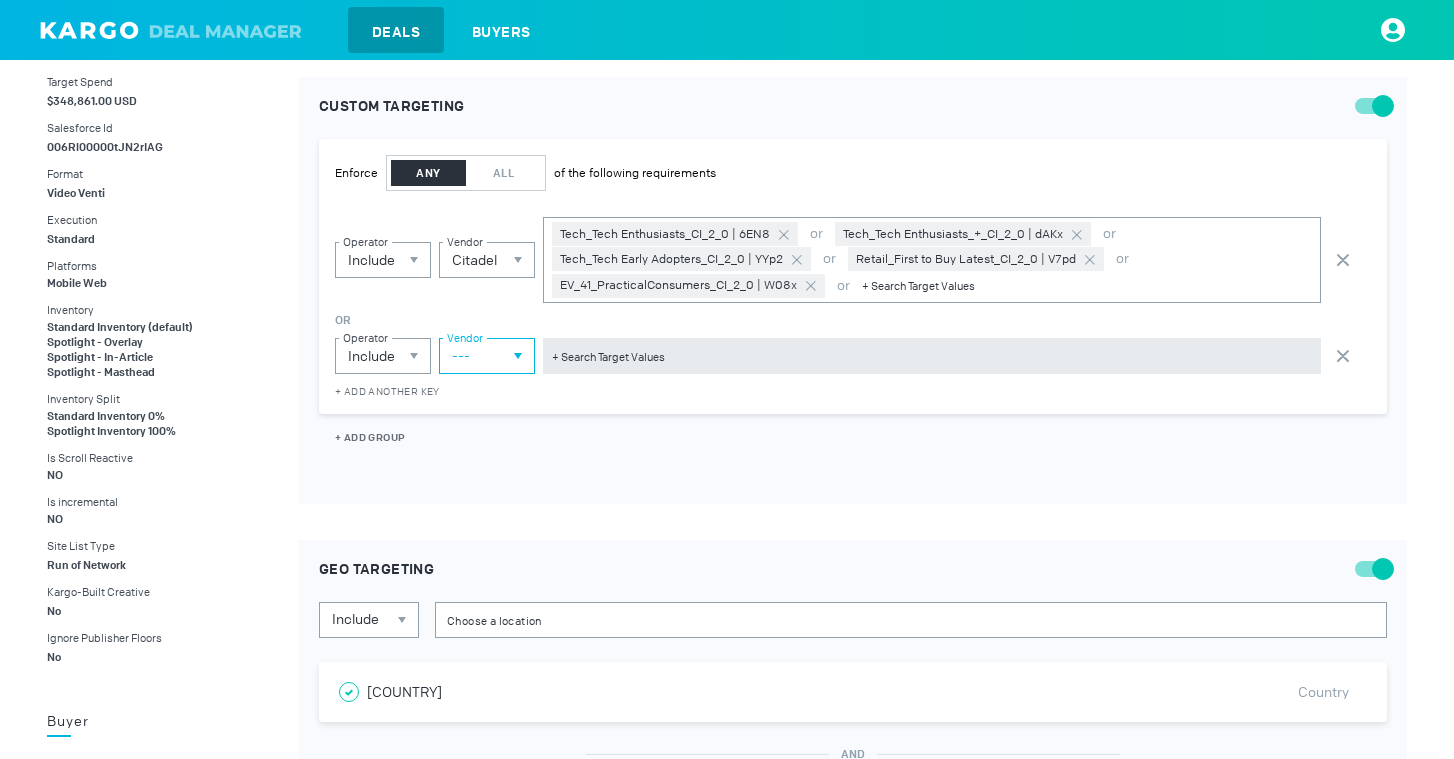 click on "---" at bounding box center [487, 260] 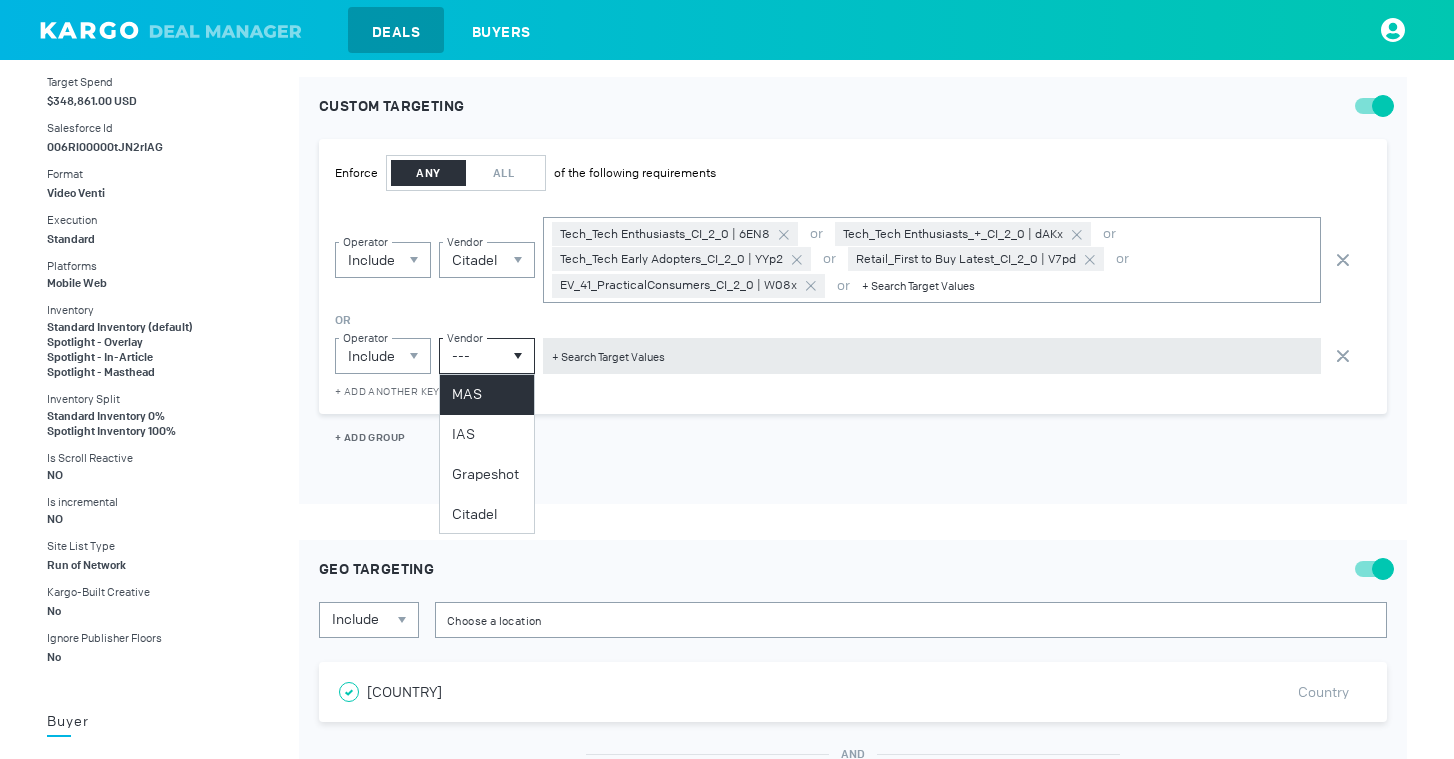 click on "MAS" at bounding box center [487, 395] 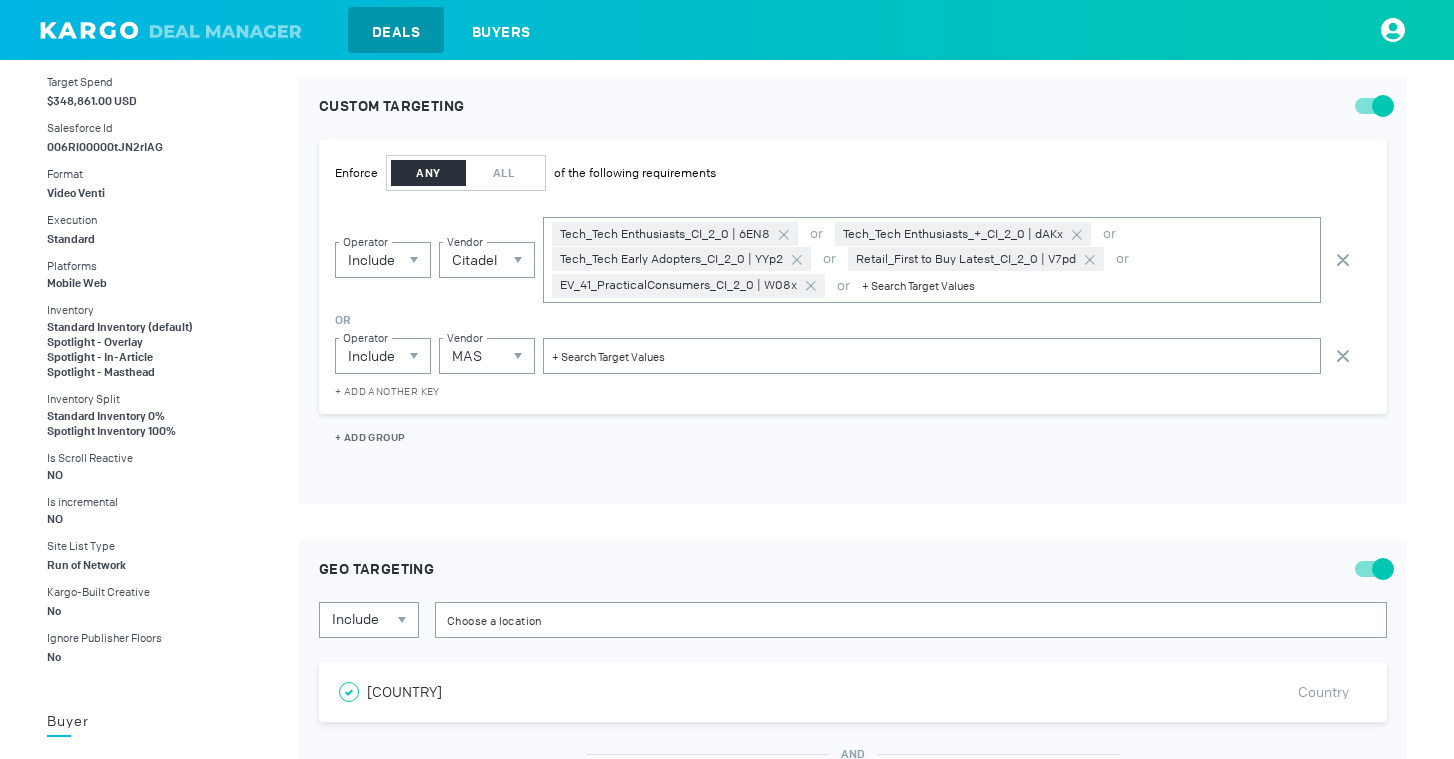 click at bounding box center (932, 356) 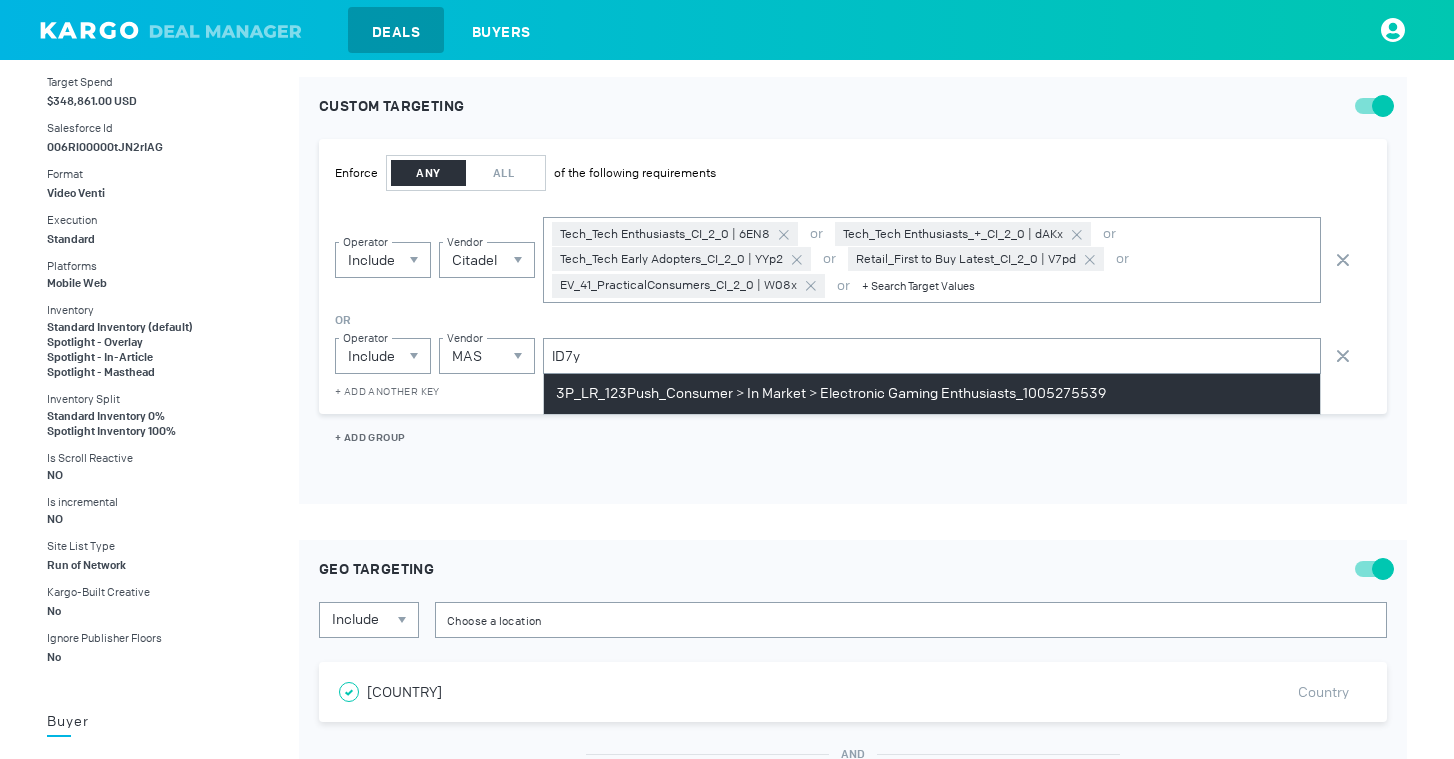 click on "3P_LR_123Push_Consumer > In Market > Electronic Gaming Enthusiasts_1005275539" at bounding box center (831, 394) 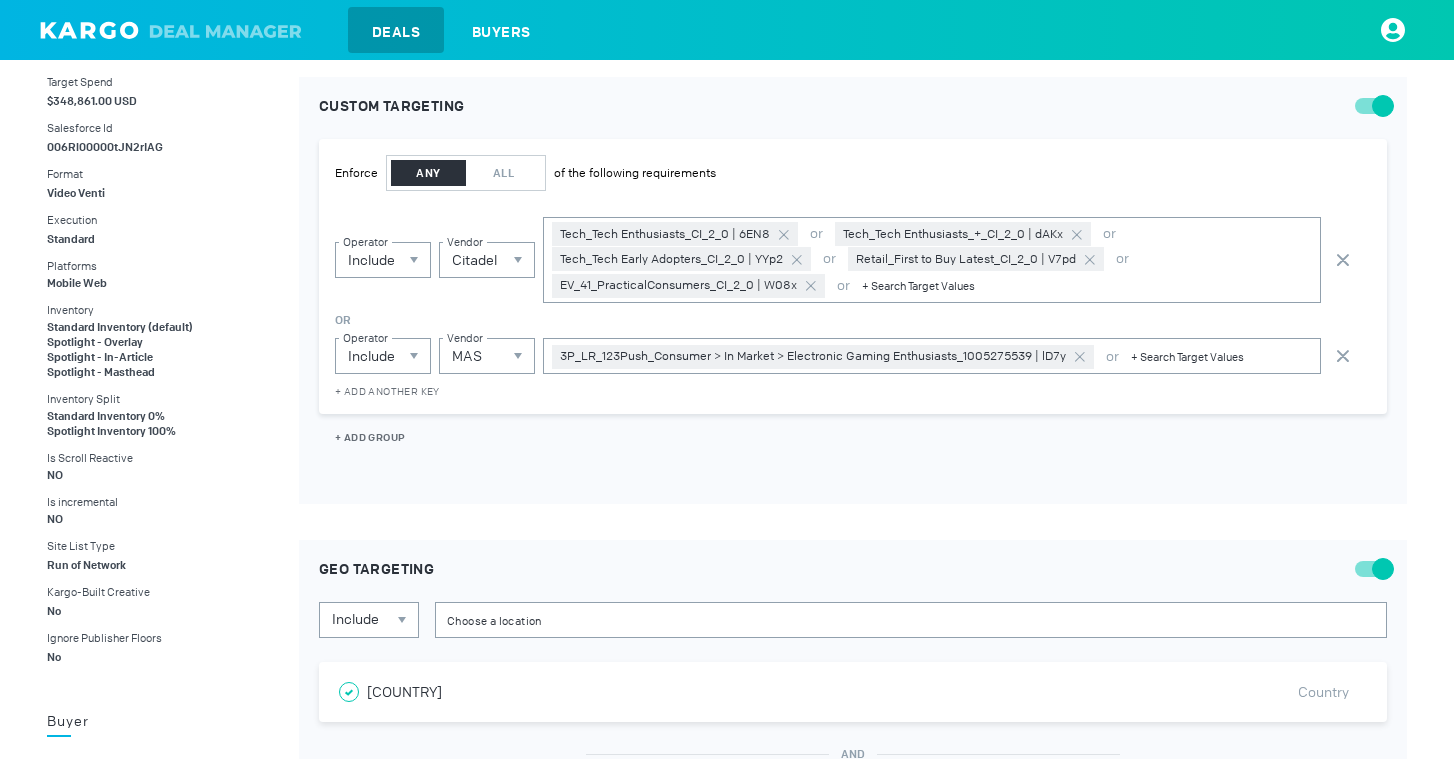 click at bounding box center [1221, 356] 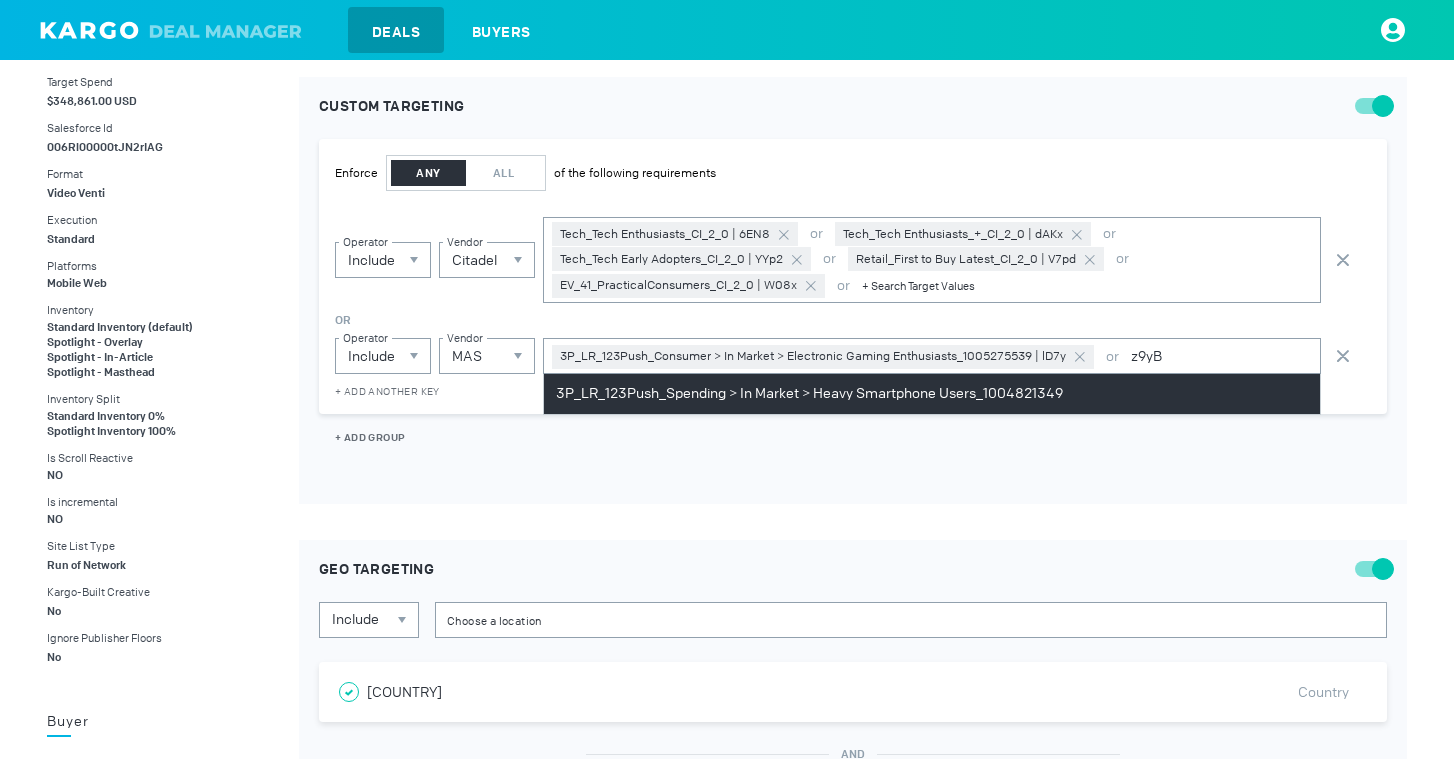 click on "3P_LR_123Push_Spending > In Market > Heavy Smartphone Users_1004821349" at bounding box center [809, 394] 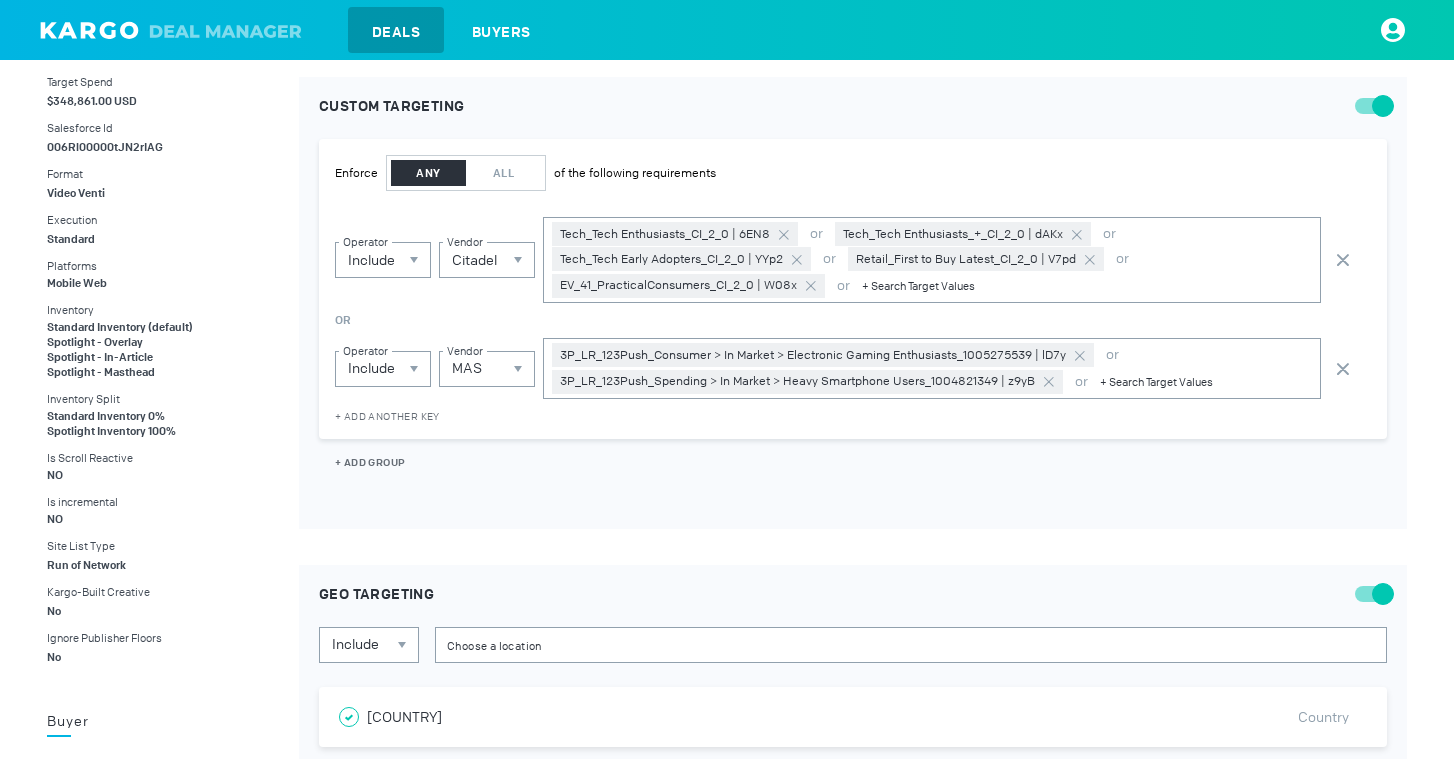 click at bounding box center [1206, 381] 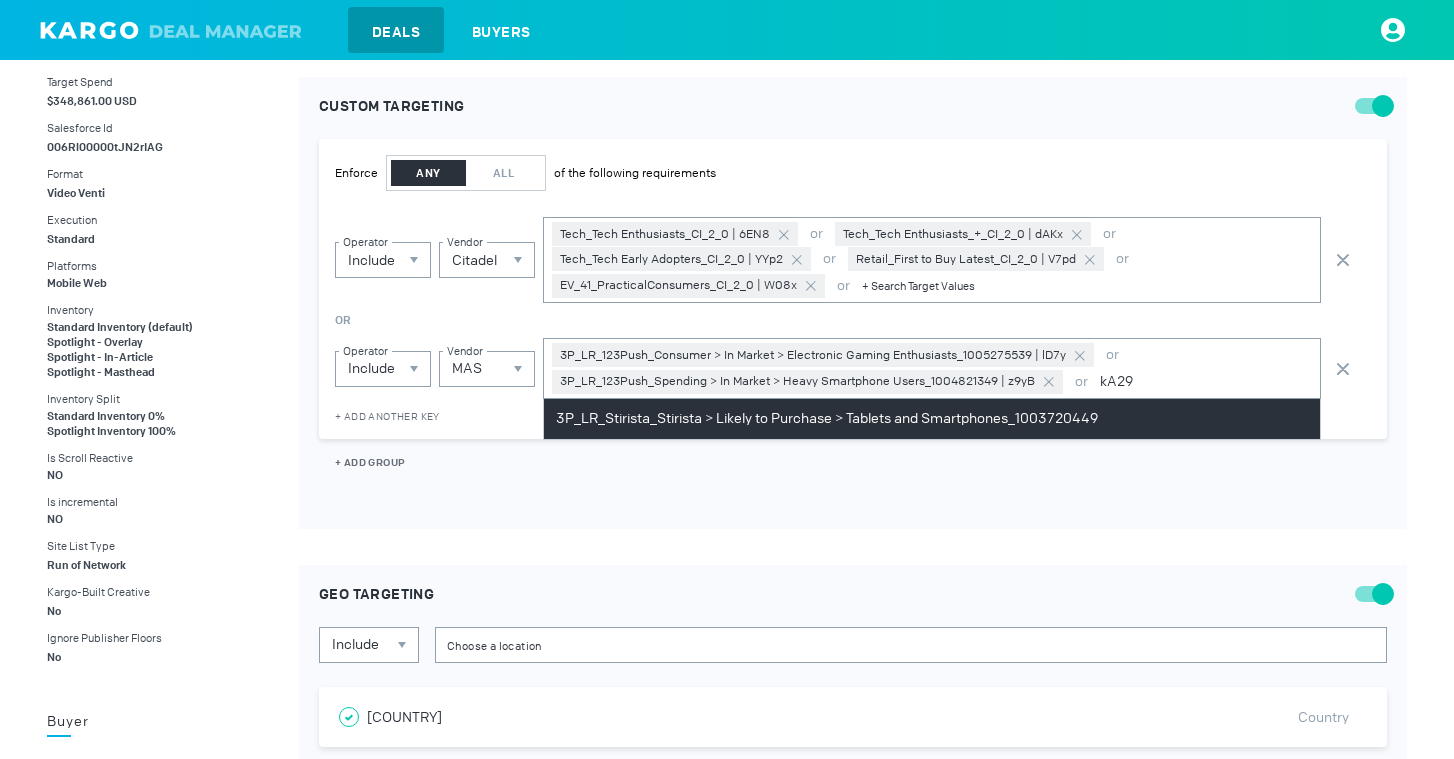 click on "3P_LR_Stirista_Stirista > Likely to Purchase > Tablets and Smartphones_1003720449" at bounding box center (932, 419) 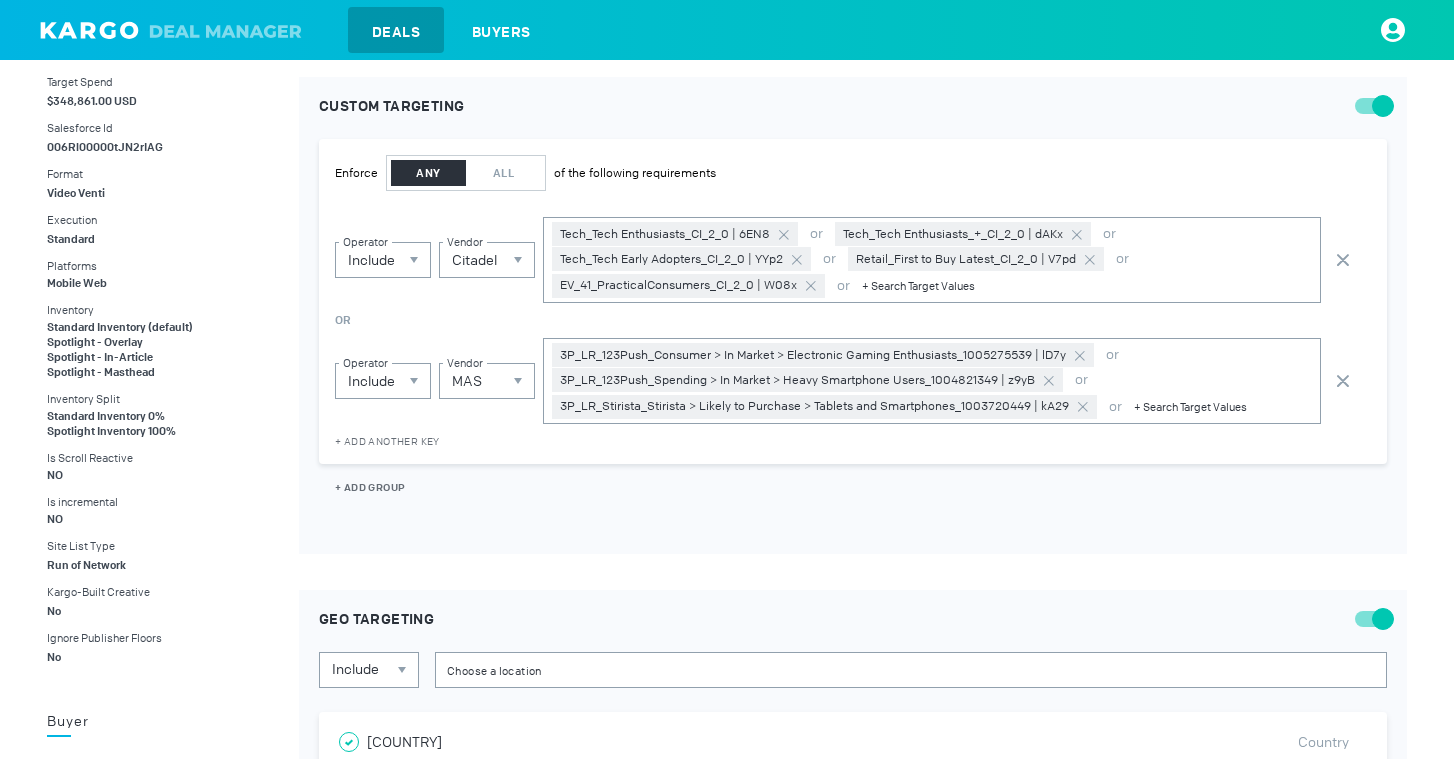 click at bounding box center (1223, 406) 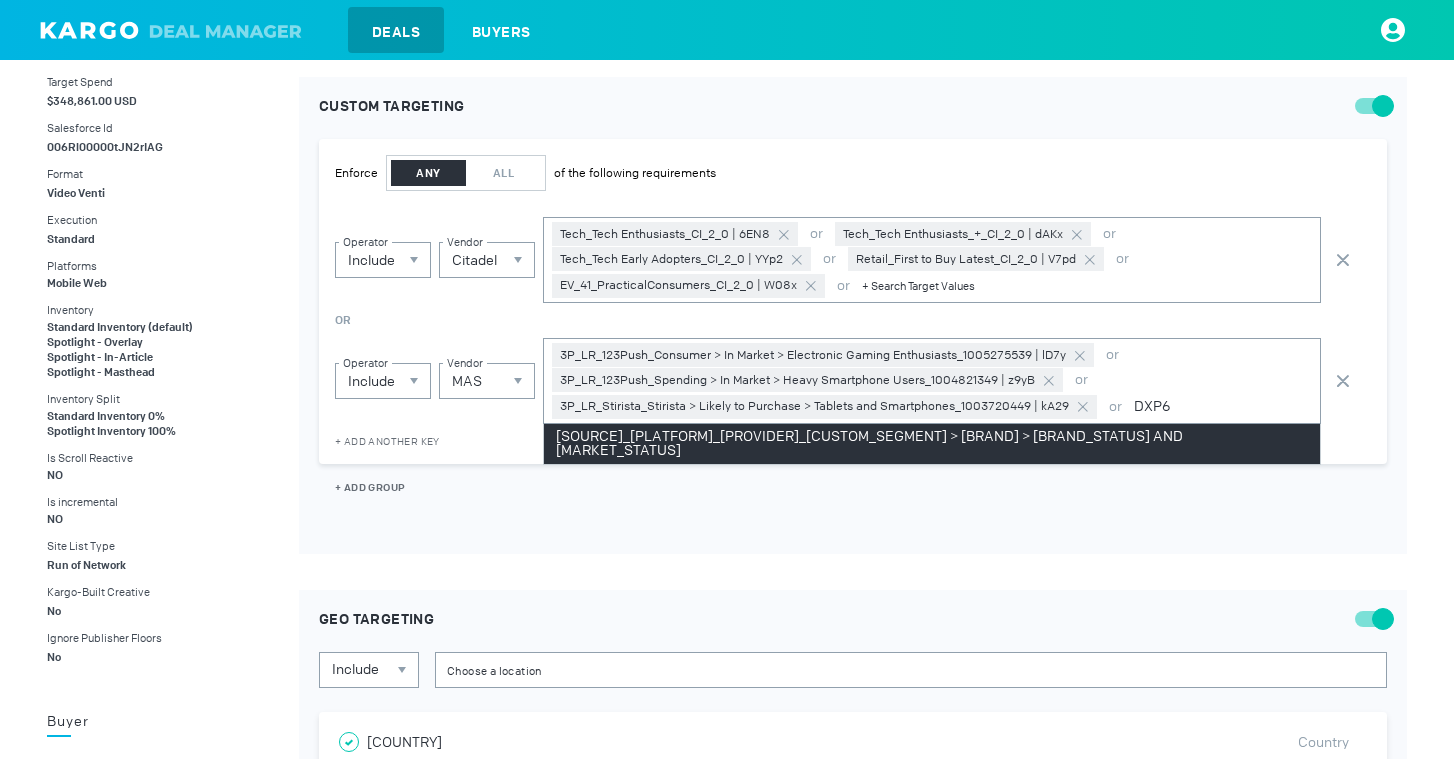 type on "DXP6" 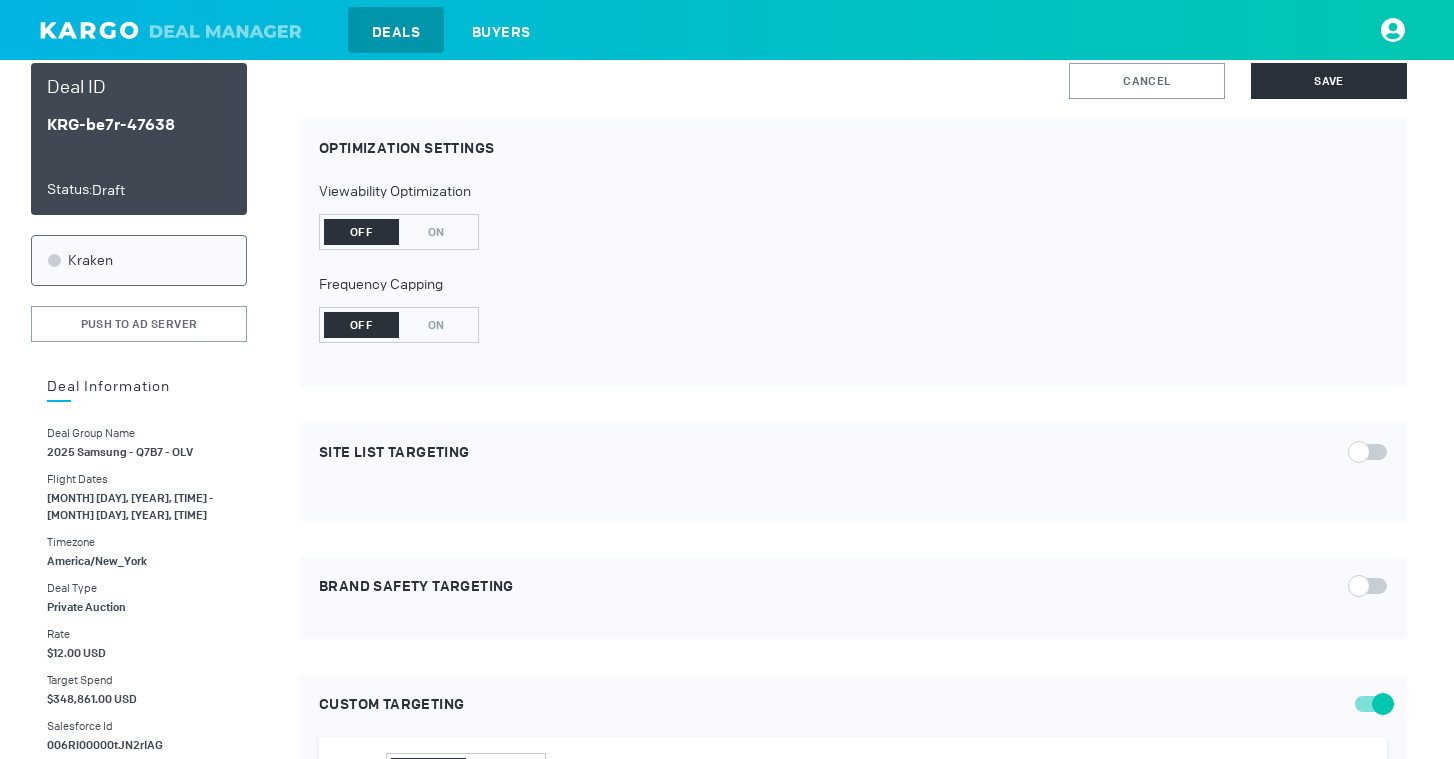 scroll, scrollTop: 86, scrollLeft: 0, axis: vertical 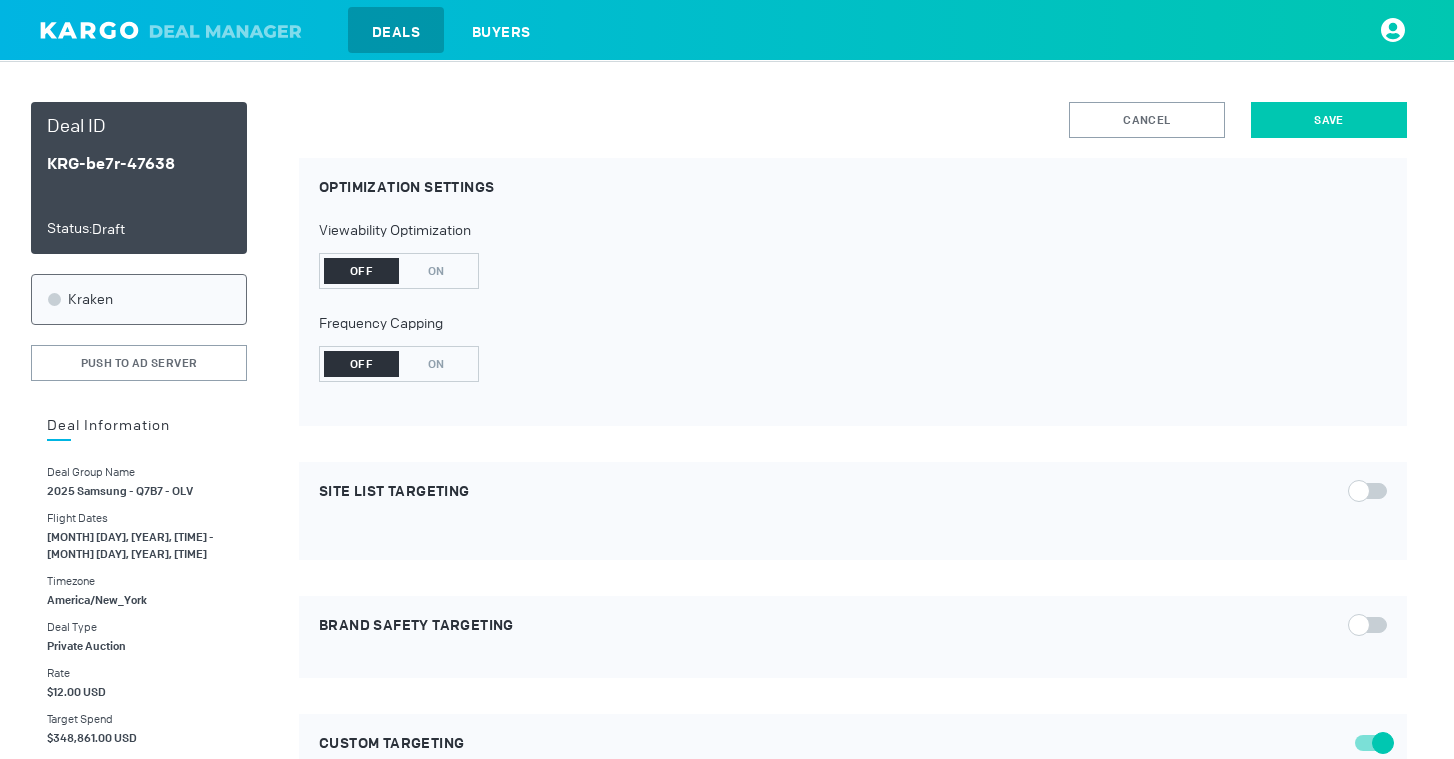 click on "Save" at bounding box center (1329, 120) 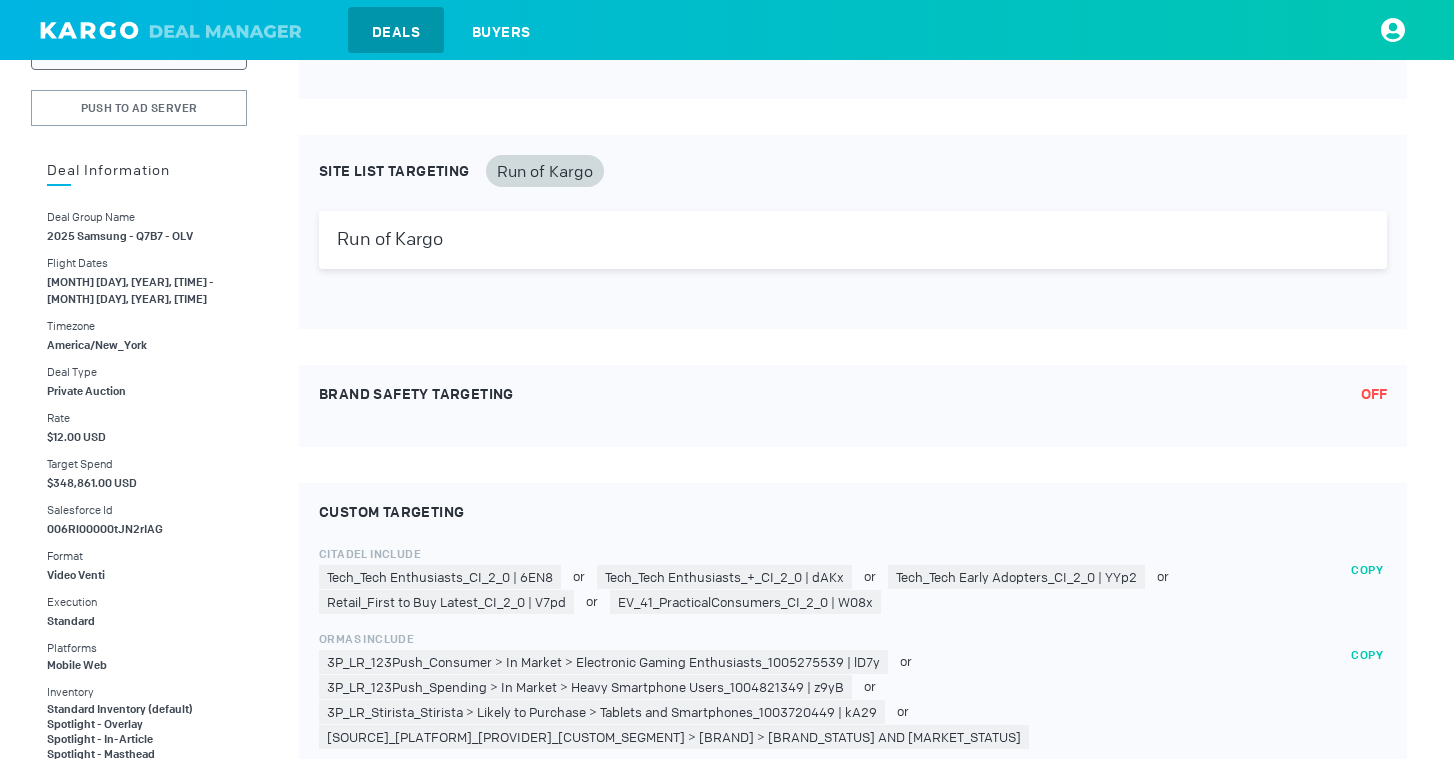 scroll, scrollTop: 0, scrollLeft: 0, axis: both 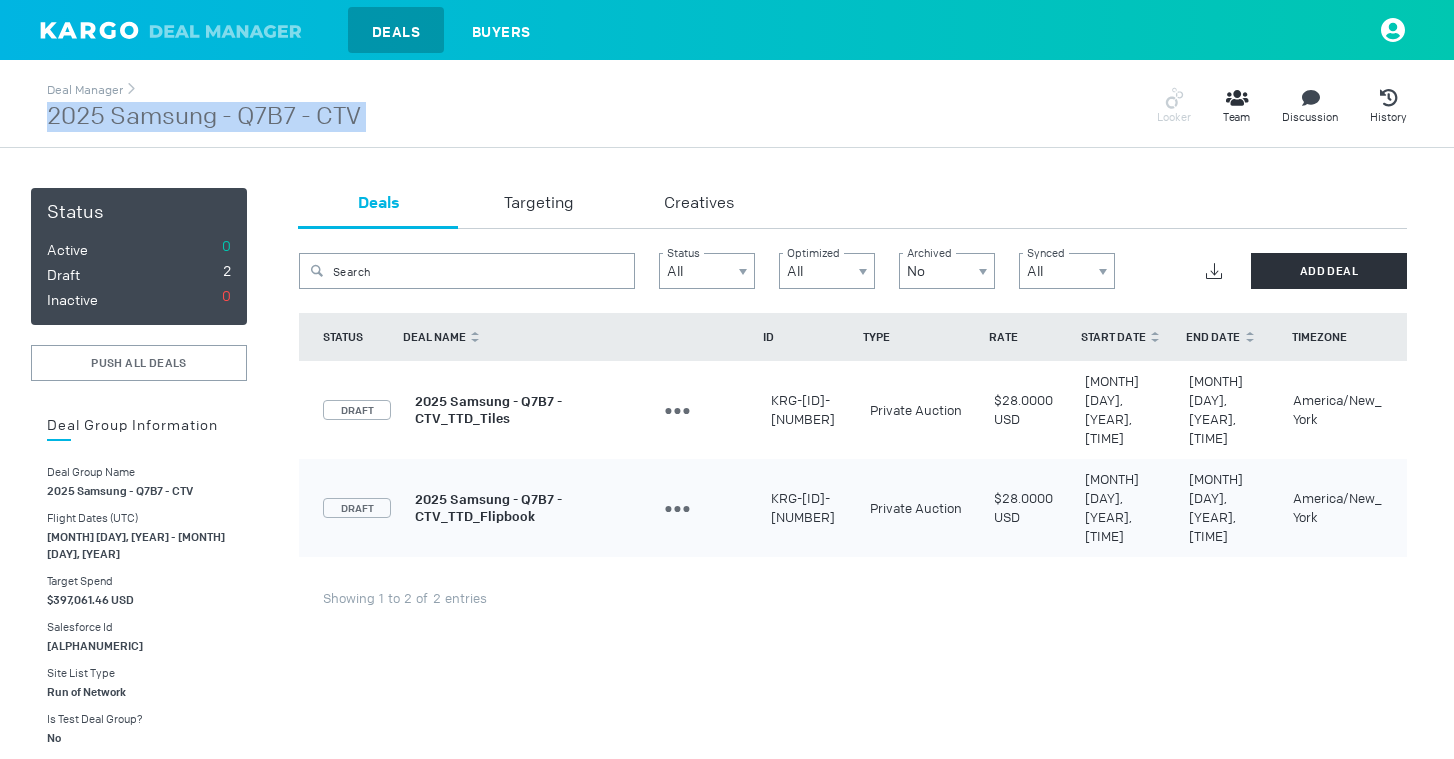 drag, startPoint x: 48, startPoint y: 116, endPoint x: 363, endPoint y: 120, distance: 315.0254 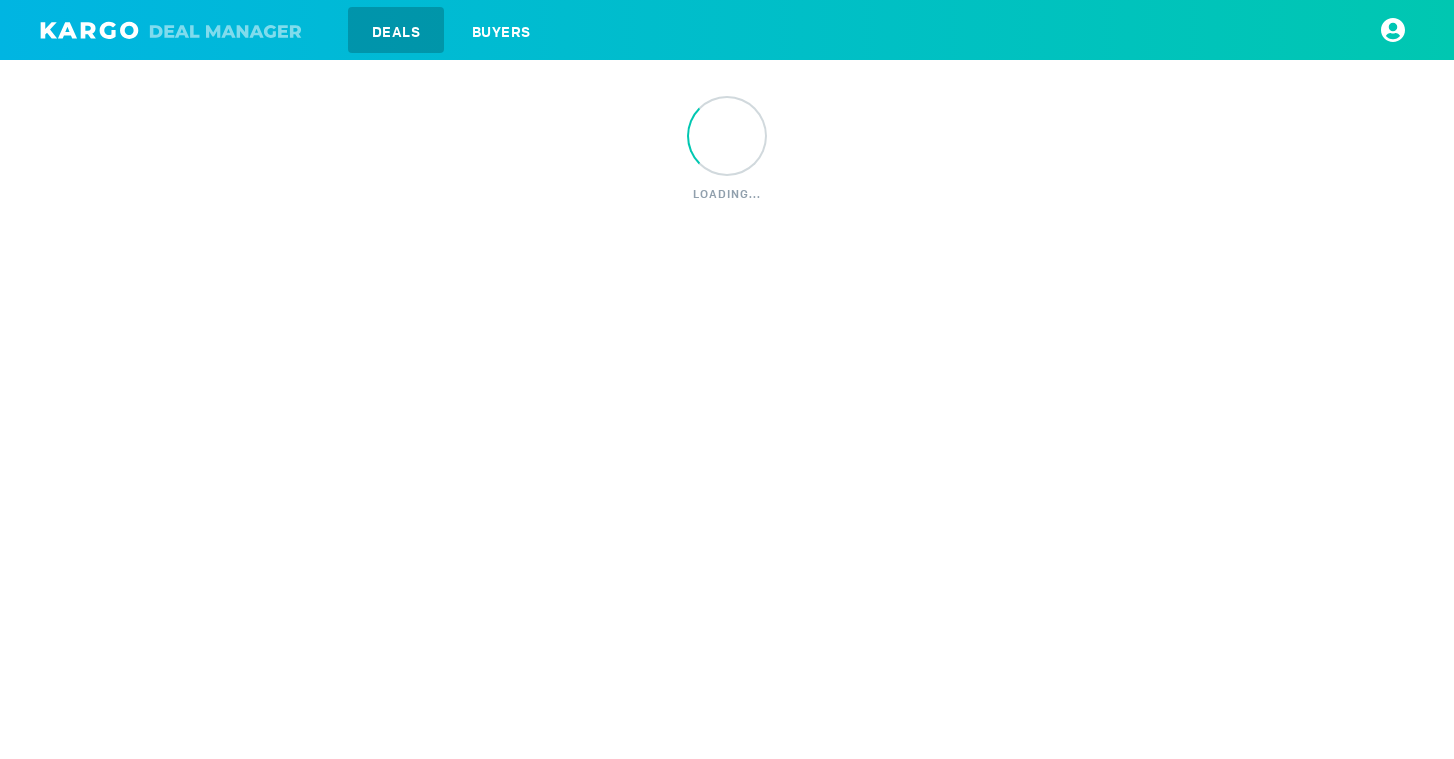 scroll, scrollTop: 0, scrollLeft: 0, axis: both 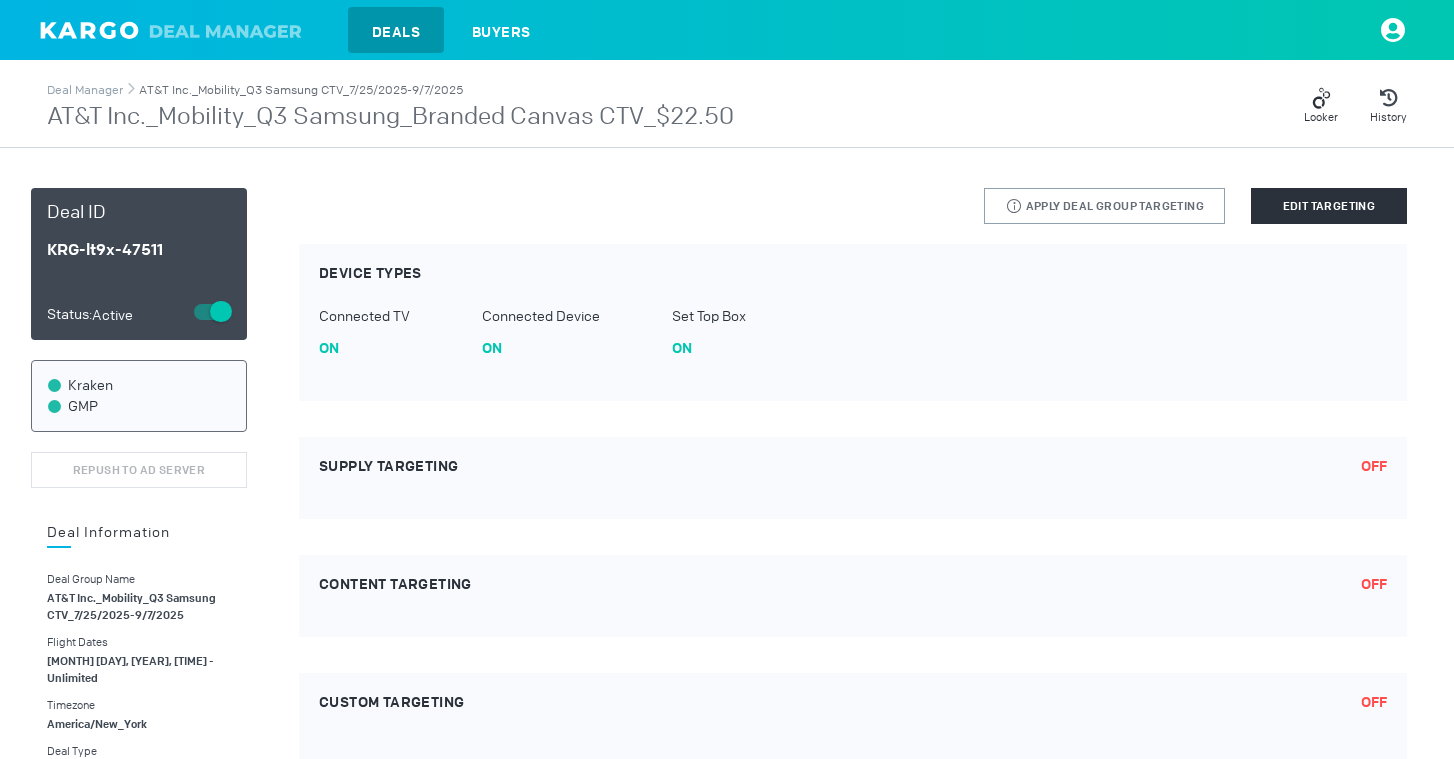 click on "AT&T Inc._Mobility_Q3 Samsung CTV_7/25/2025-9/7/2025" at bounding box center [301, 90] 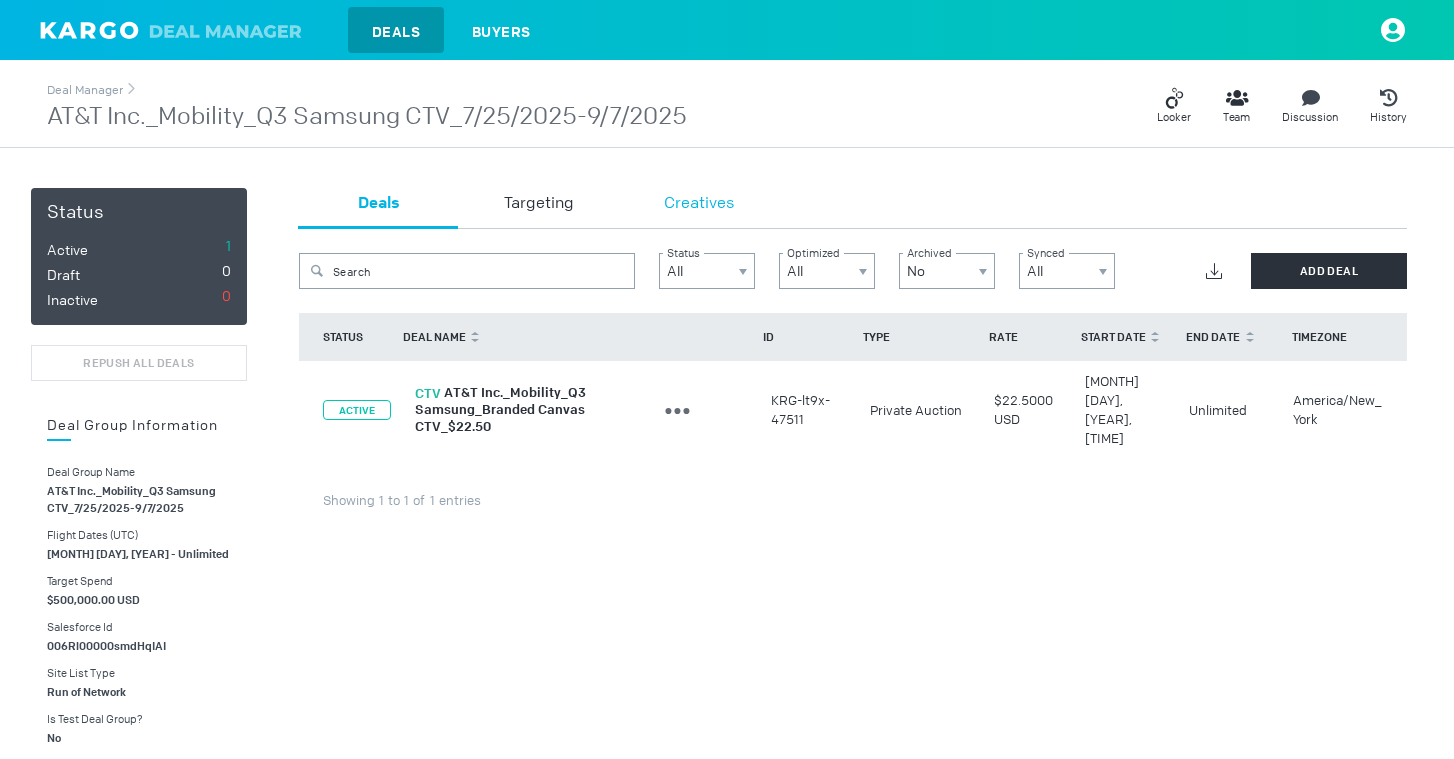 click on "Creatives" at bounding box center (699, 204) 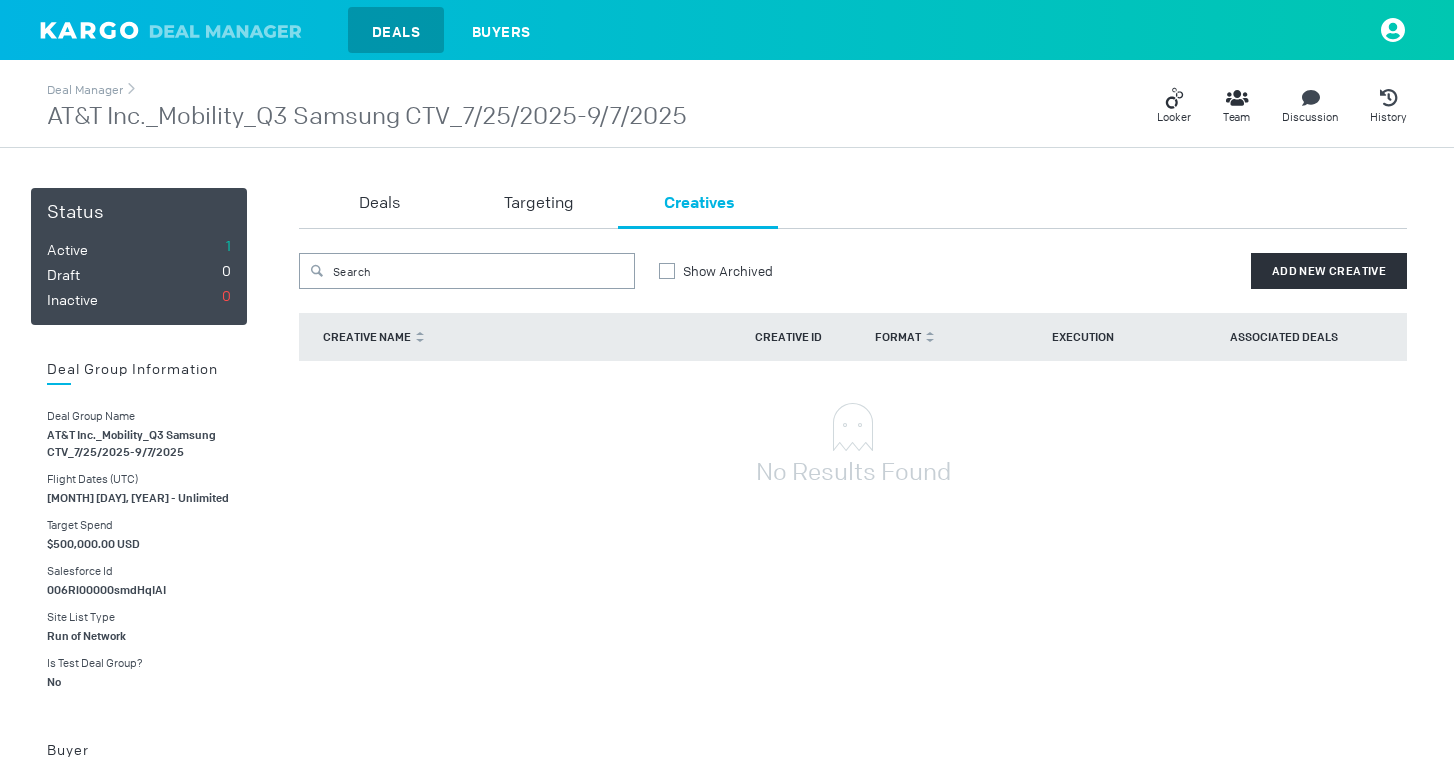 click on "Deal Manager AT&T Inc._Mobility_Q3 Samsung CTV_7/25/2025-9/7/2025 Looker Team Discussion History" at bounding box center [727, 106] 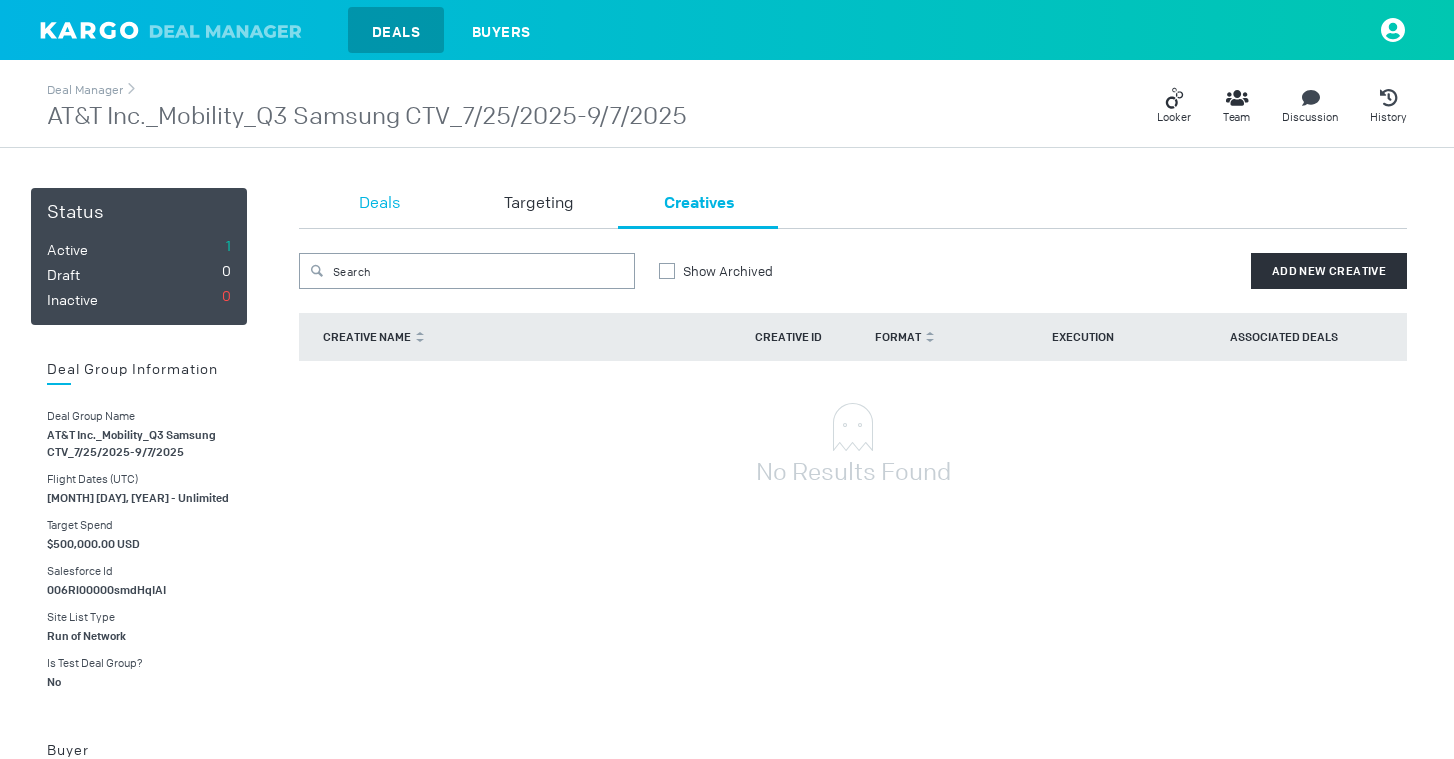 click on "Deals" at bounding box center [379, 208] 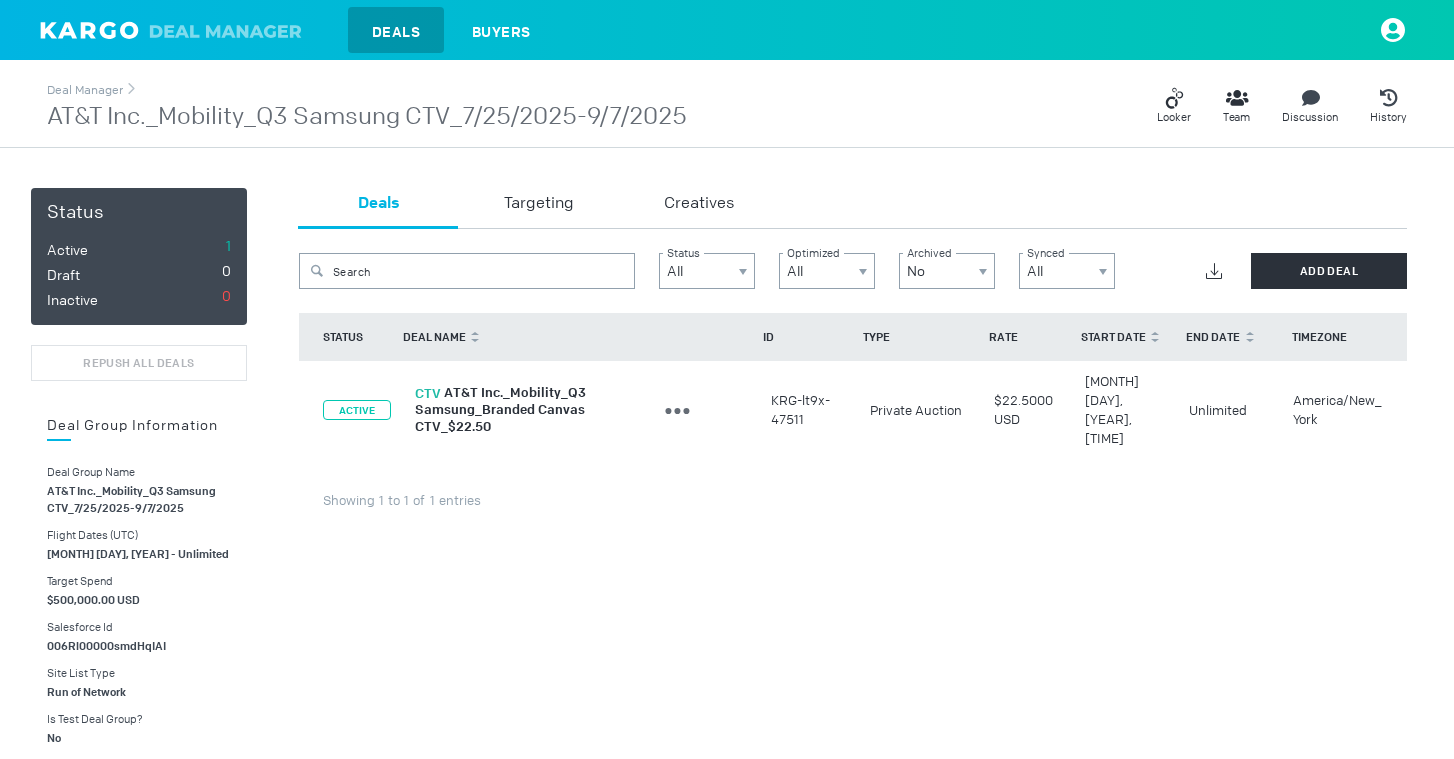 click on "CTV AT&T Inc._Mobility_Q3 Samsung_Branded Canvas CTV_$22.50" at bounding box center (500, 409) 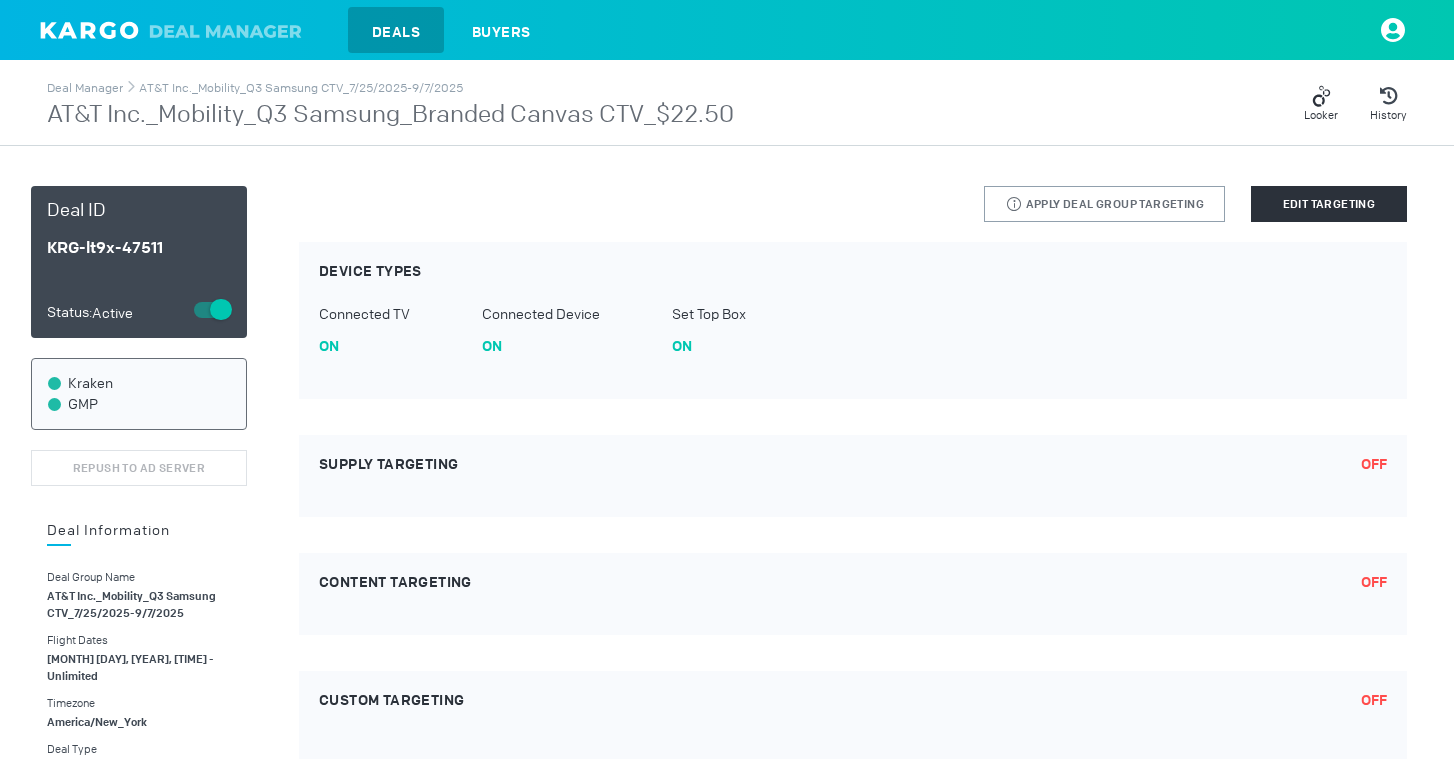 scroll, scrollTop: 0, scrollLeft: 0, axis: both 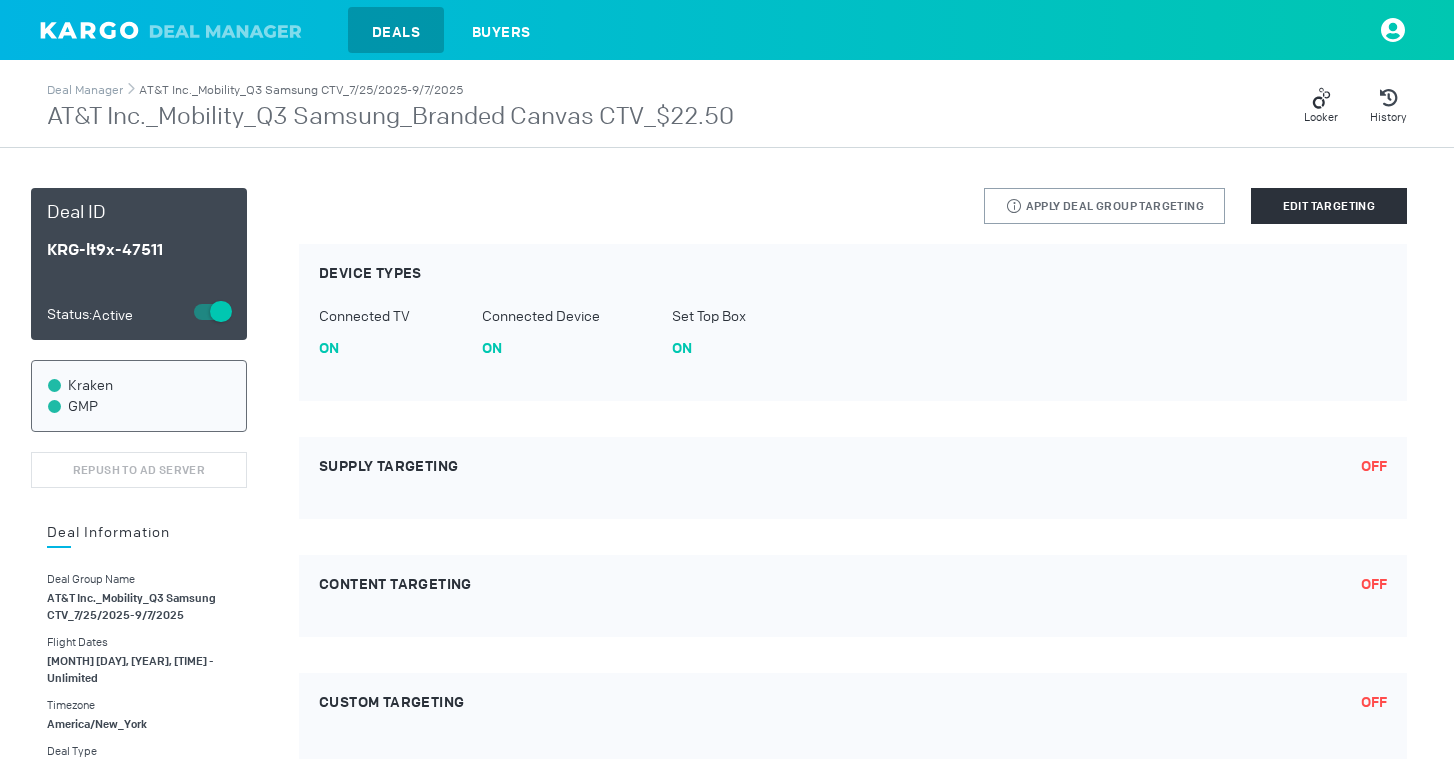 click on "AT&T Inc._Mobility_Q3 Samsung CTV_7/25/2025-9/7/2025" at bounding box center (301, 90) 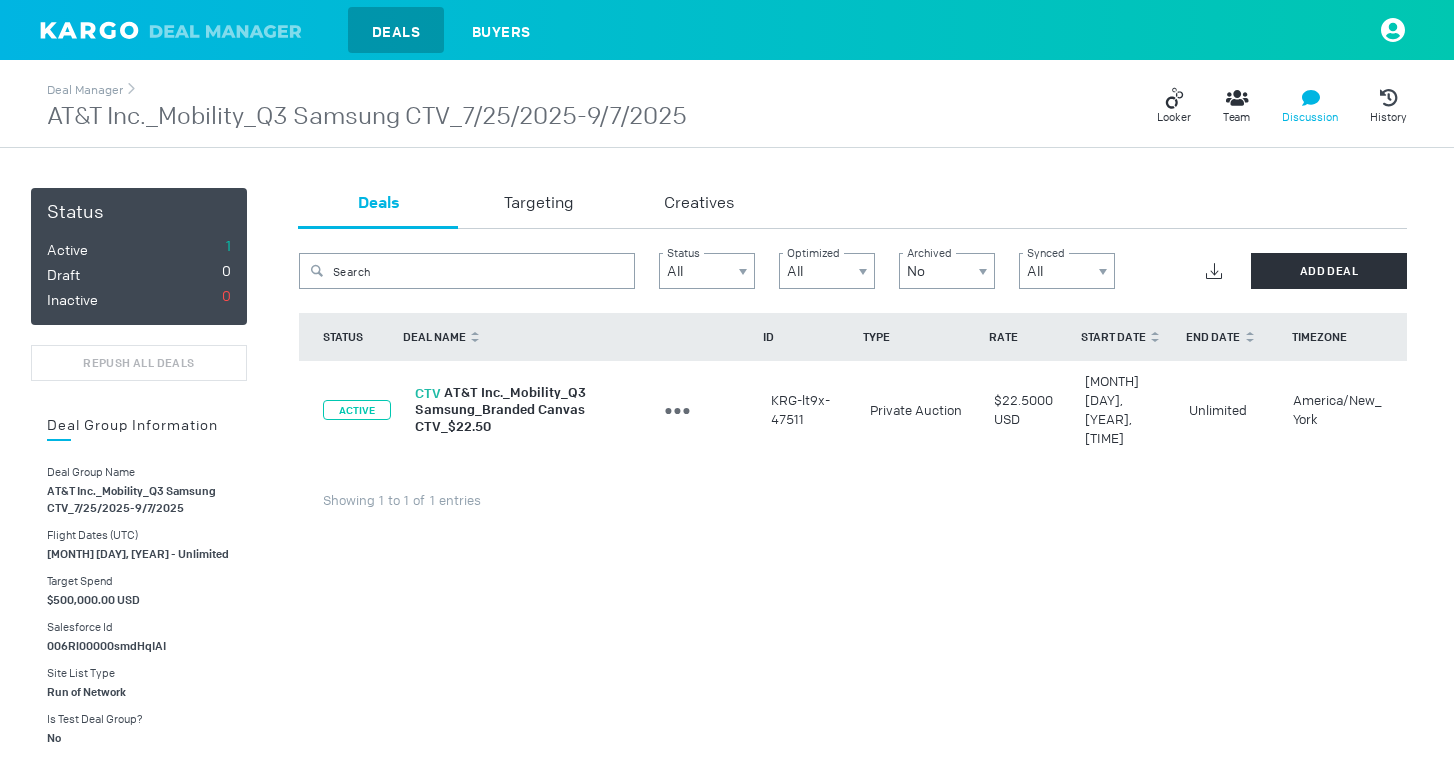 click at bounding box center [1170, 103] 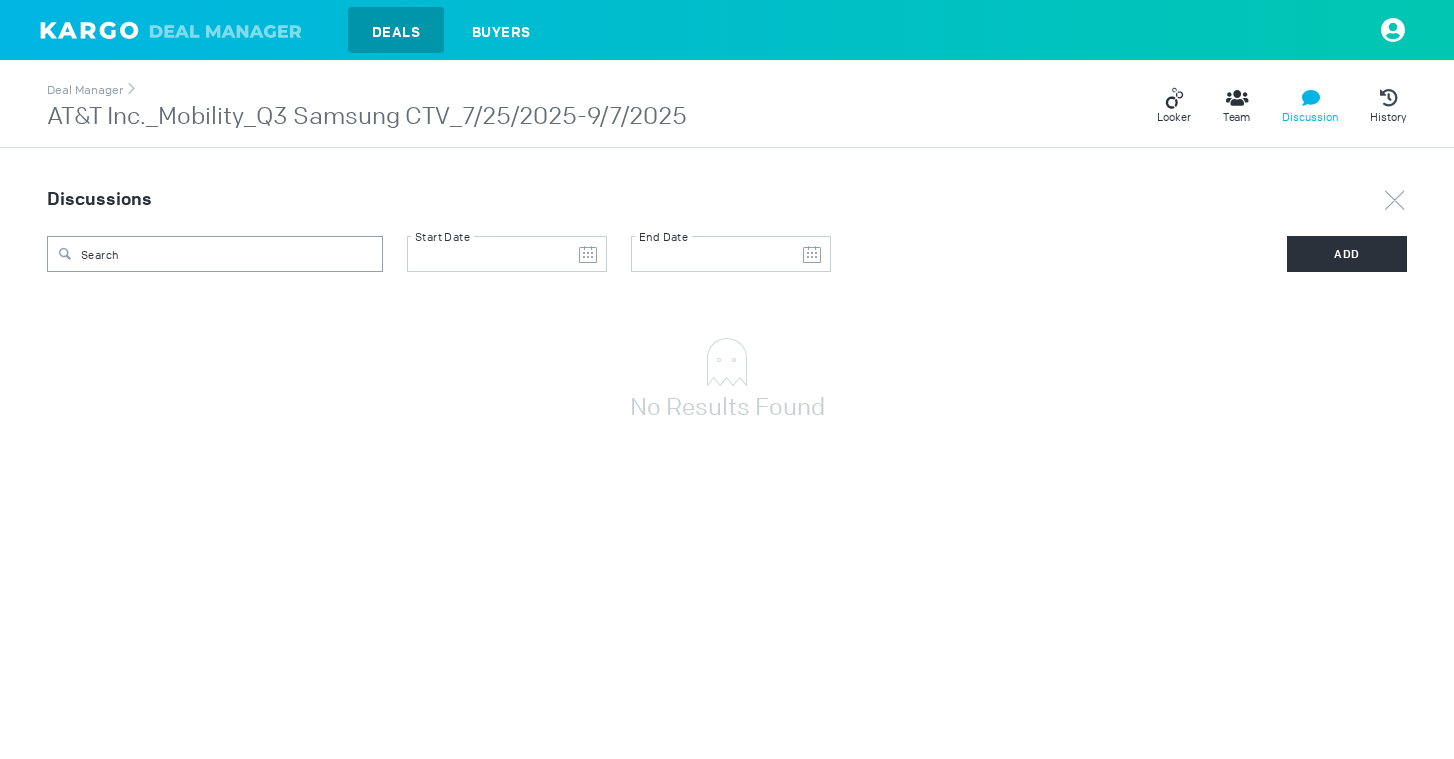 click on "Deal Manager AT&T Inc._Mobility_Q3 Samsung CTV_7/25/2025-9/7/2025 Flight Dates (UTC) [MONTH] [DAY], [YEAR] - Unlimited Target Spend $500,000.00 USD Salesforce Id 006Rl00000smdHqIAI Site List Type Run of Network Is Test Deal Group? No Buyer Bidder GMP Seat H&S | AT&T Agency Trade Desk - Agency Hearts & Science Advertisers AT&T Inc. KPI Information Optimizable KPI & Vendor Video Completion Rate / Celtra Optimizable KPI Goal vs Performance - % / - % Outcome Category & Vendor None / None Outcome Goal vs Performance - / - Archive 0 Deal failed to push to Ad Server Deals Targeting Creatives Search Status All Optimized All Archived No Synced All Add Deal STATUS DEAL NAME DEAL GROUP ID TYPE RATE START DATE END DATE TIMEZONE ACTIVE CTV Edit Deal Duplicate Deal Archive Deal yes" at bounding box center (727, 264) 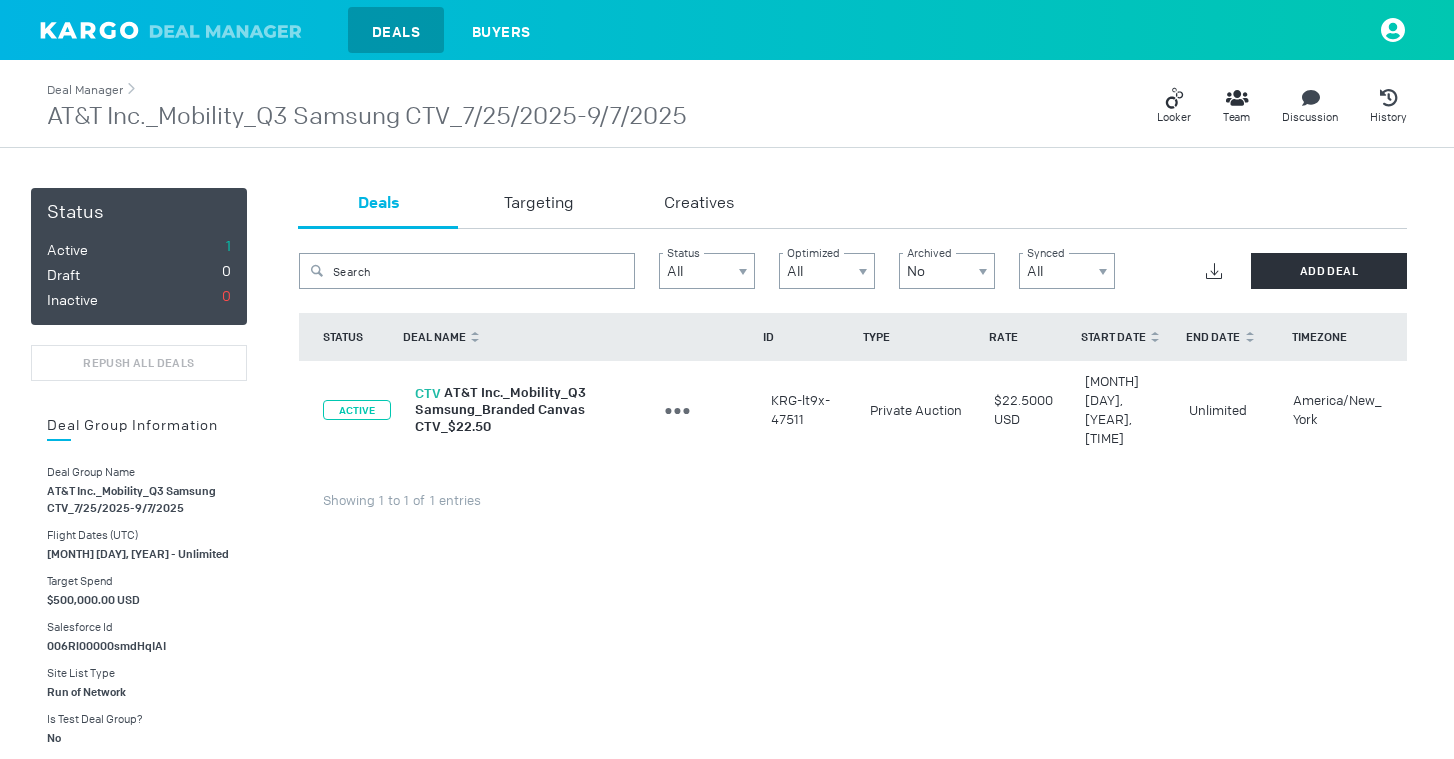 click on "Deal Manager" at bounding box center [85, 90] 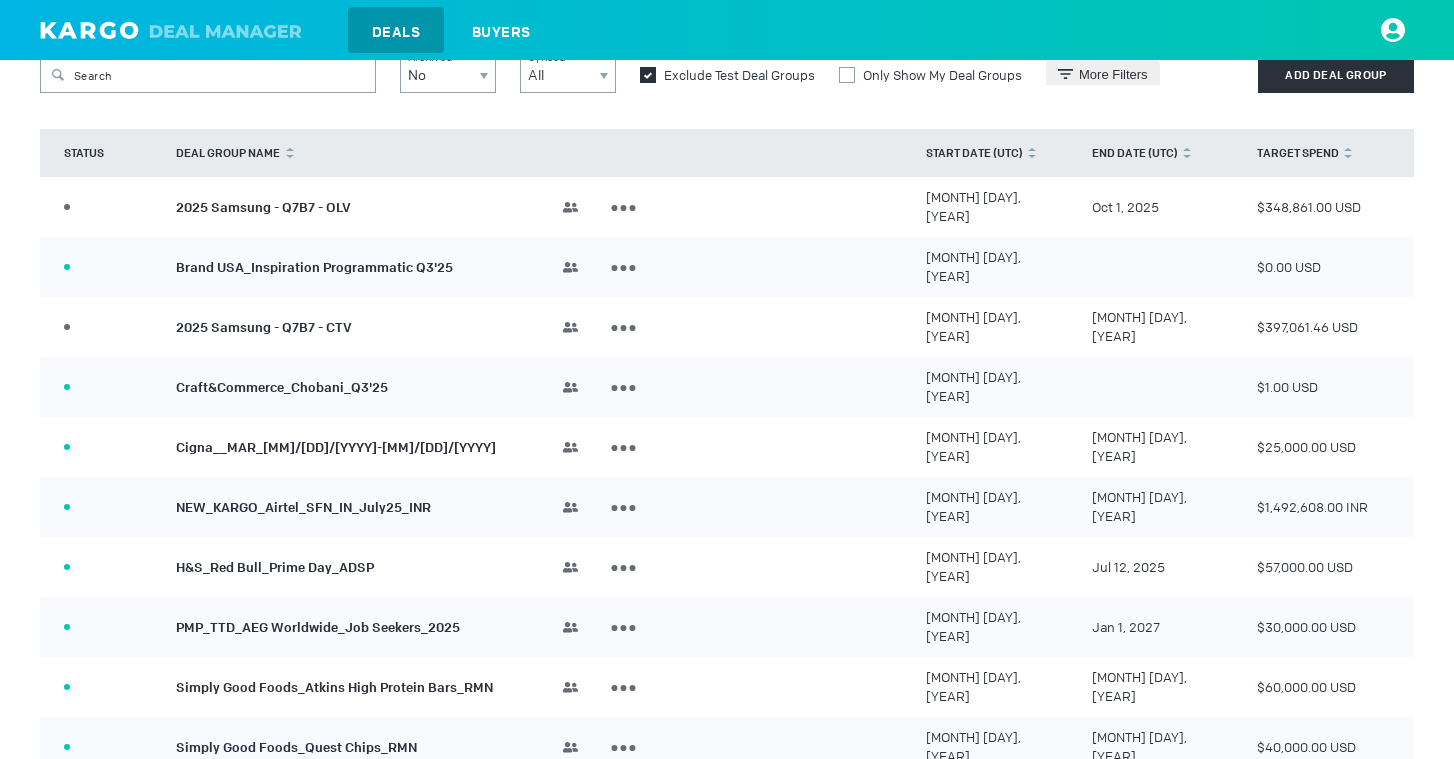 scroll, scrollTop: 0, scrollLeft: 0, axis: both 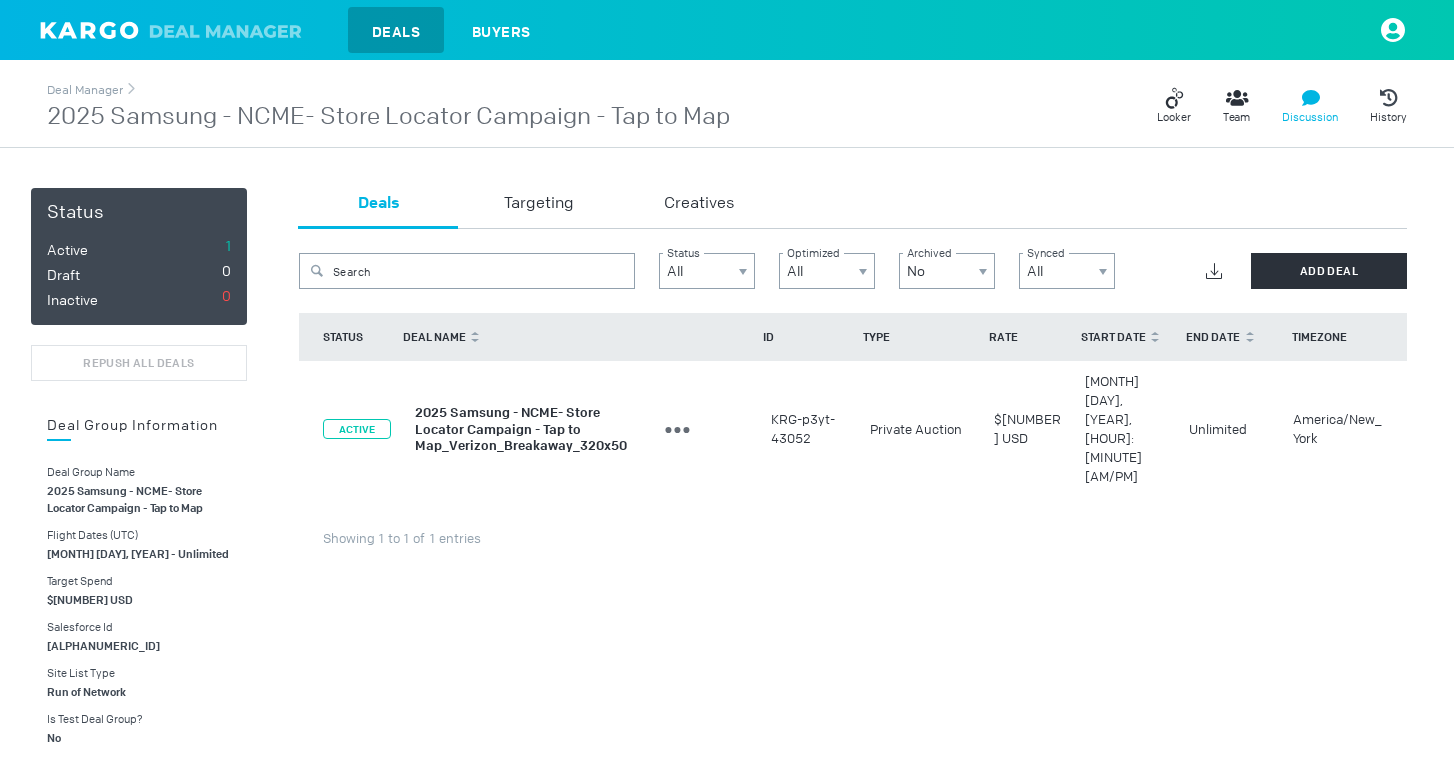 click at bounding box center [1174, 98] 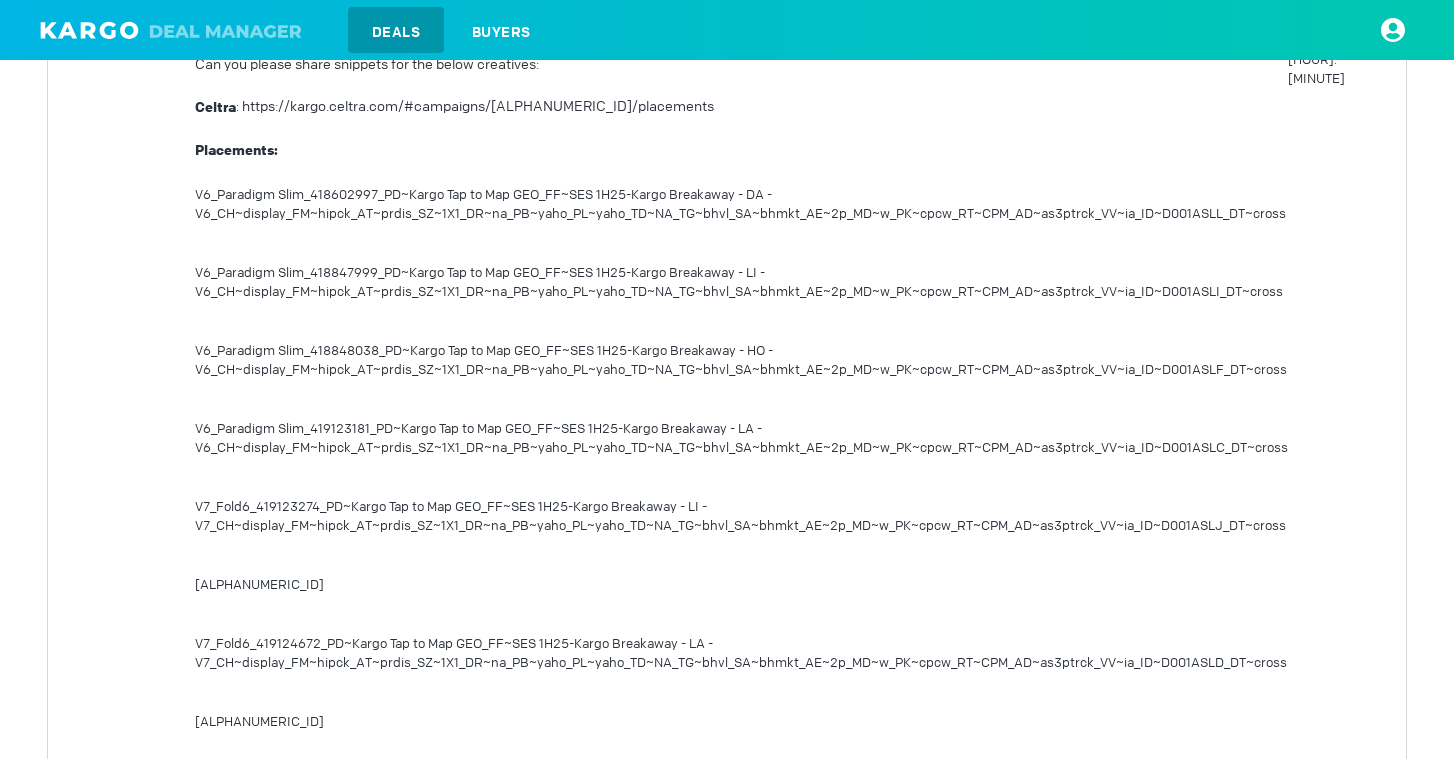 scroll, scrollTop: 0, scrollLeft: 0, axis: both 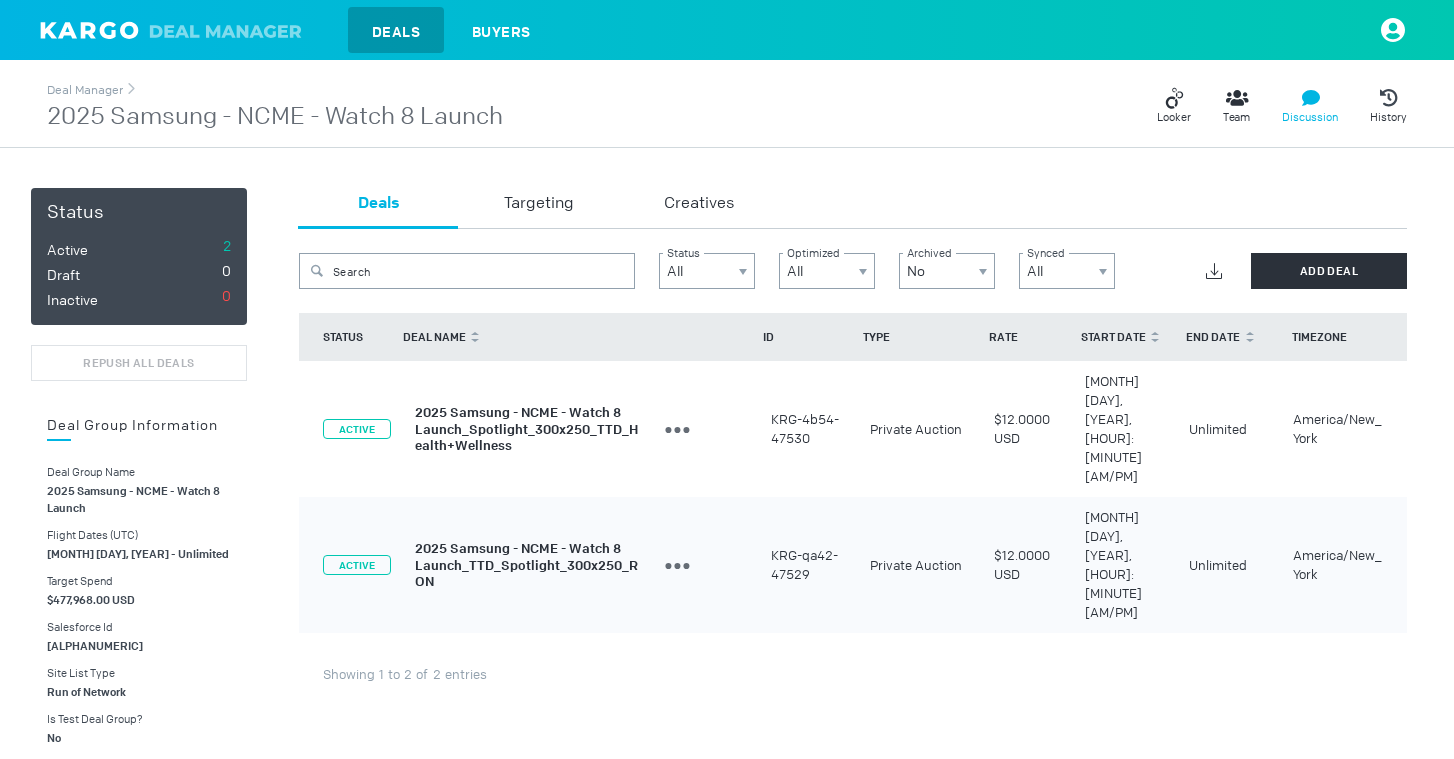click at bounding box center (1174, 98) 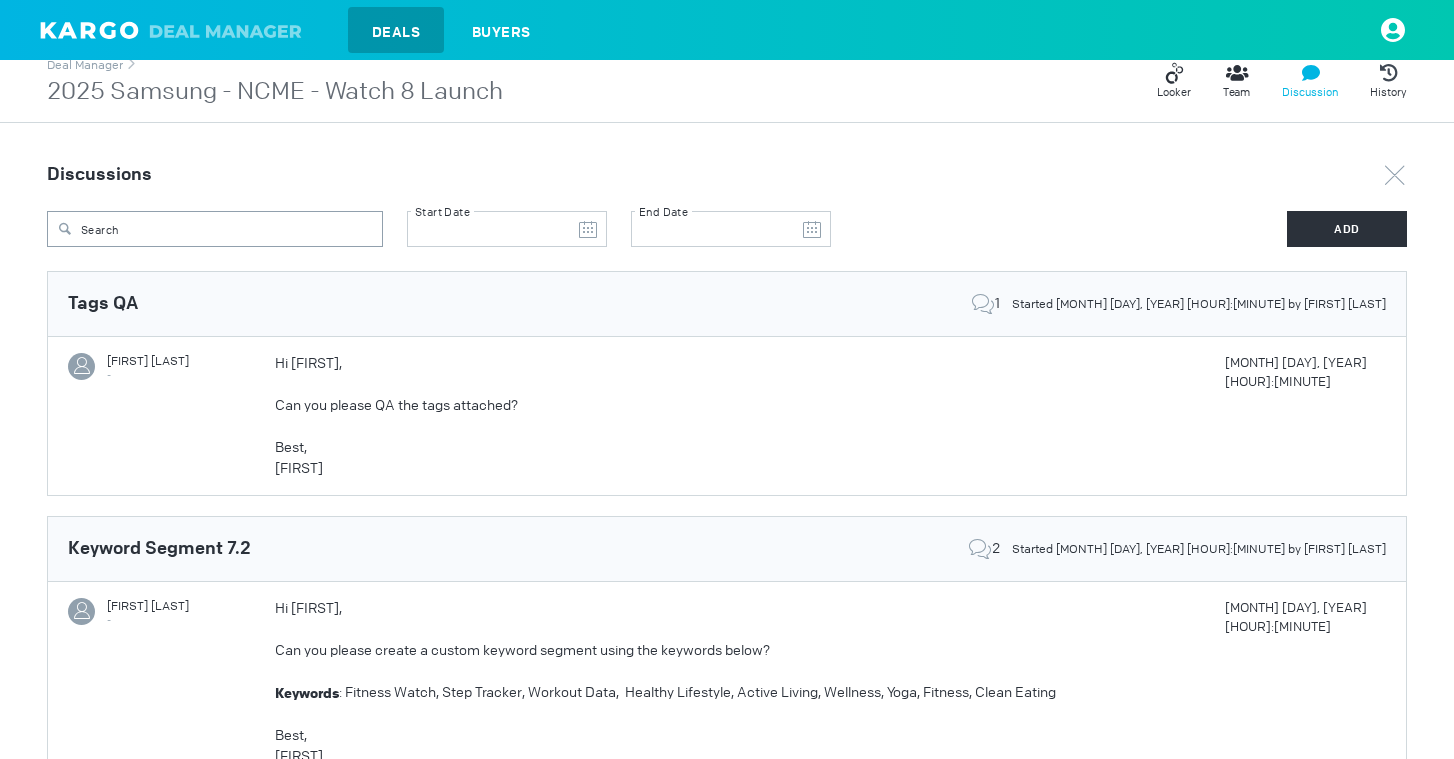 scroll, scrollTop: 109, scrollLeft: 0, axis: vertical 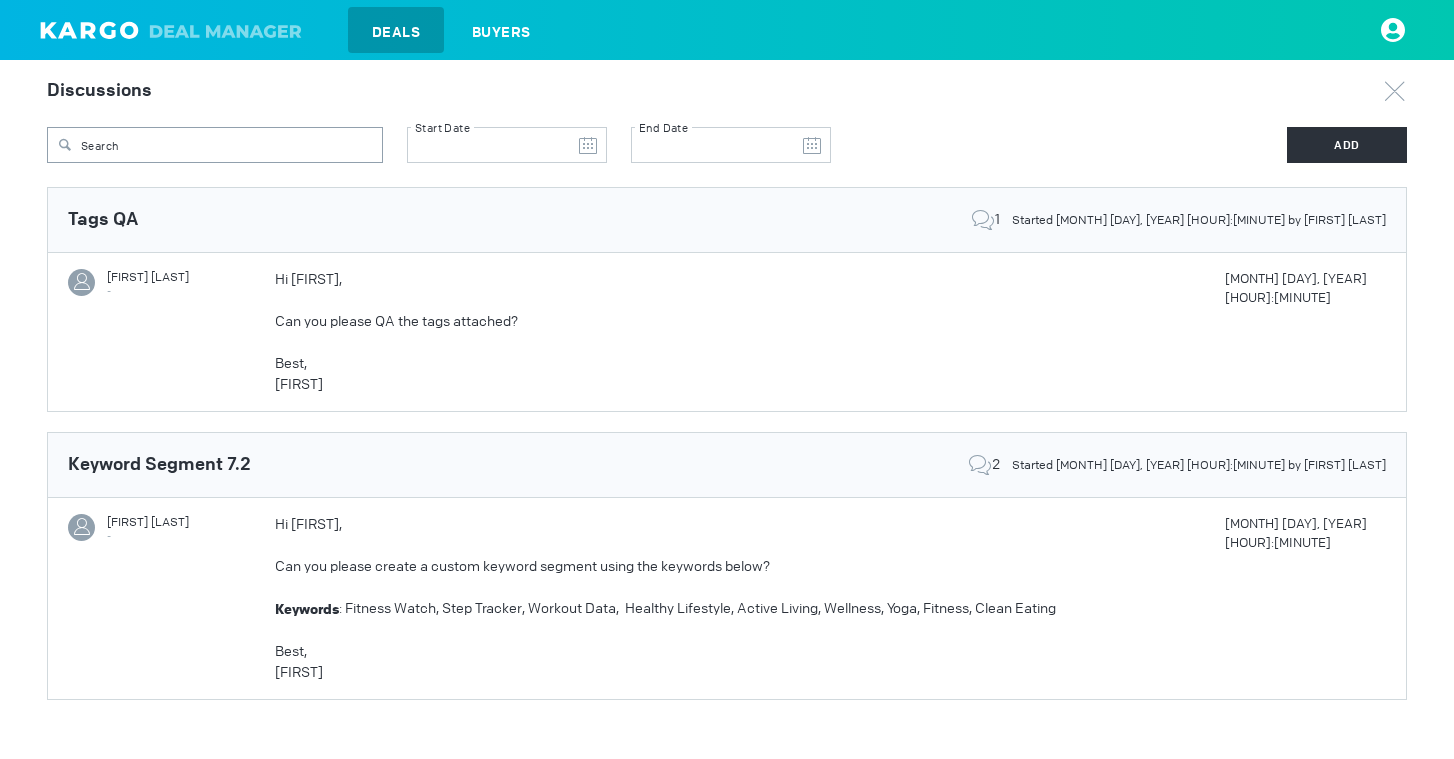click on "Hi Oliver,    Can you please QA the tags attached?   Best,  Bianca" at bounding box center [749, 332] 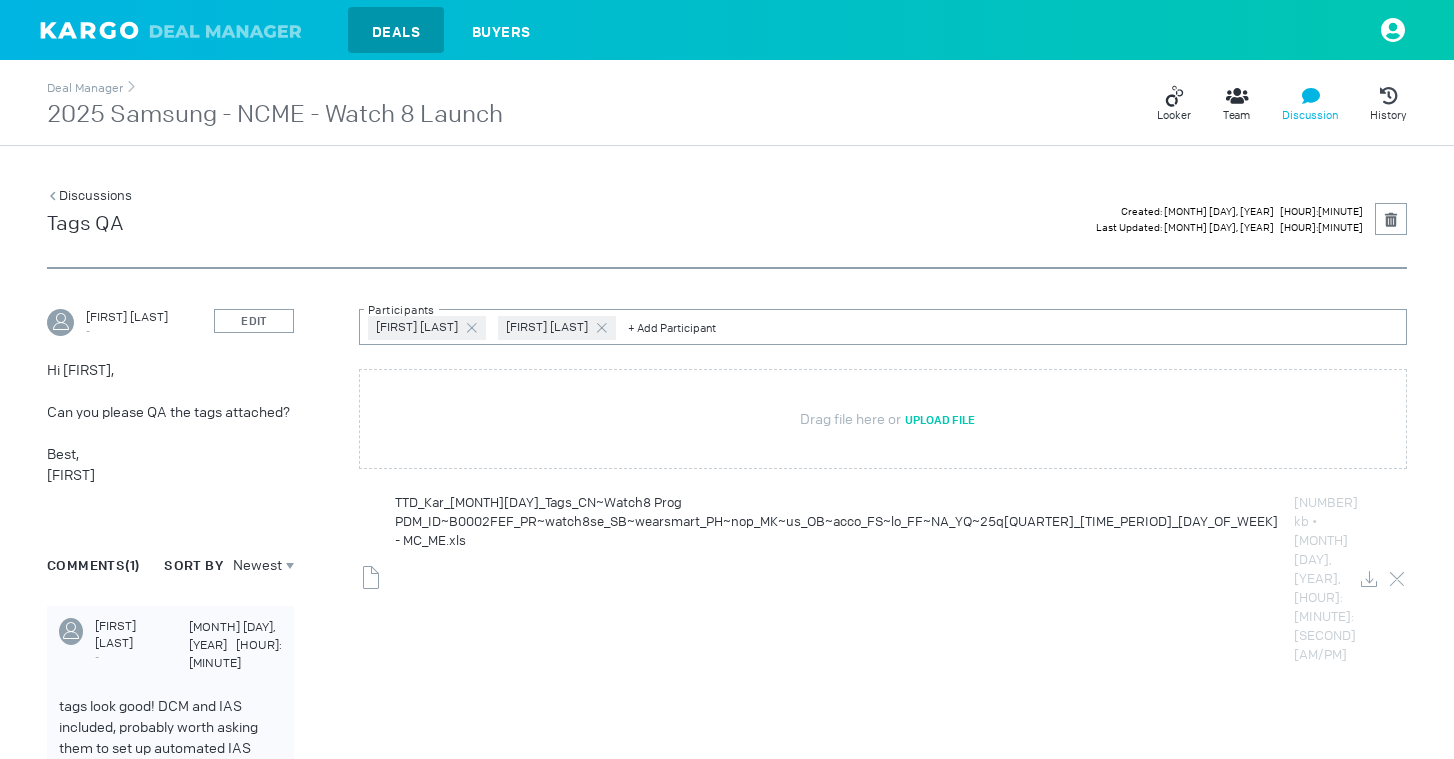 scroll, scrollTop: 0, scrollLeft: 0, axis: both 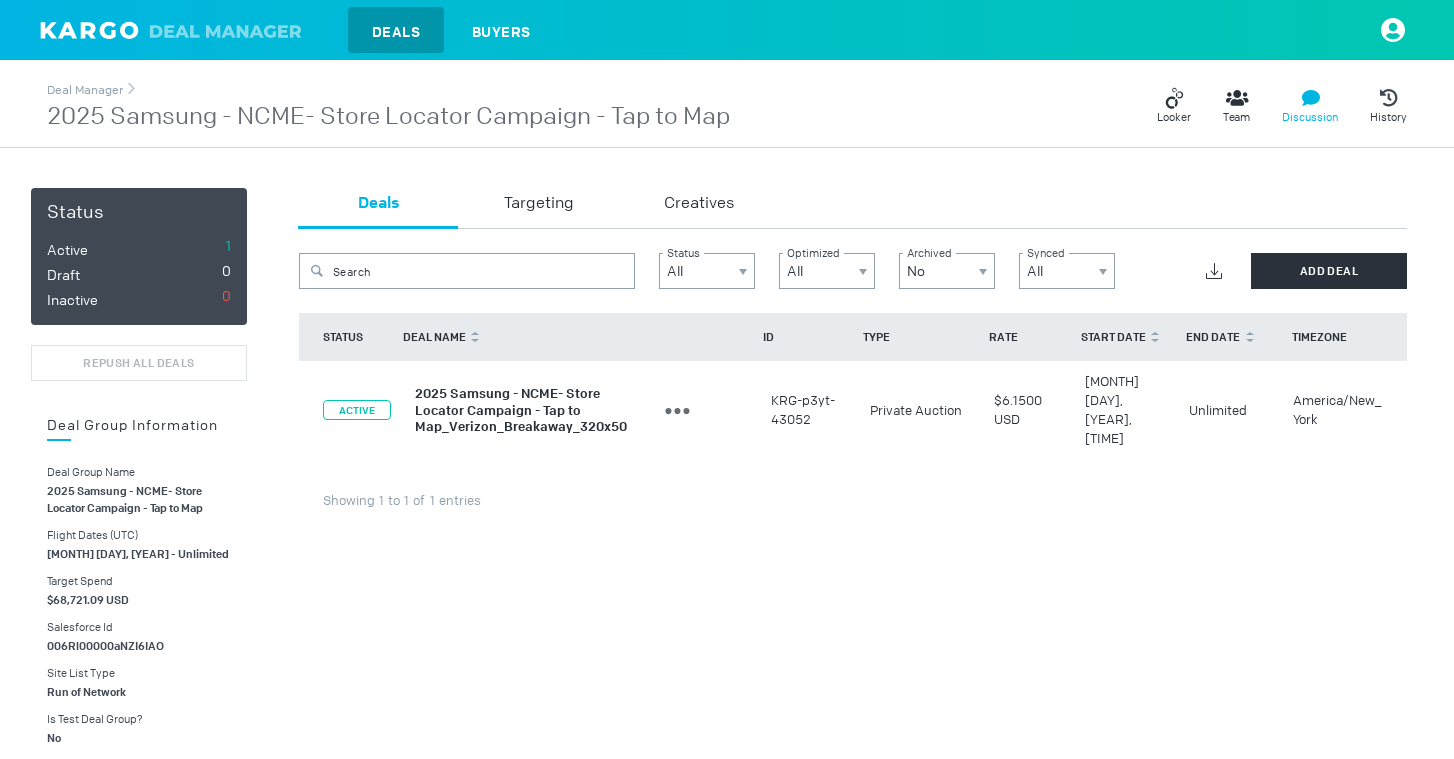 click on "Discussion" at bounding box center [1310, 117] 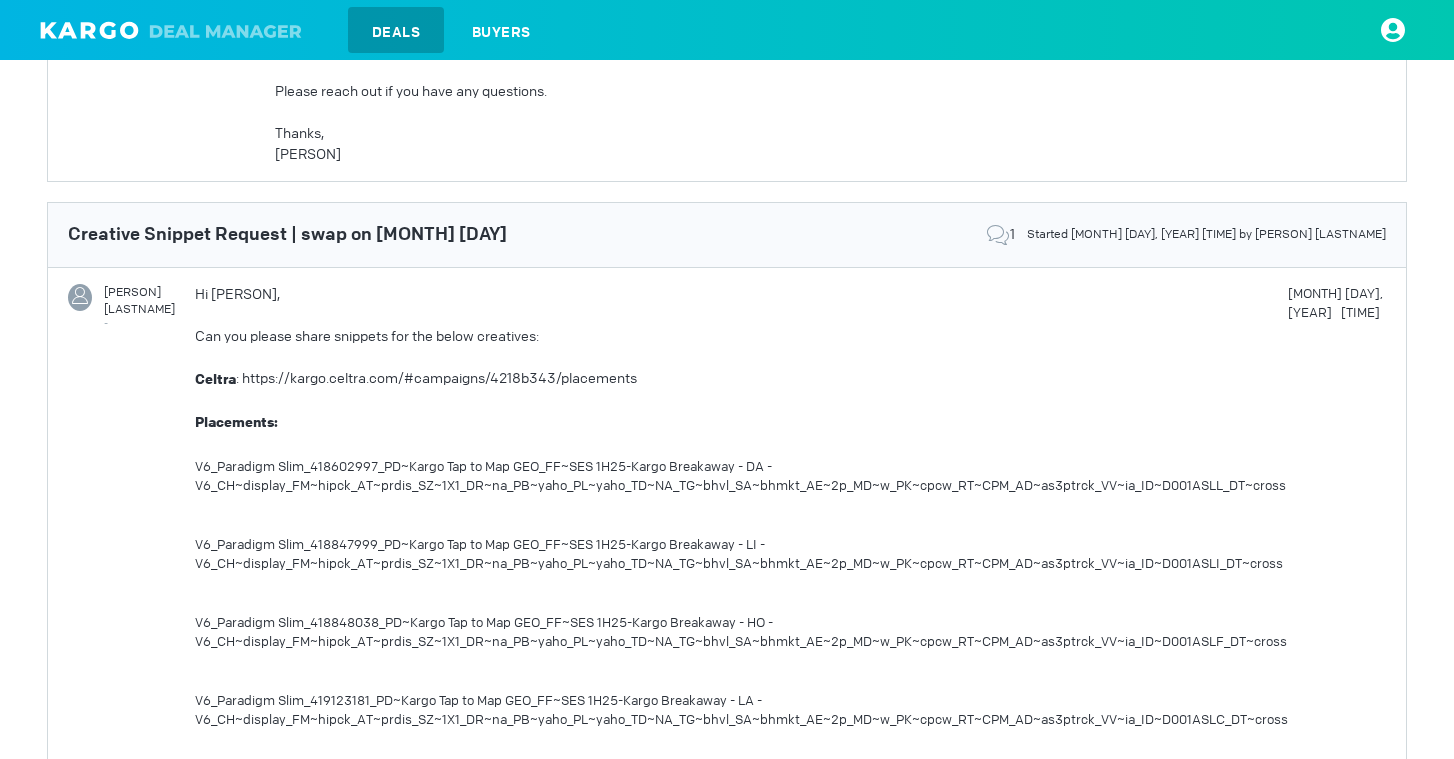 scroll, scrollTop: 882, scrollLeft: 0, axis: vertical 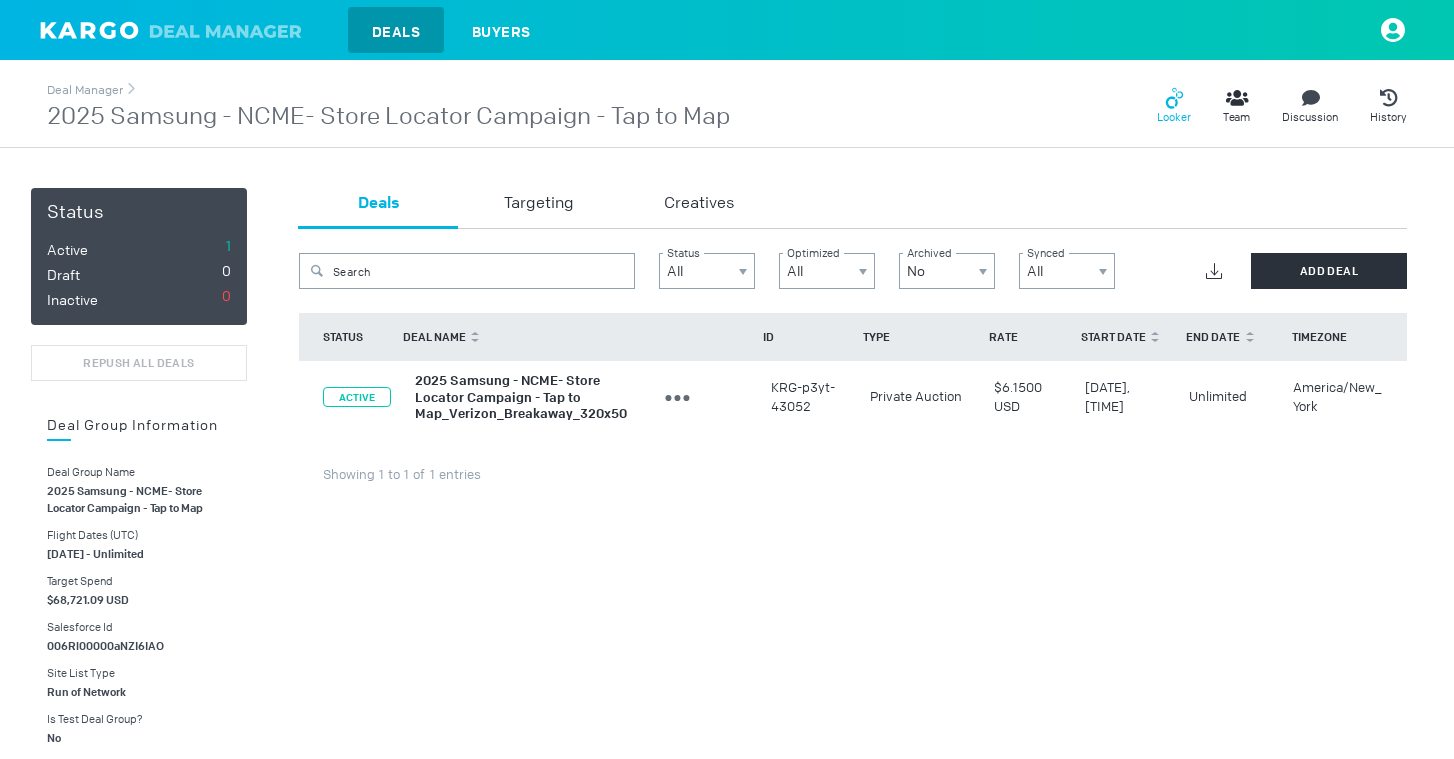 click on "Looker" at bounding box center (1174, 117) 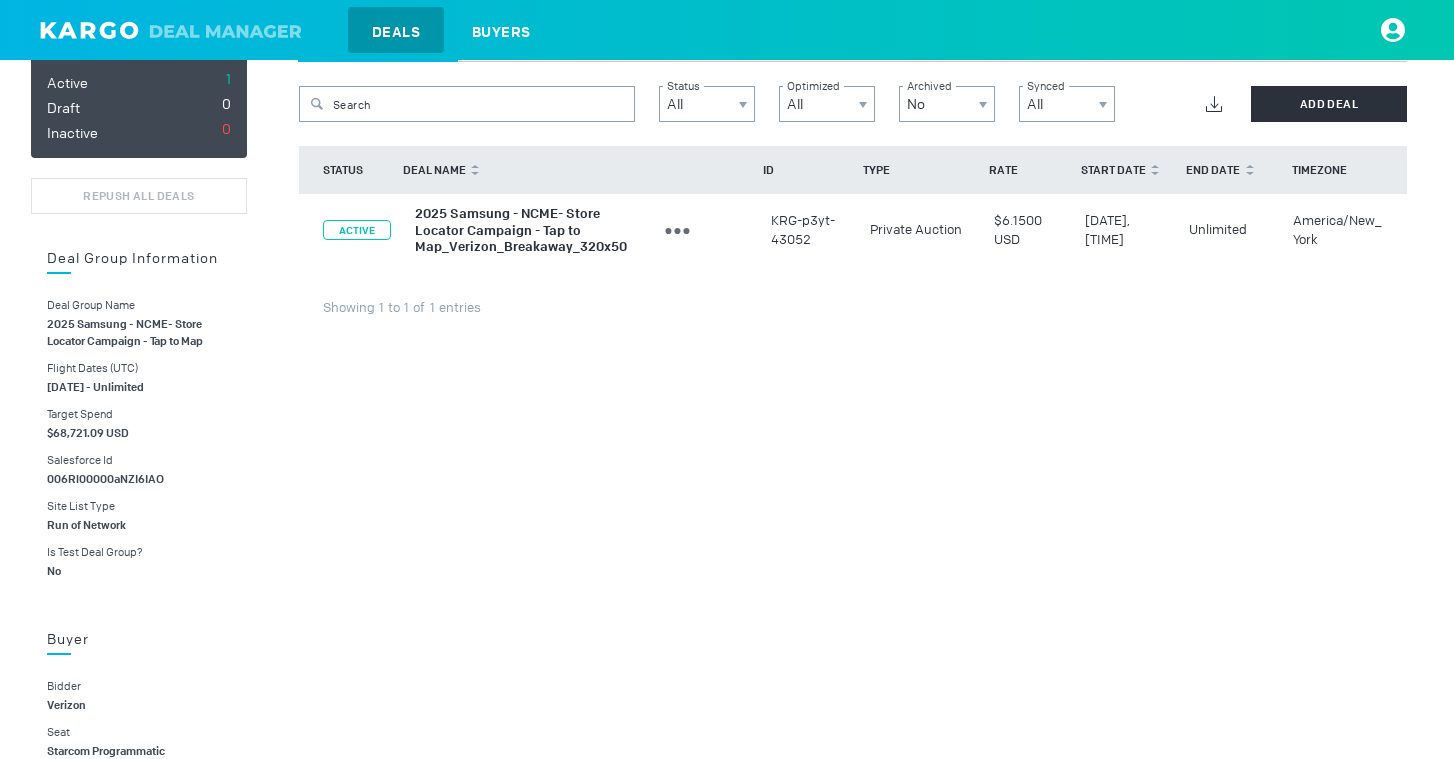 scroll, scrollTop: 170, scrollLeft: 0, axis: vertical 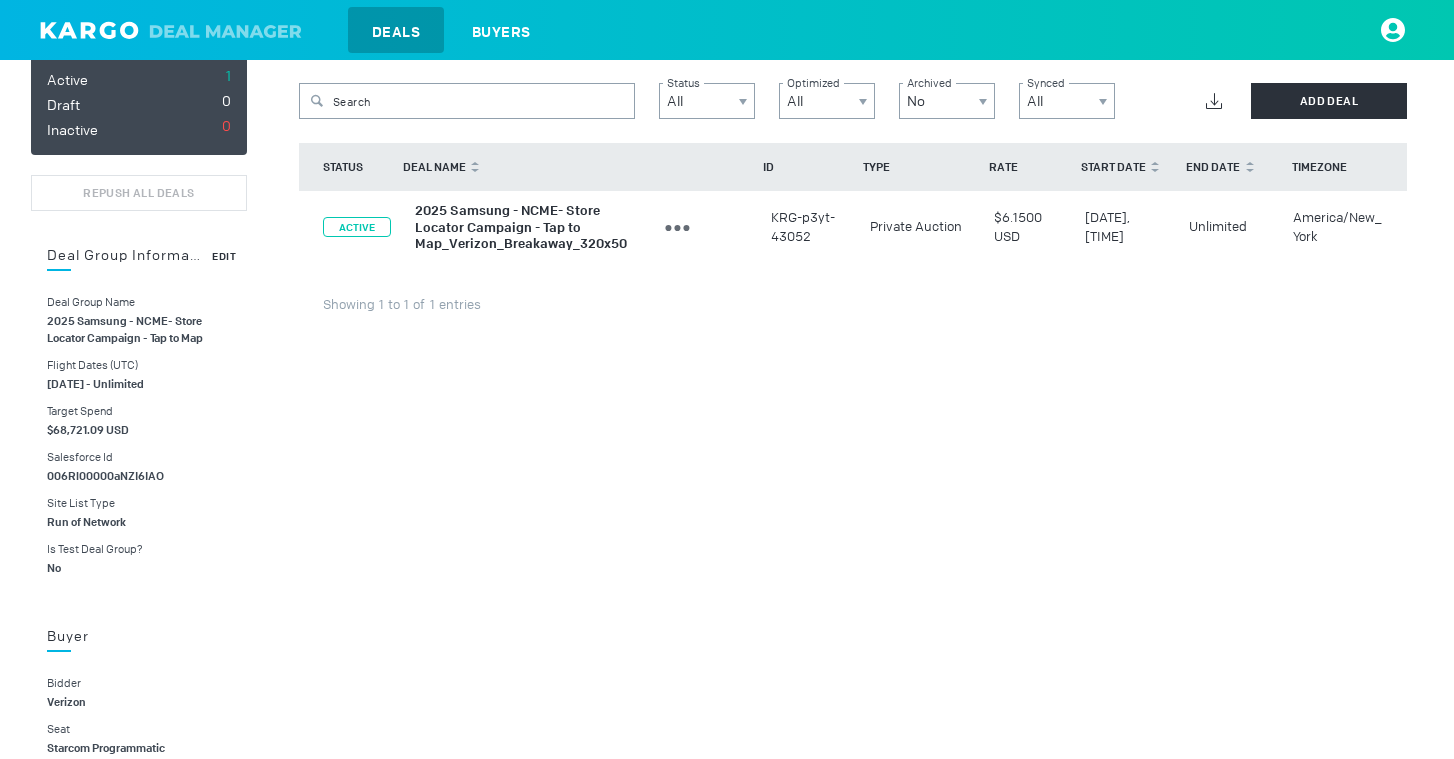 click on "006Rl00000aNZI6IAO" at bounding box center (105, 476) 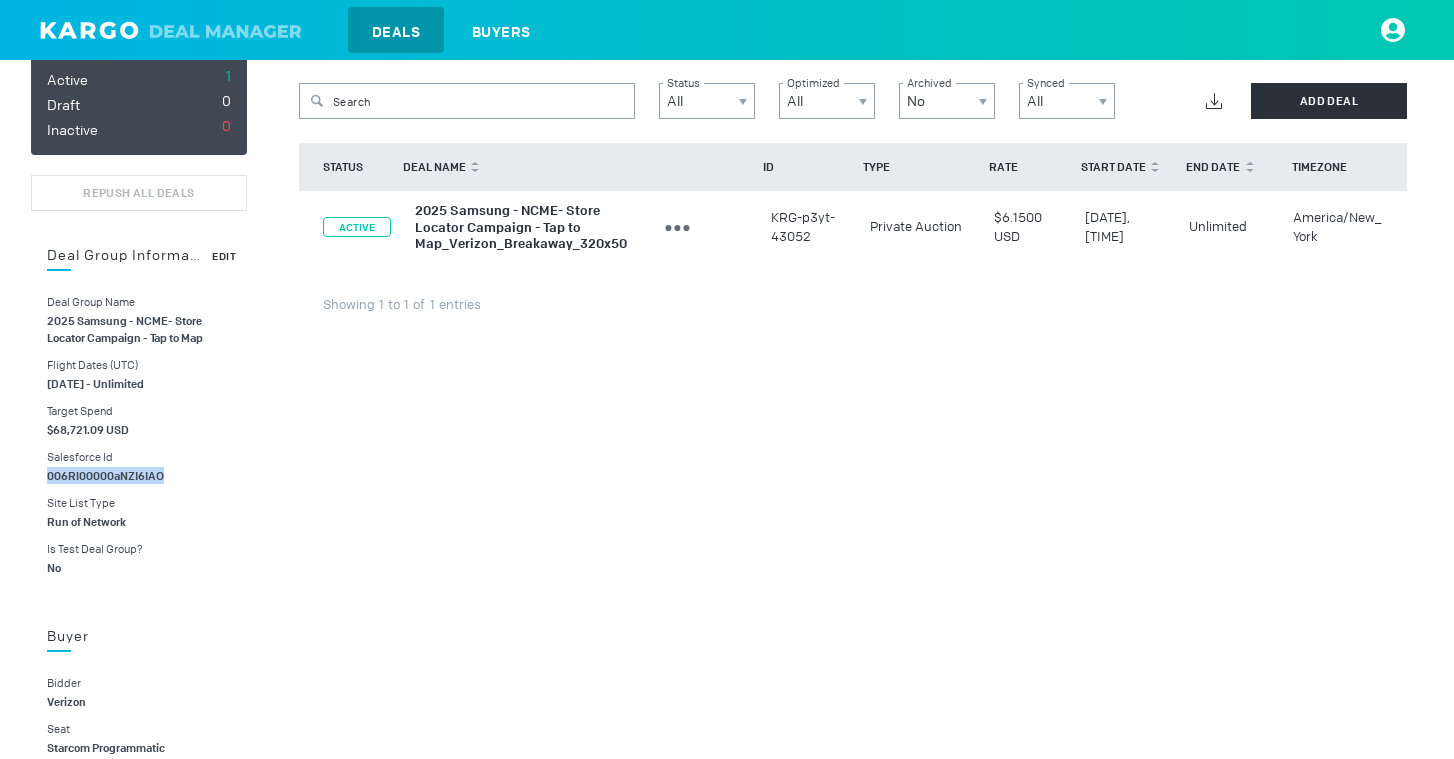 click on "006Rl00000aNZI6IAO" at bounding box center [105, 476] 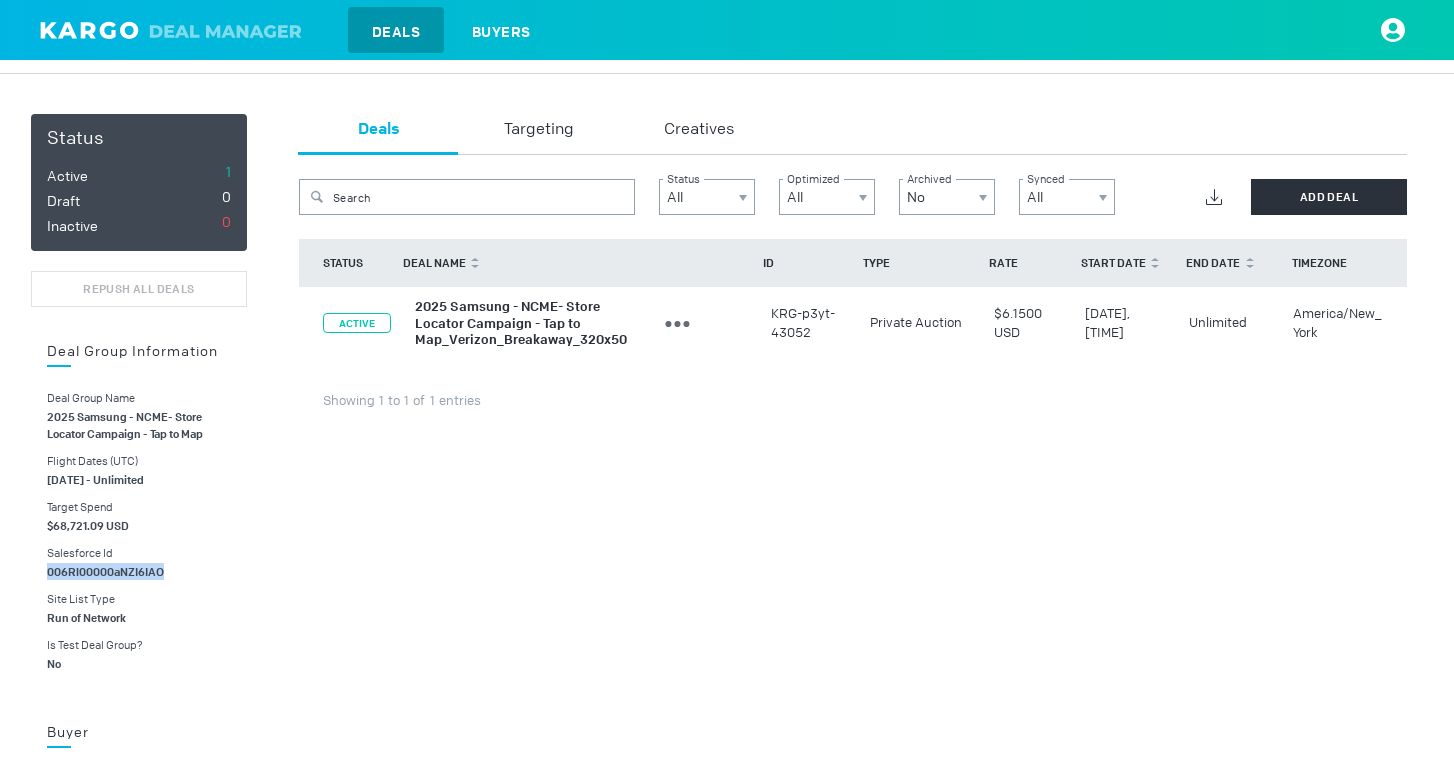 scroll, scrollTop: 0, scrollLeft: 0, axis: both 